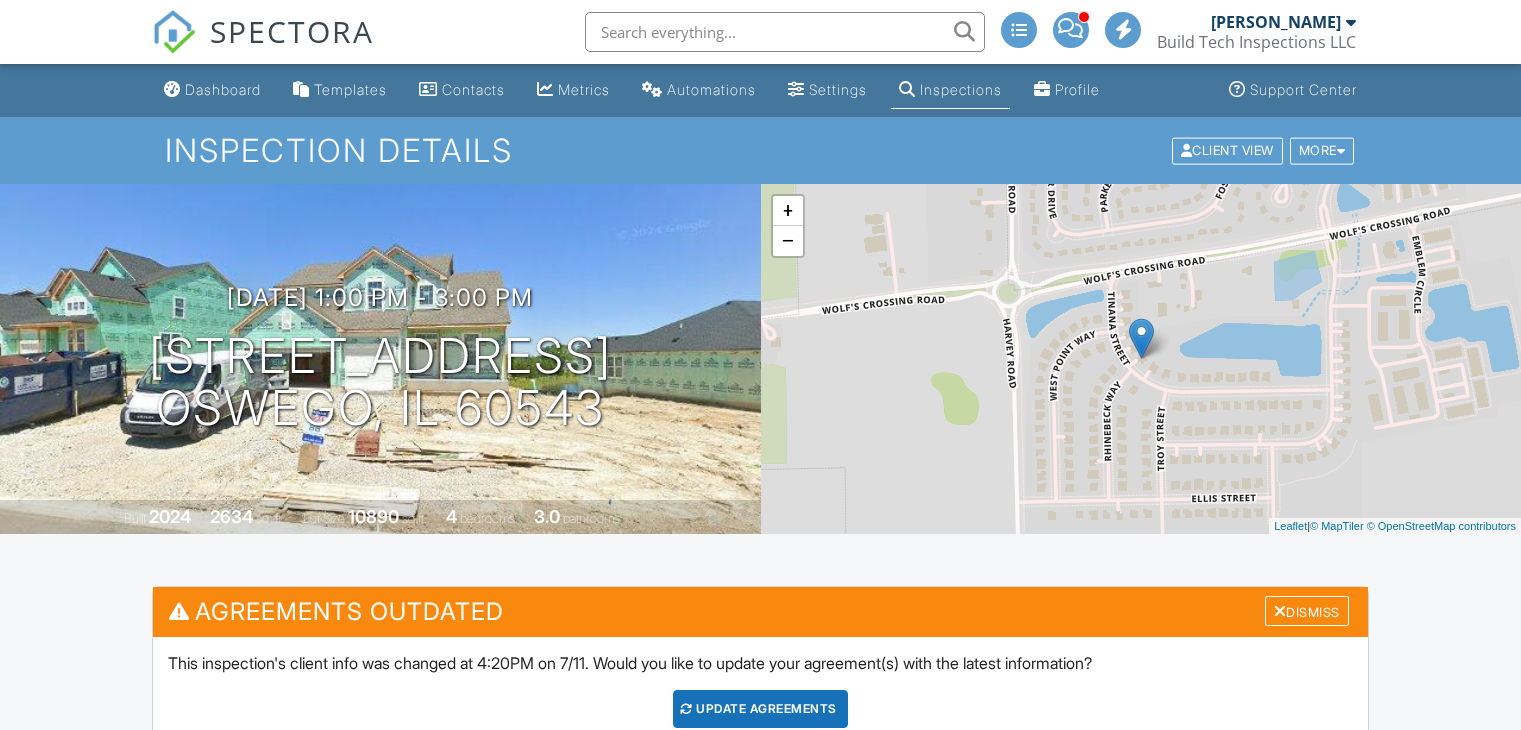 scroll, scrollTop: 0, scrollLeft: 0, axis: both 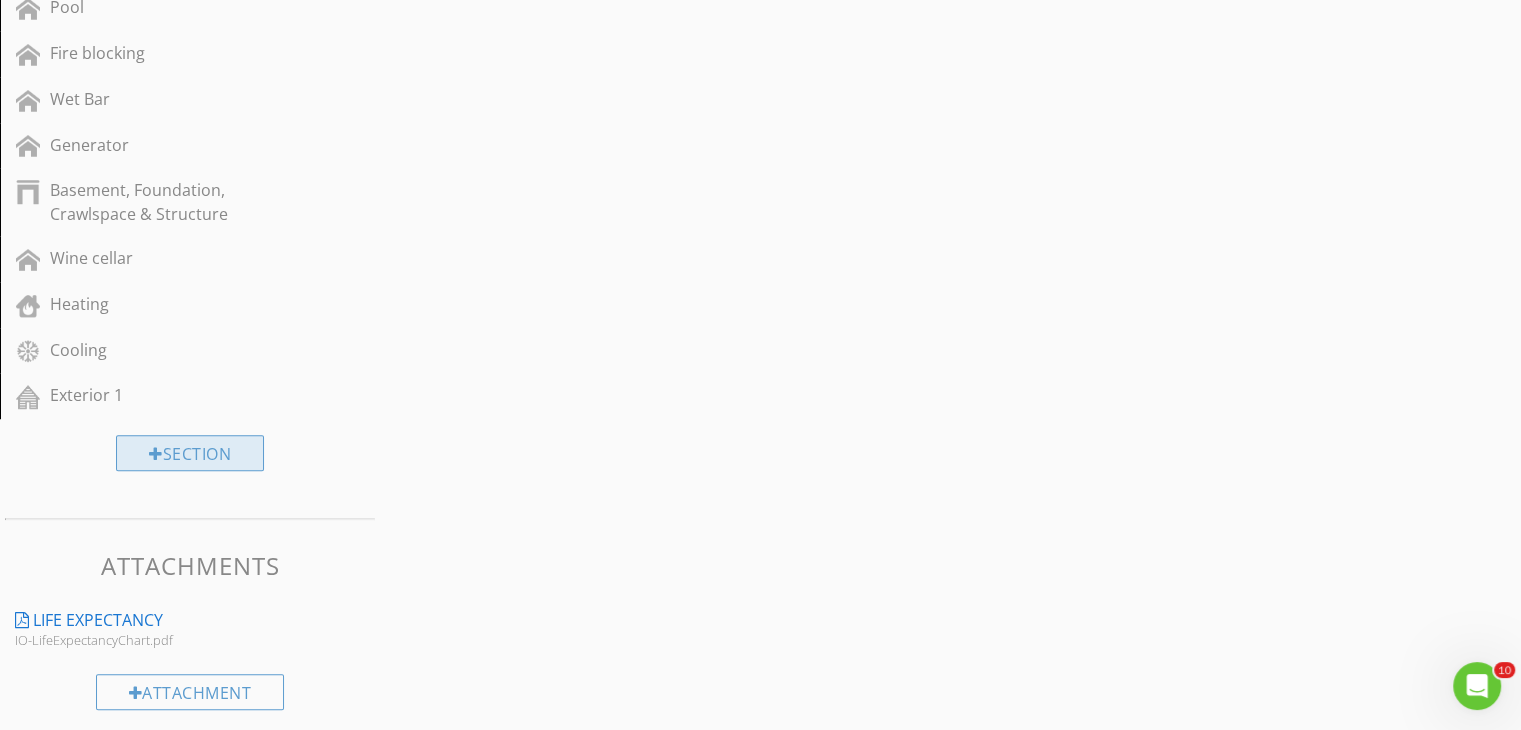 click on "Section" at bounding box center (190, 453) 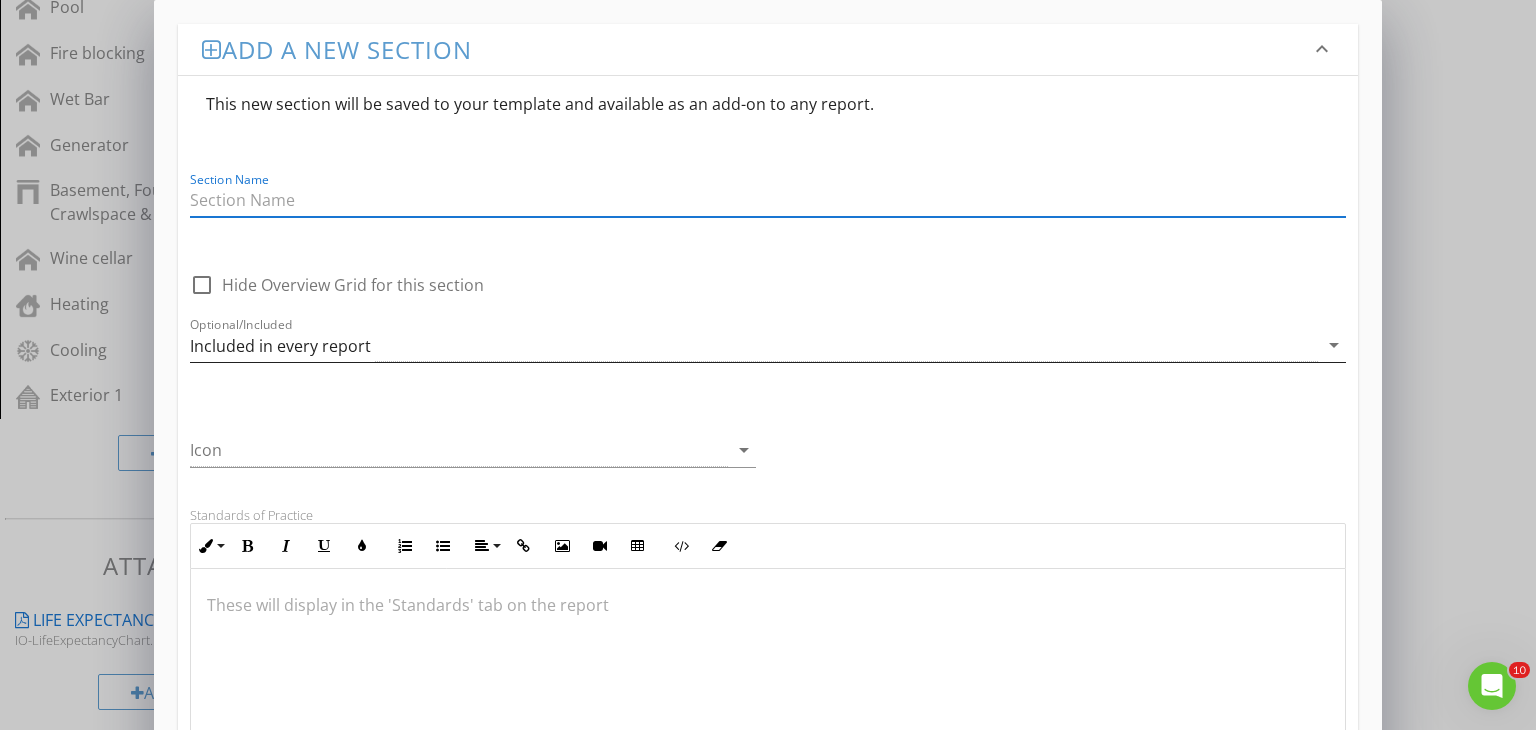 click on "Included in every report" at bounding box center [754, 345] 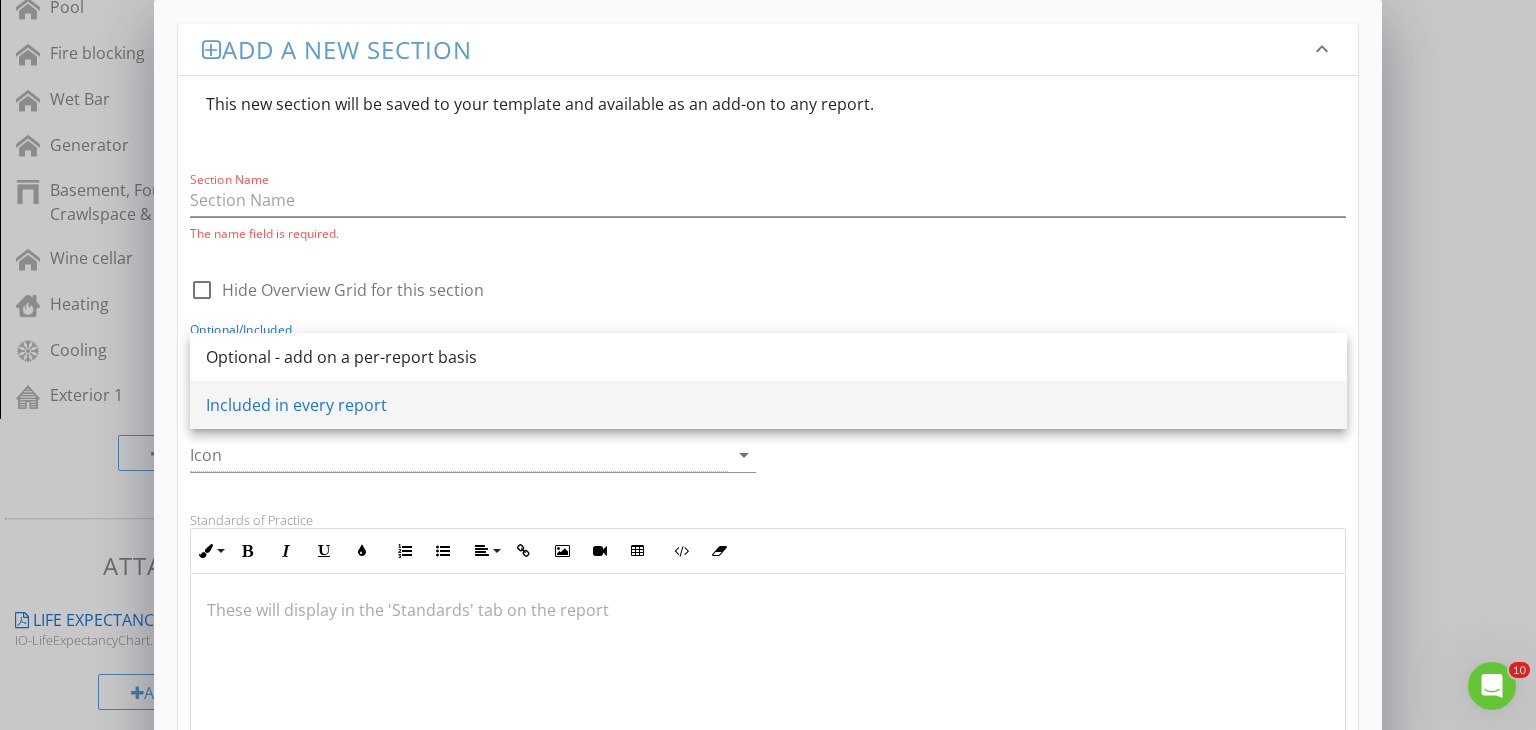 click on "Included in every report" at bounding box center (768, 405) 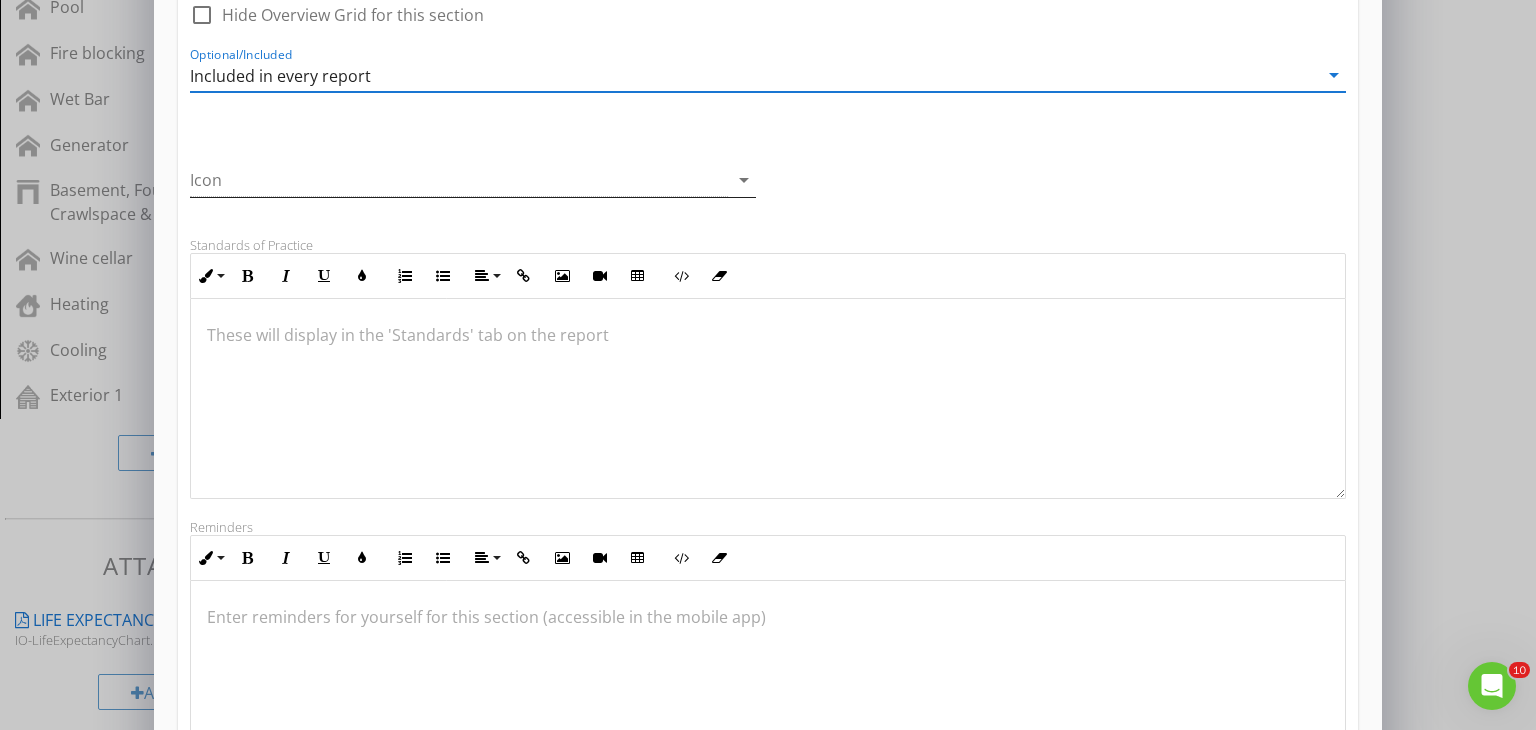scroll, scrollTop: 278, scrollLeft: 0, axis: vertical 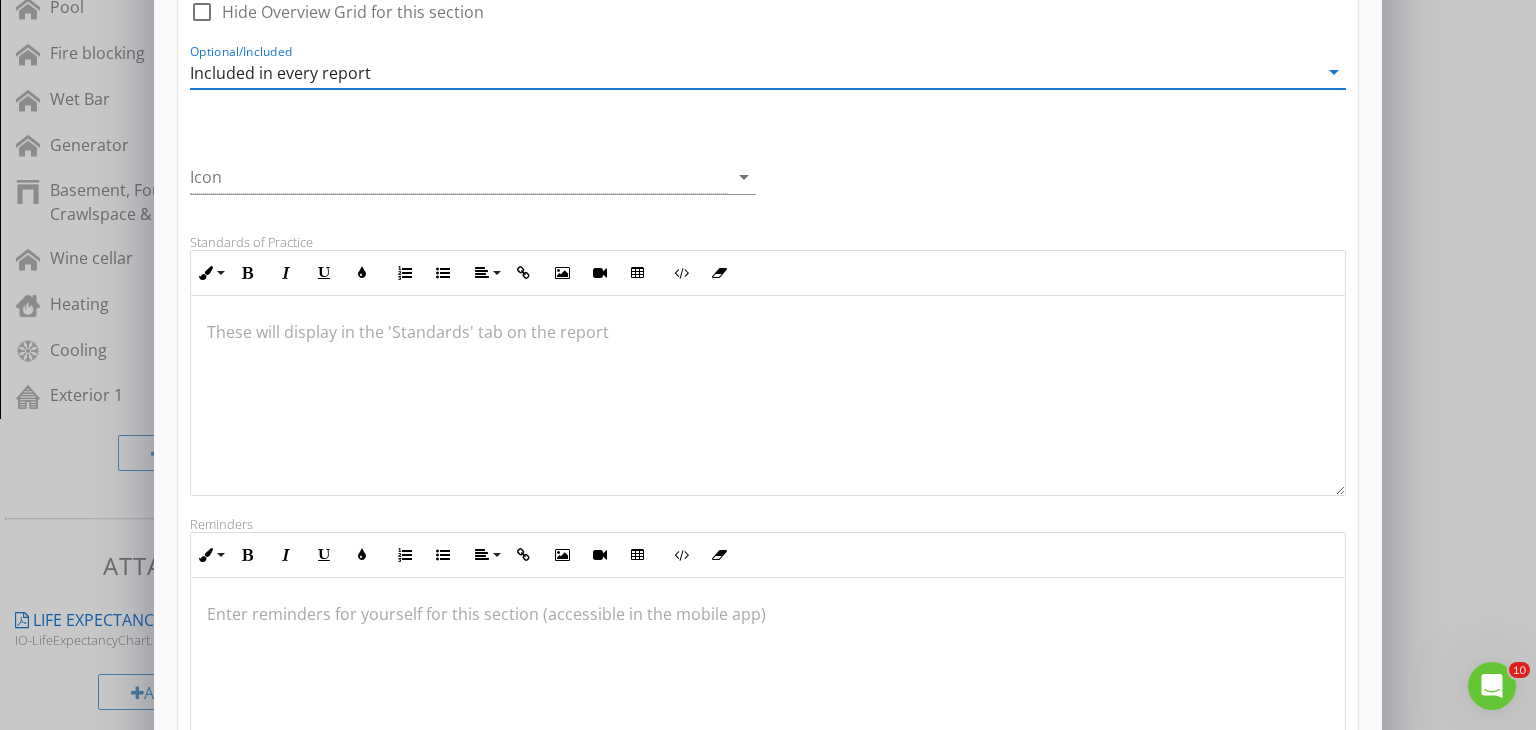 click at bounding box center [768, 614] 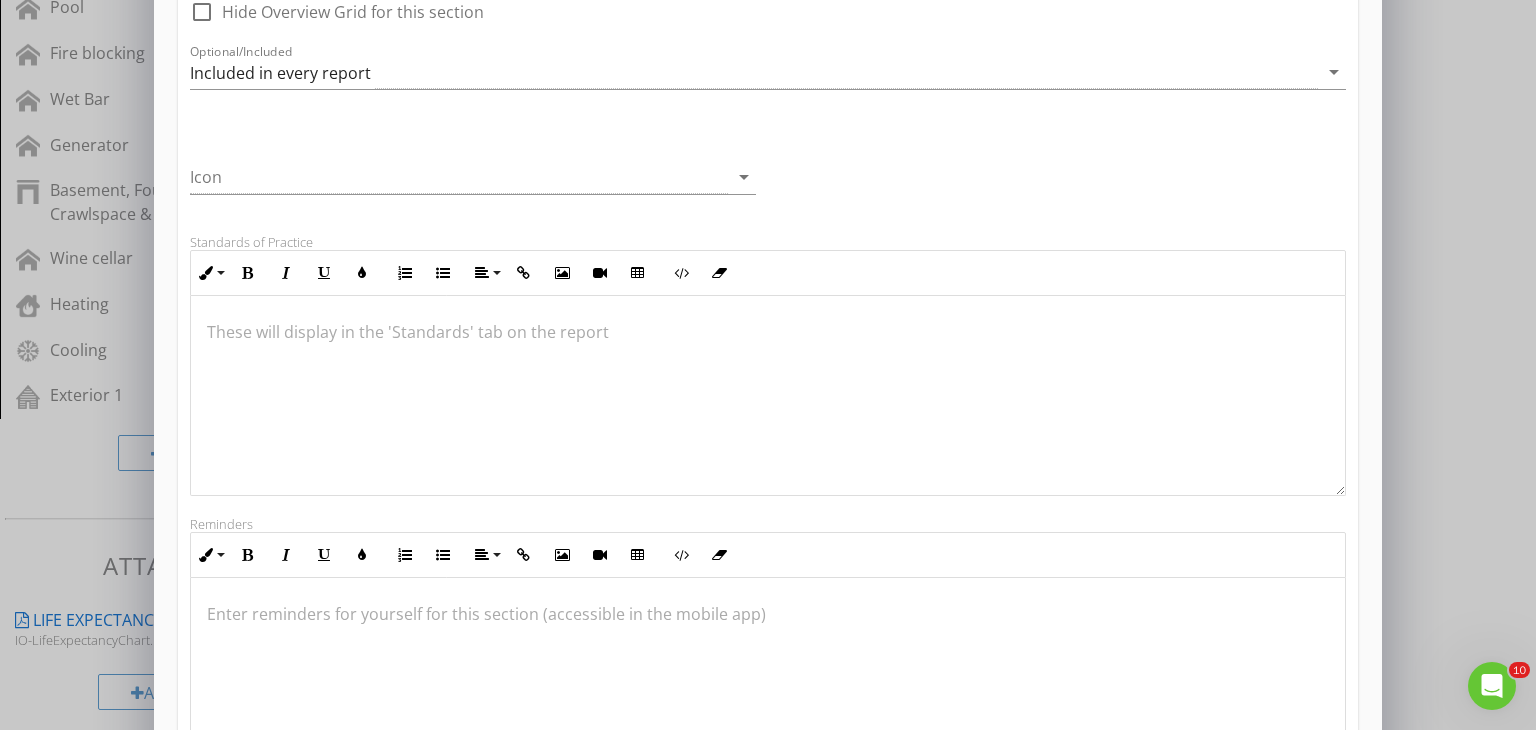 scroll, scrollTop: 0, scrollLeft: 0, axis: both 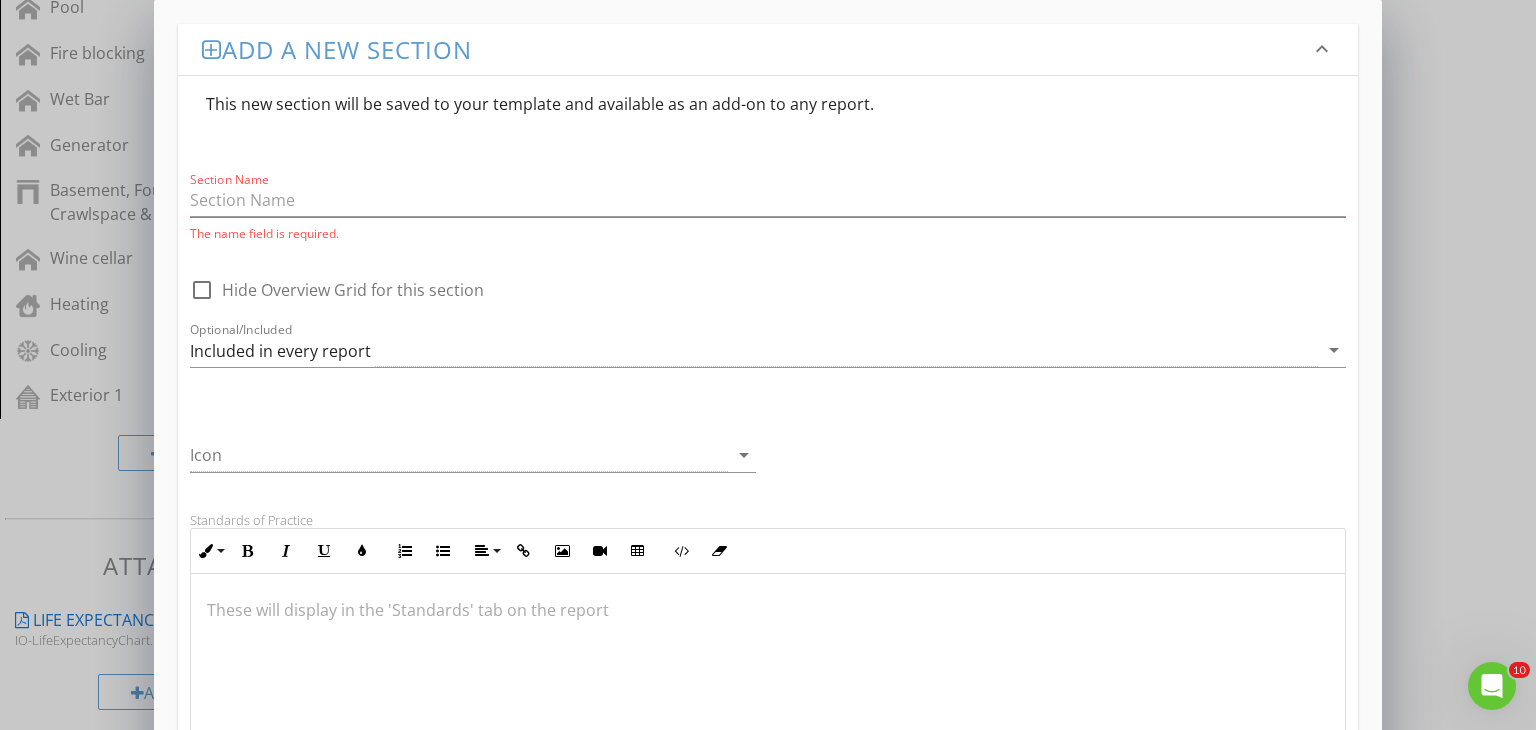 click on "Add a new section
keyboard_arrow_down
This new section will be saved to your template and available as an
add-on to any report.
Section Name The name field is required.     check_box_outline_blank Hide Overview Grid for this section     Optional/Included Included in every report arrow_drop_down   Icon arrow_drop_down     Standards of Practice   Inline Style XLarge Large Normal Small Light Small/Light Bold Italic Underline Colors Ordered List Unordered List Align Align Left Align Center Align Right Align Justify Insert Link Insert Image Insert Video Insert Table Code View Clear Formatting These will display in the 'Standards' tab on the report   Reminders   Inline Style XLarge Large Normal Small Light Small/Light Bold Italic Underline Colors Ordered List Unordered List Align Align Left Align Center Align Right Align Justify Insert Link Insert Image Insert Video Insert Table Code View Clear Formatting
Save" at bounding box center (768, 688) 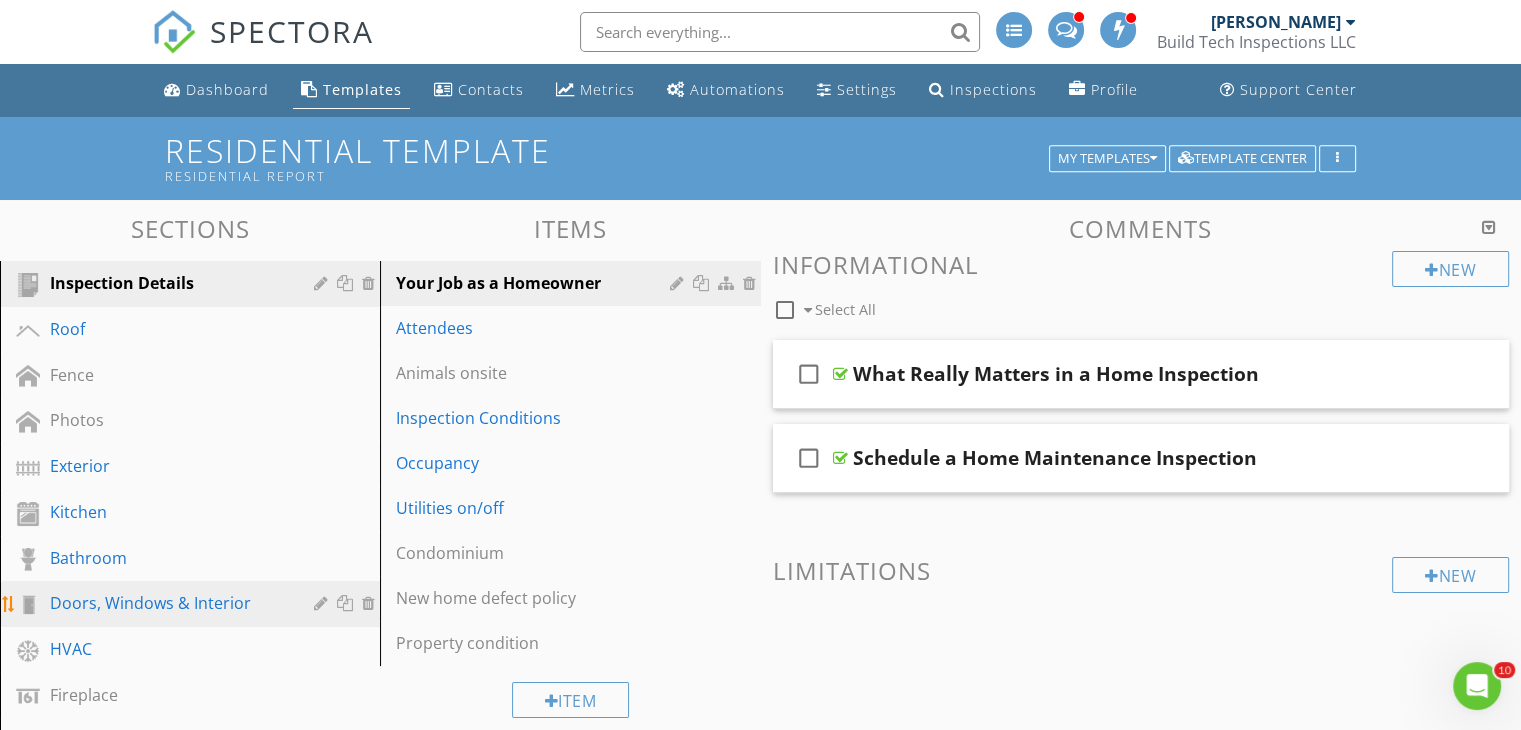 scroll, scrollTop: 0, scrollLeft: 0, axis: both 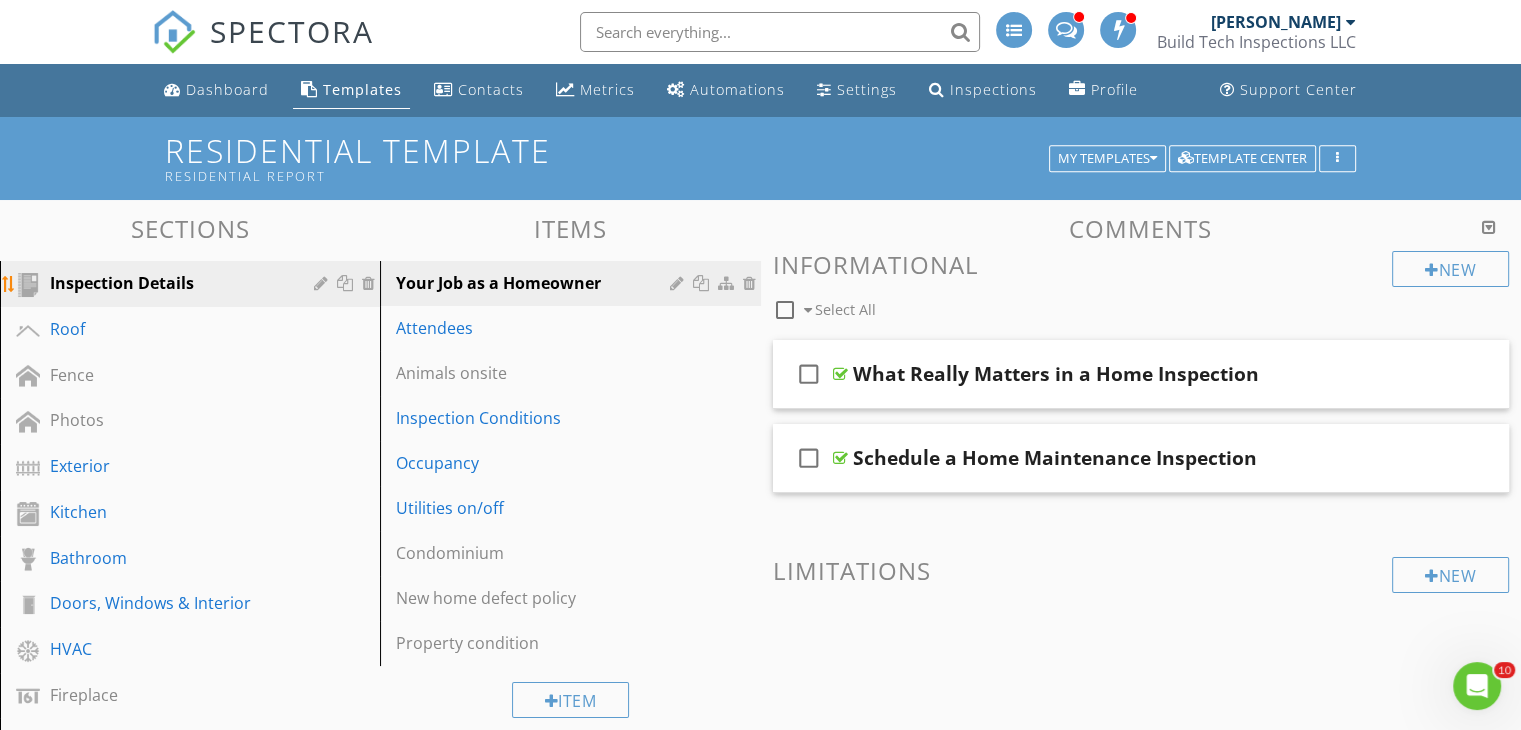 click on "Inspection Details" at bounding box center (167, 283) 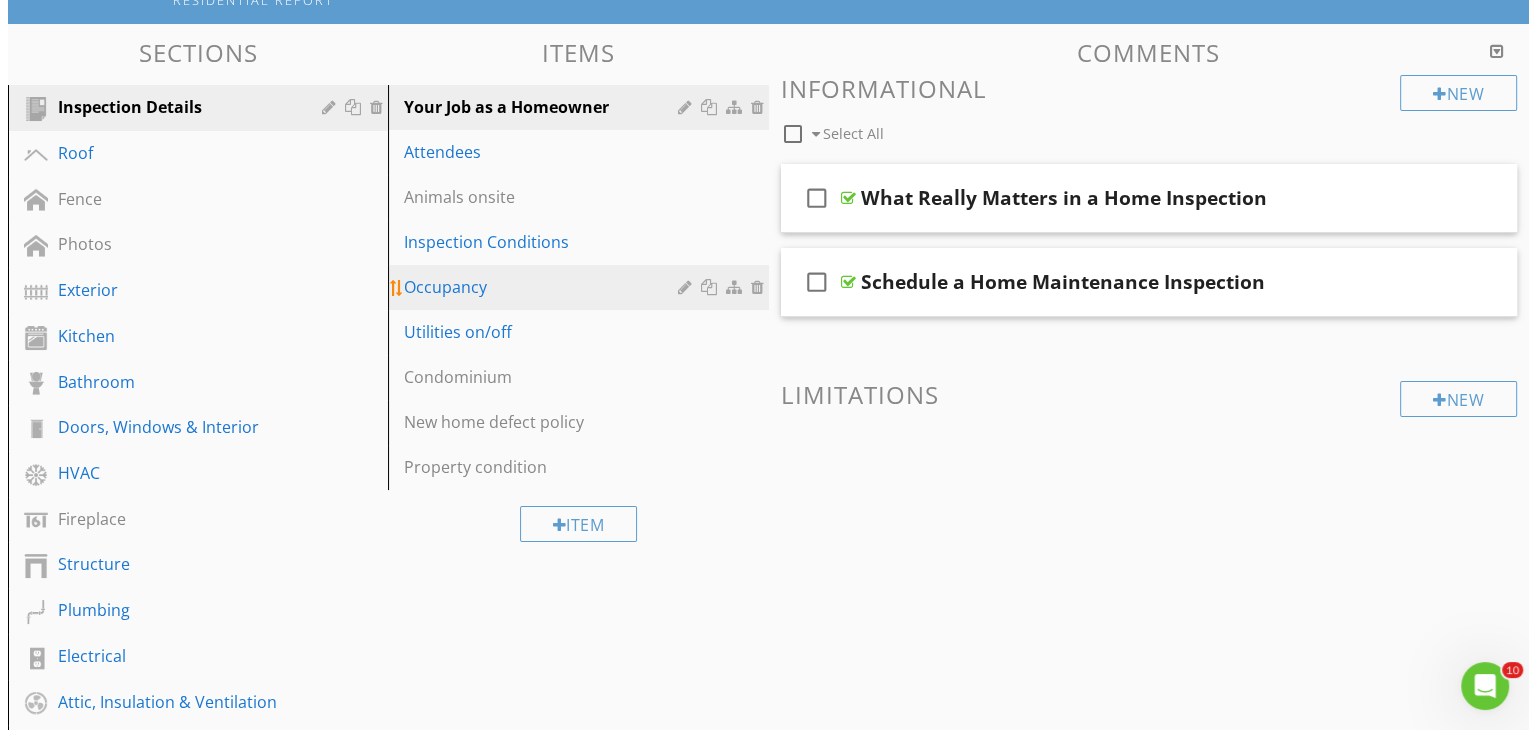 scroll, scrollTop: 176, scrollLeft: 0, axis: vertical 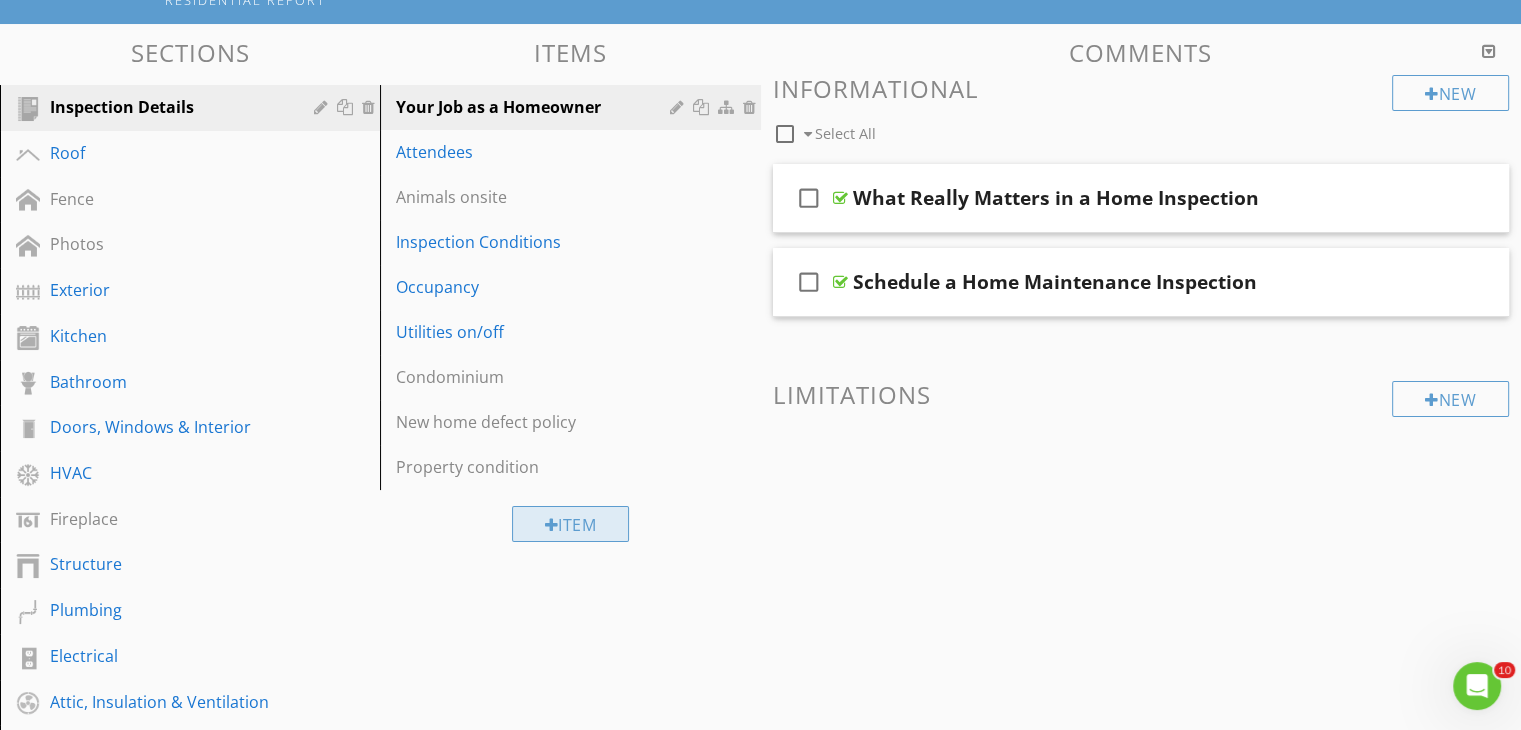 click on "Item" at bounding box center (571, 524) 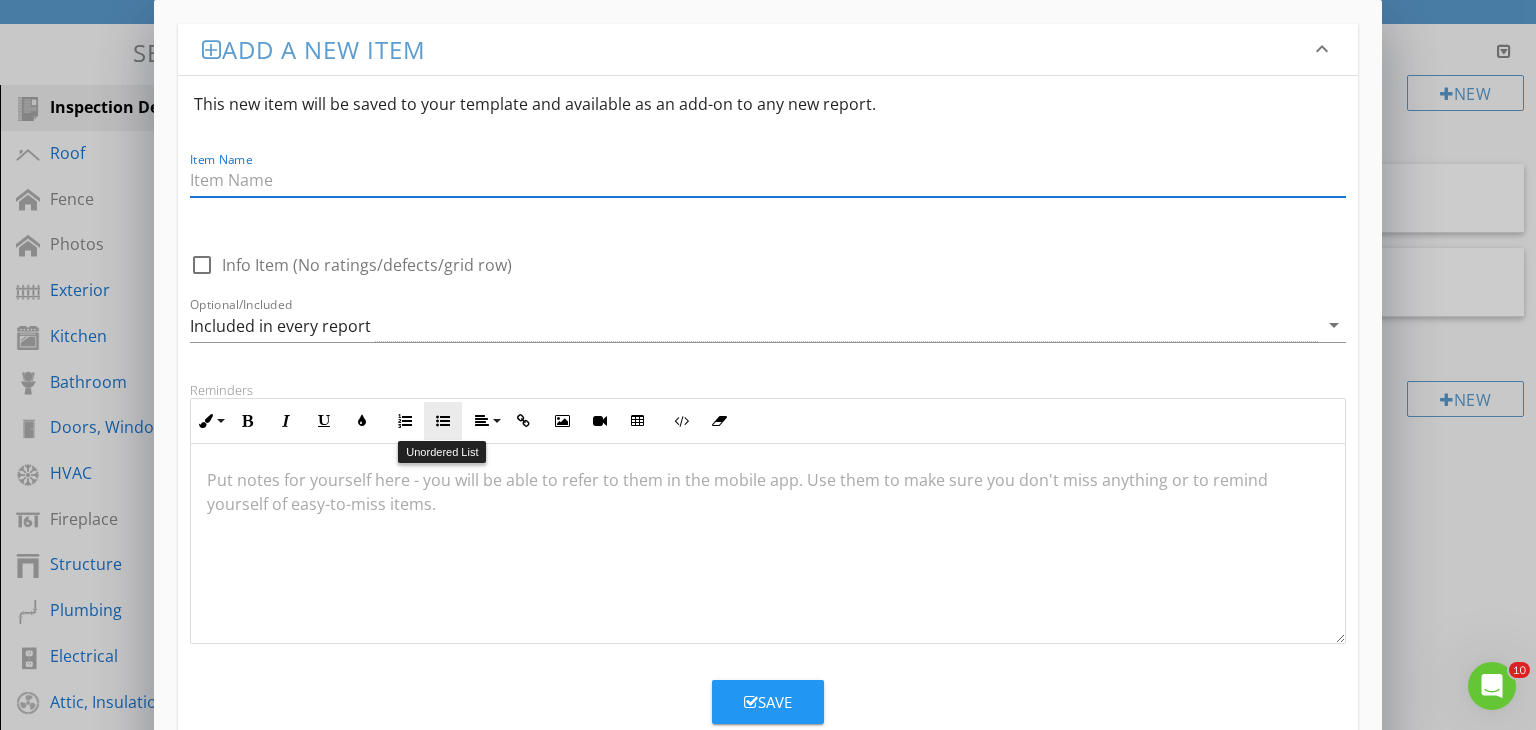 scroll, scrollTop: 233, scrollLeft: 0, axis: vertical 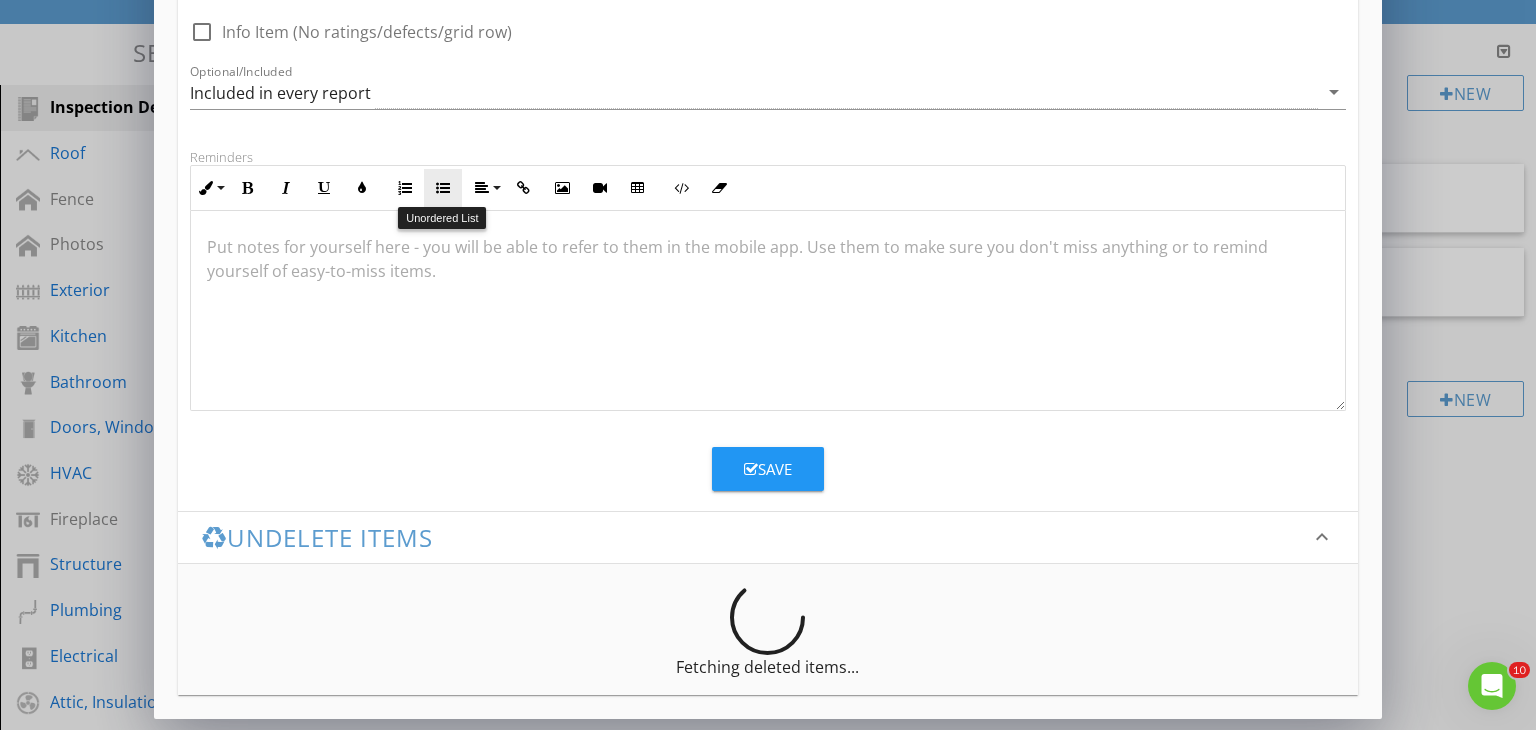 click at bounding box center (443, 188) 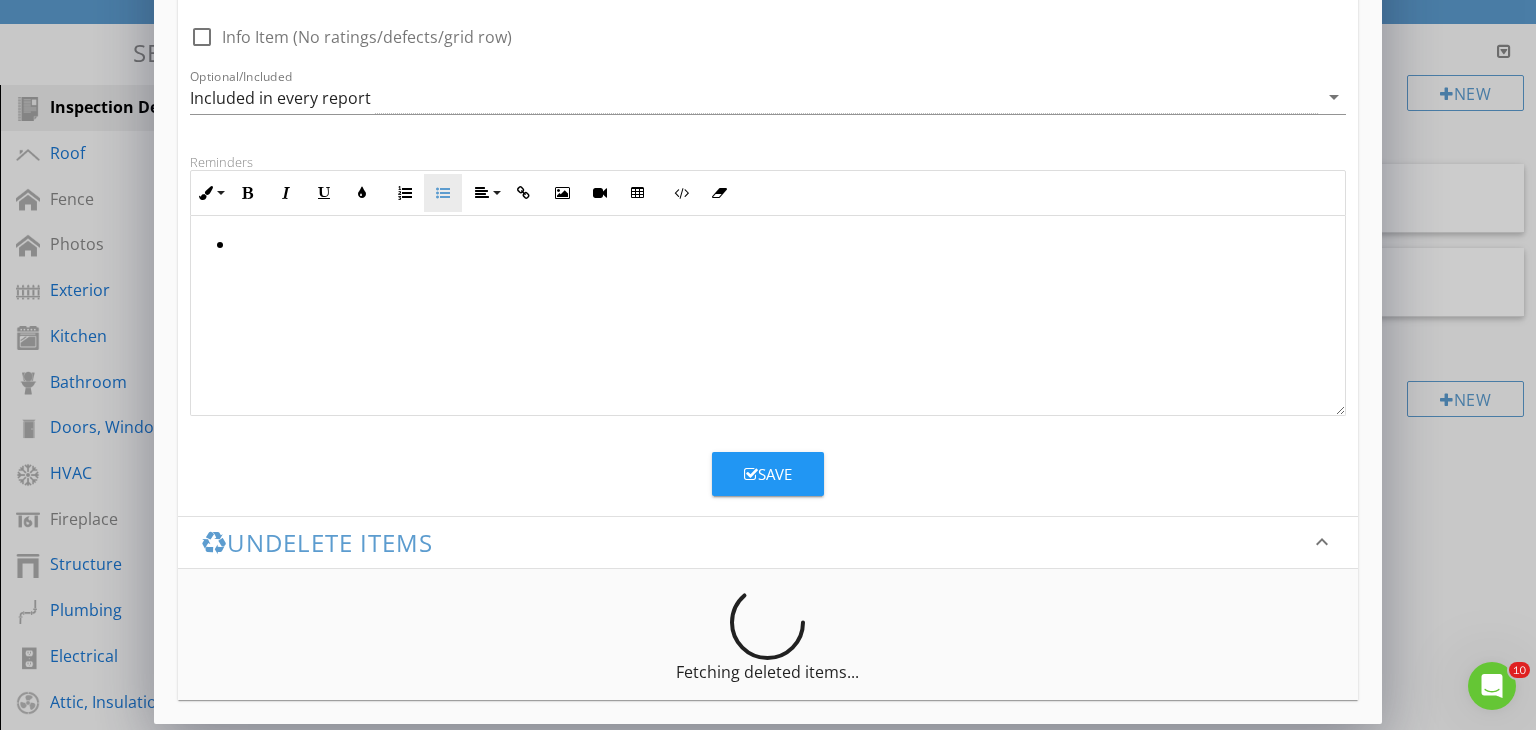 scroll, scrollTop: 237, scrollLeft: 0, axis: vertical 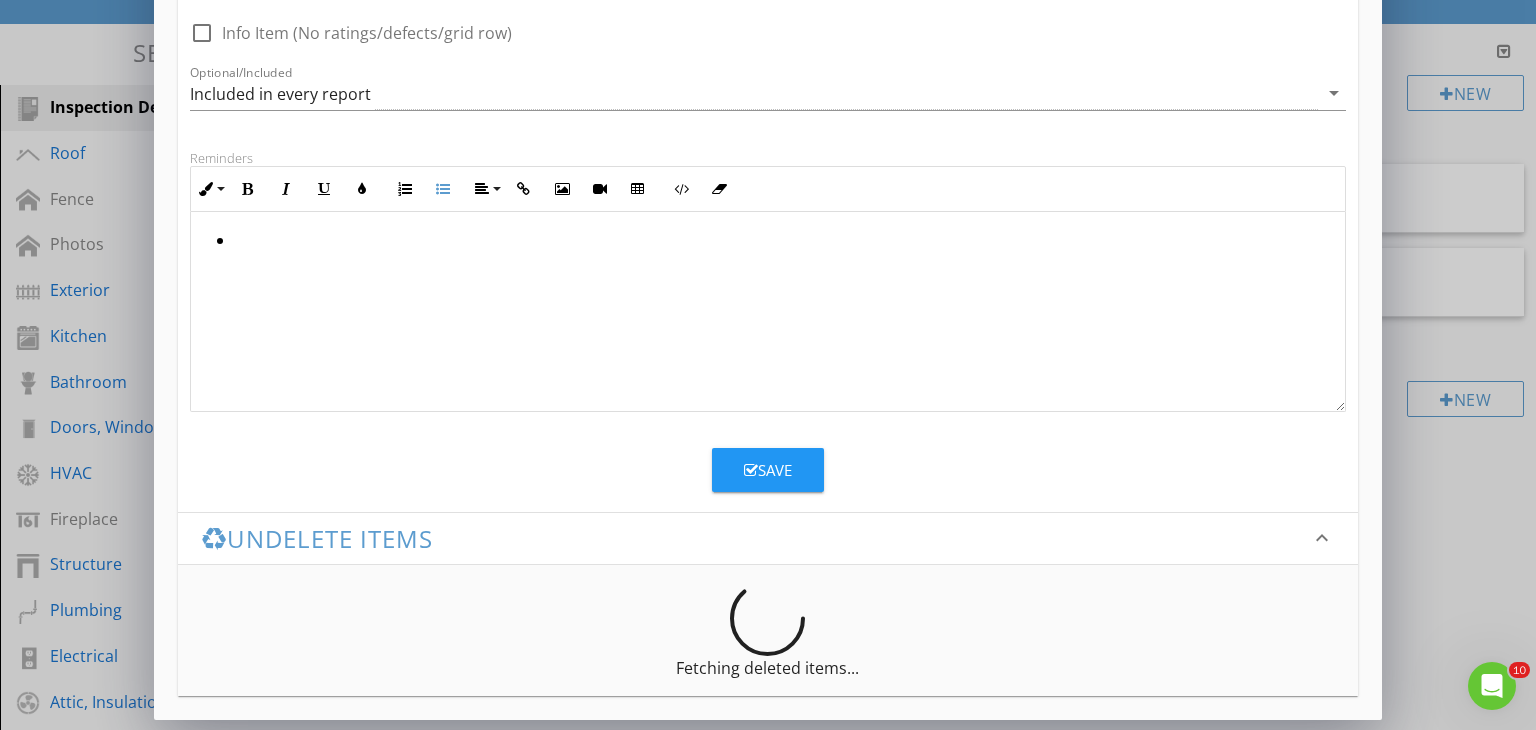 click on "Fetching deleted items..." at bounding box center [768, 638] 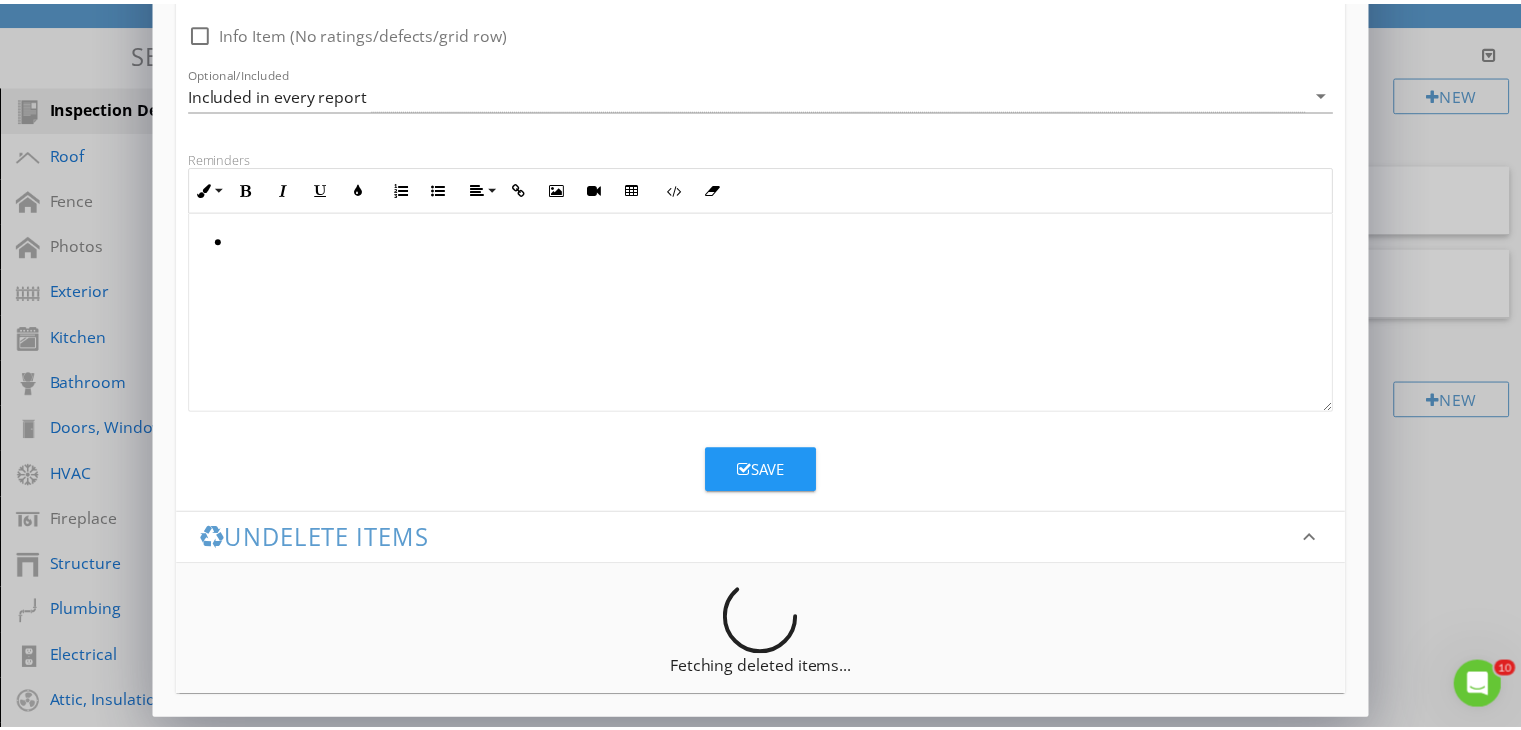 scroll, scrollTop: 0, scrollLeft: 0, axis: both 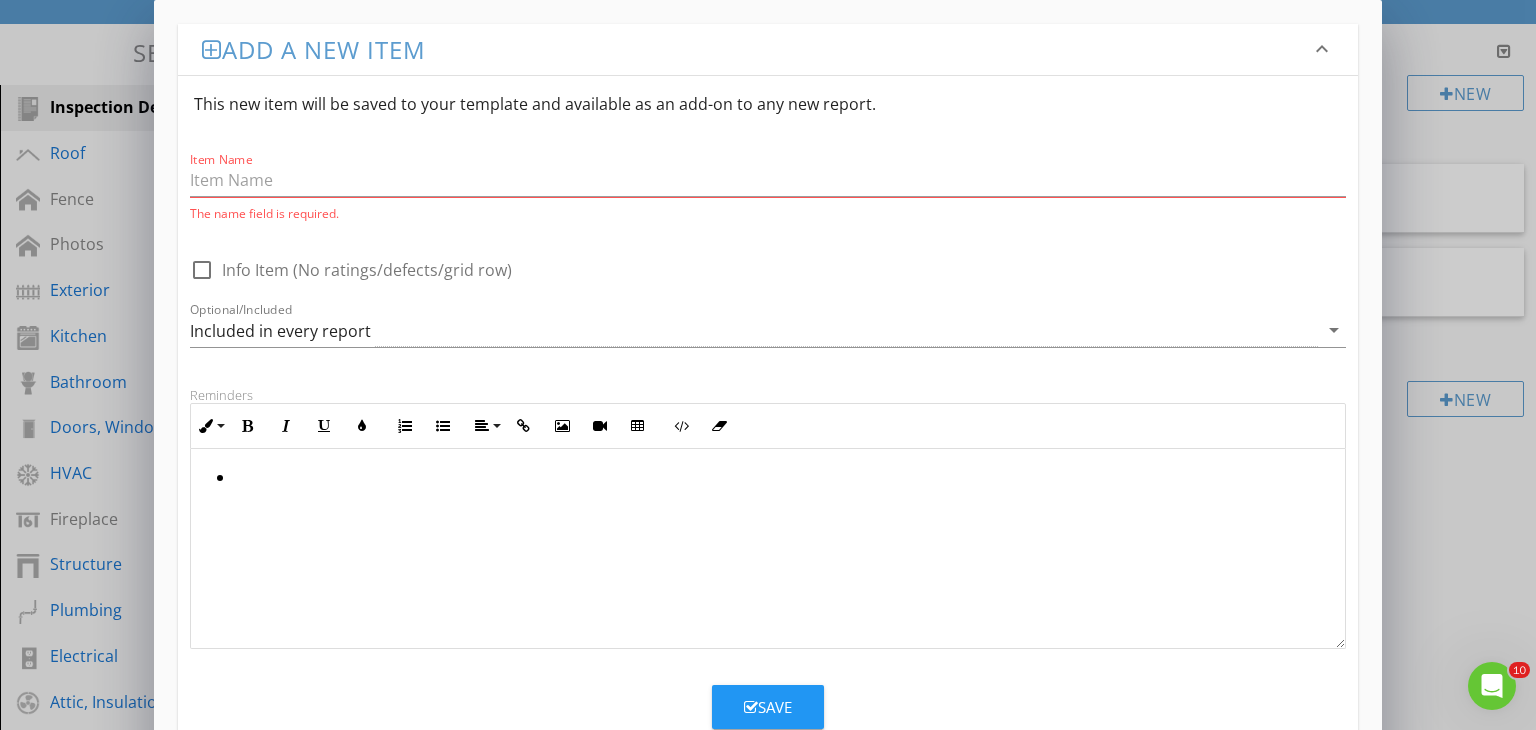 click on "Add a new item
keyboard_arrow_down
This new item will be saved to your template and available as an
add-on to any new report.
Item Name The name field is required.     check_box_outline_blank Info Item (No ratings/defects/grid row)   Optional/Included Included in every report arrow_drop_down     Reminders   Inline Style XLarge Large Normal Small Light Small/Light Bold Italic Underline Colors Ordered List Unordered List Align Align Left Align Center Align Right Align Justify Insert Link Insert Image Insert Video Insert Table Code View Clear Formatting Put notes for yourself here - you will be able to refer to them in the mobile app. Use them to make sure you don't miss anything or to remind yourself of easy-to-miss items. <ul><li><br></li></ul>
Save
Undelete items
keyboard_arrow_down       Fetching deleted items..." at bounding box center (768, 484) 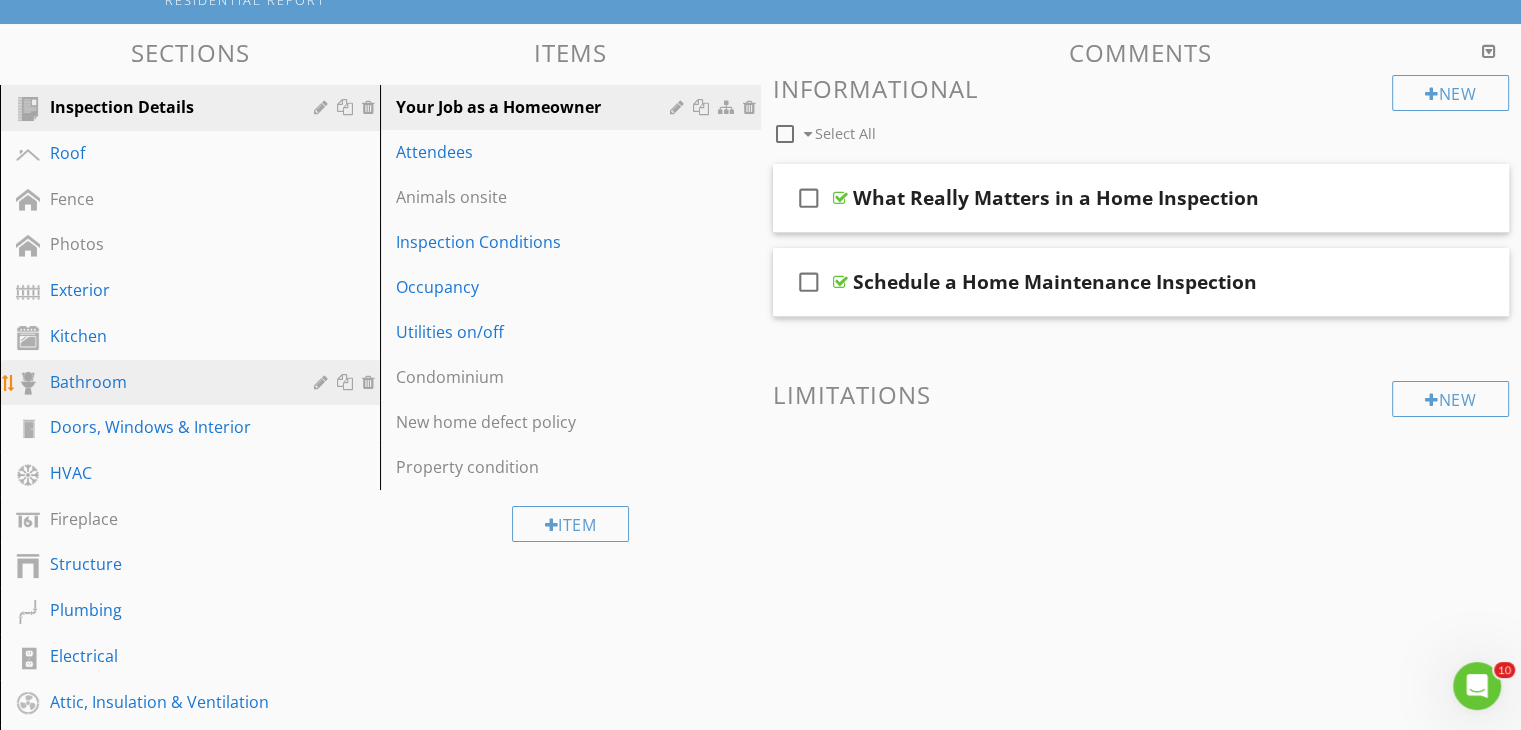 click on "Bathroom" at bounding box center (167, 382) 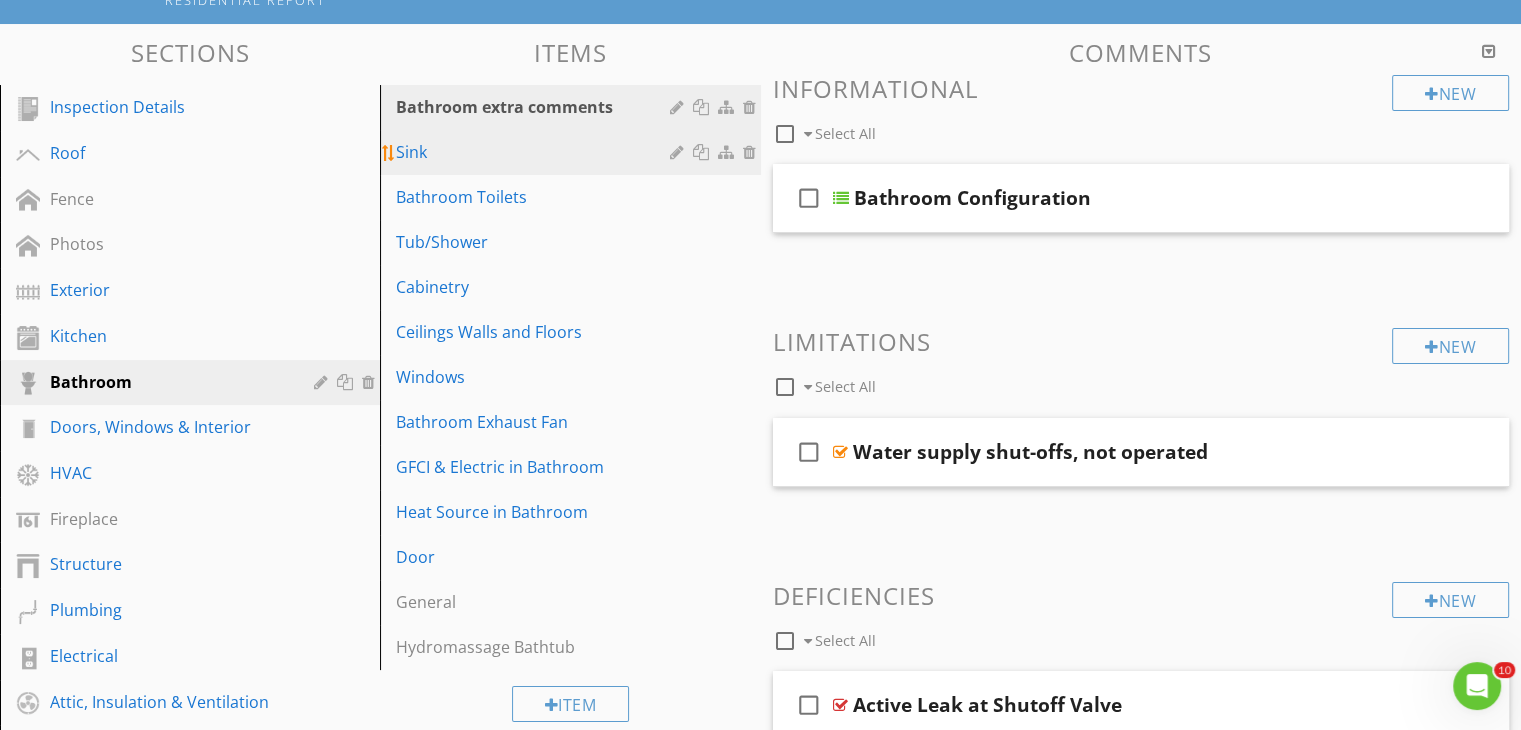 click on "Sink" at bounding box center (535, 152) 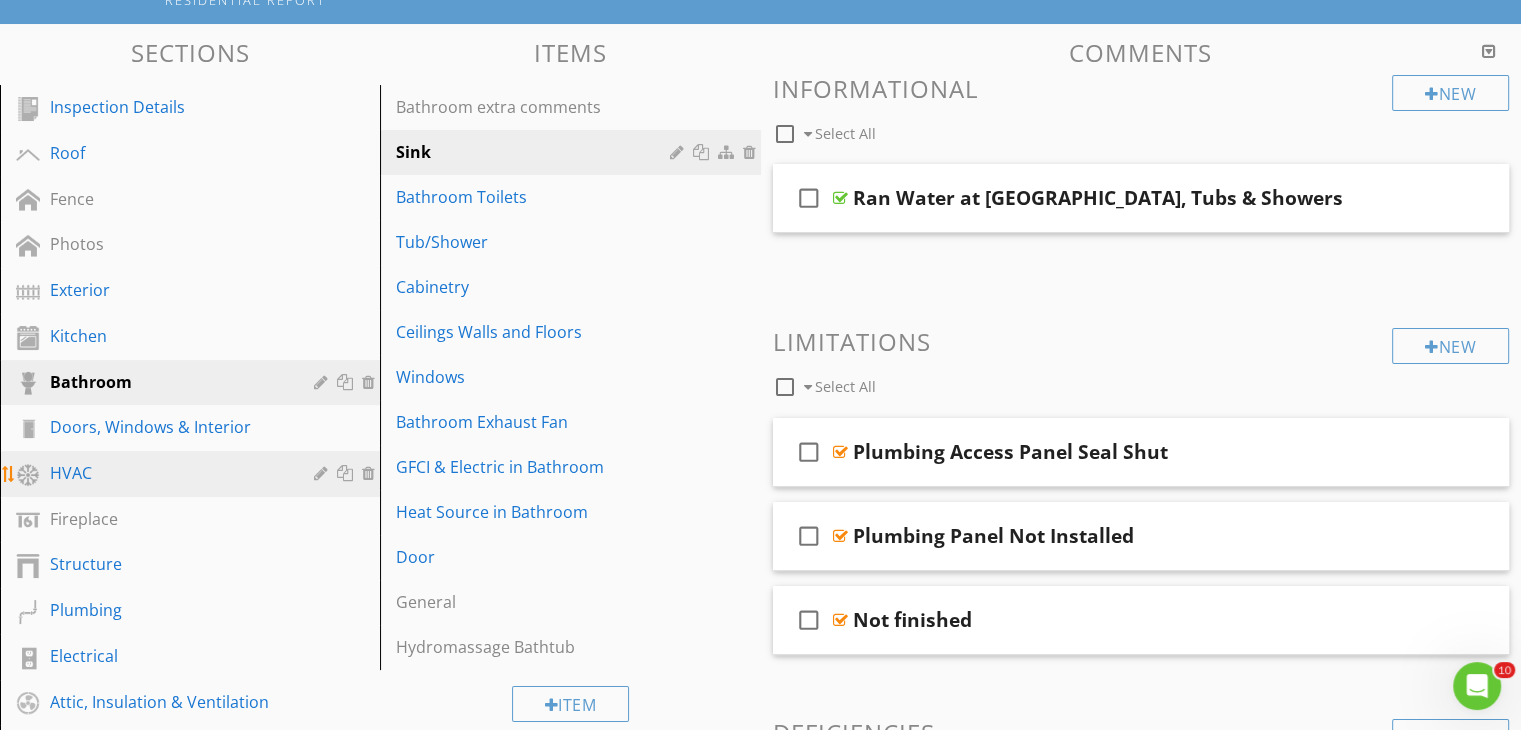 click on "HVAC" at bounding box center (193, 474) 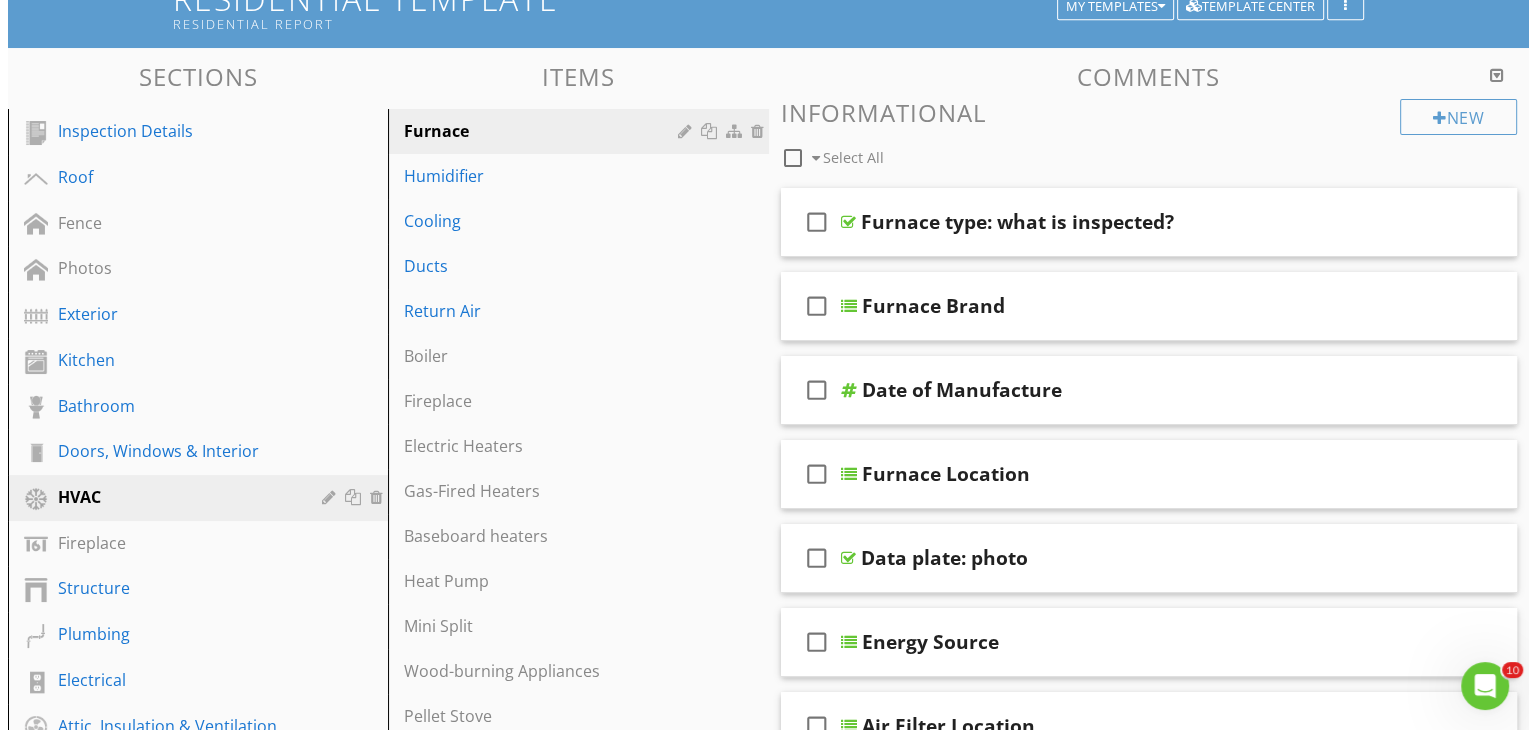 scroll, scrollTop: 0, scrollLeft: 0, axis: both 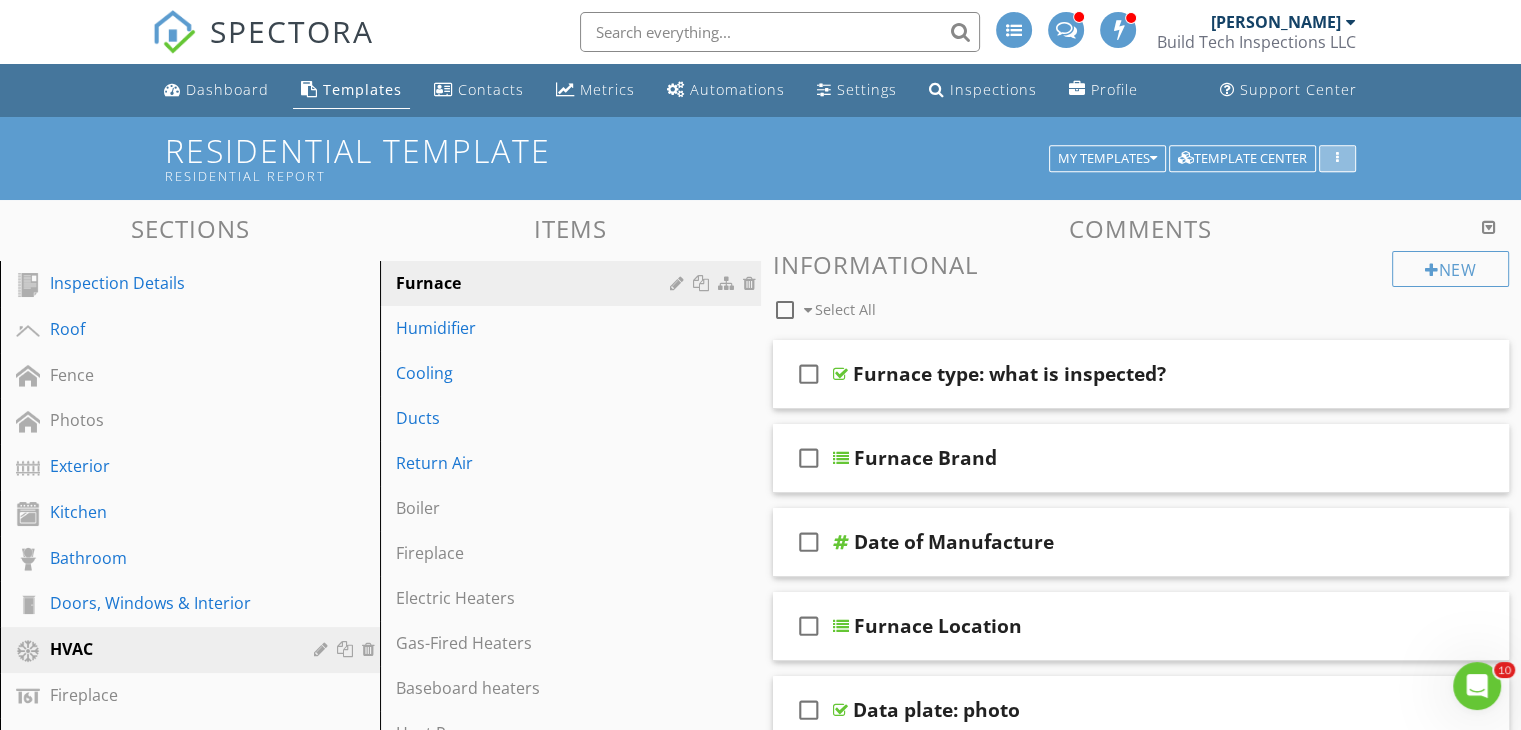 click at bounding box center (1337, 159) 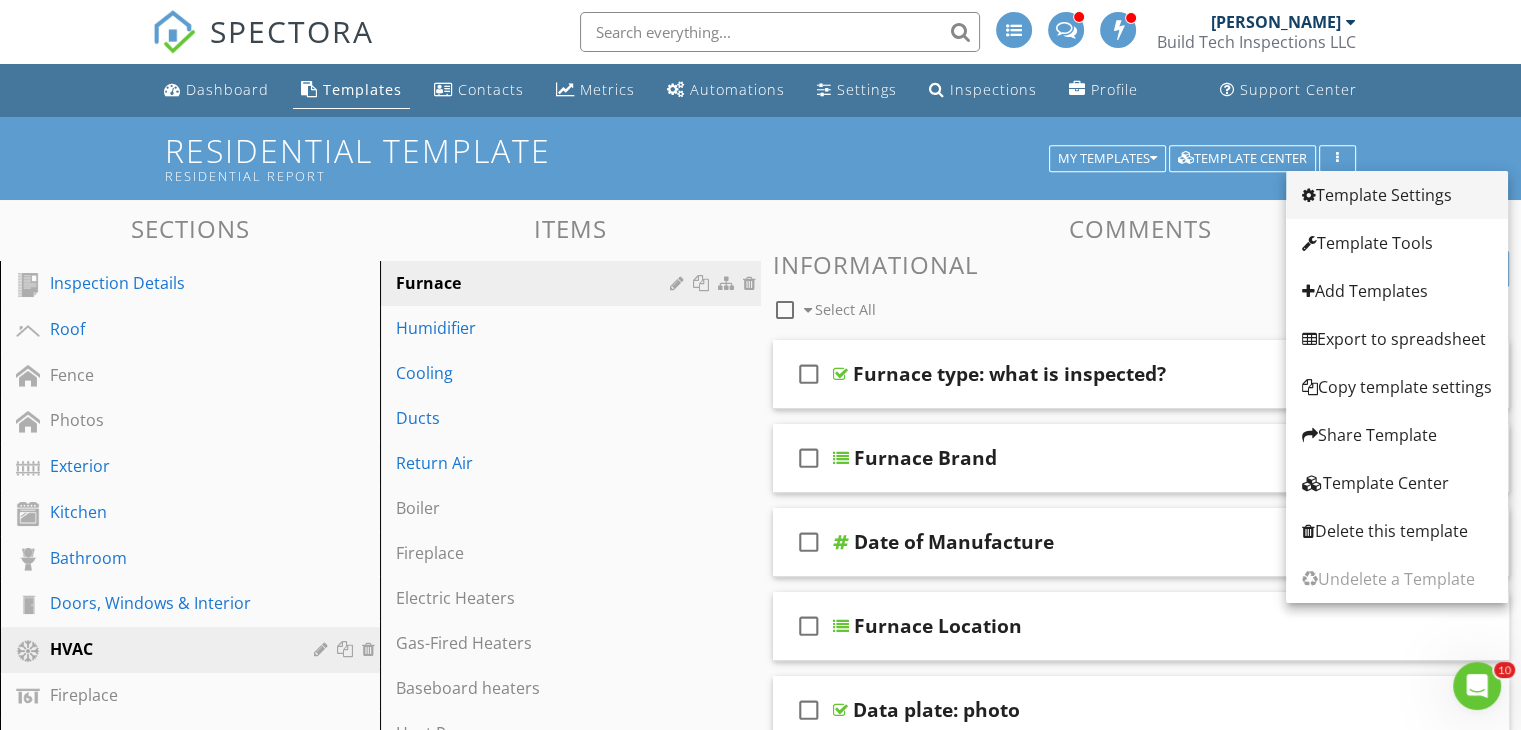 click on "Template Settings" at bounding box center [1397, 195] 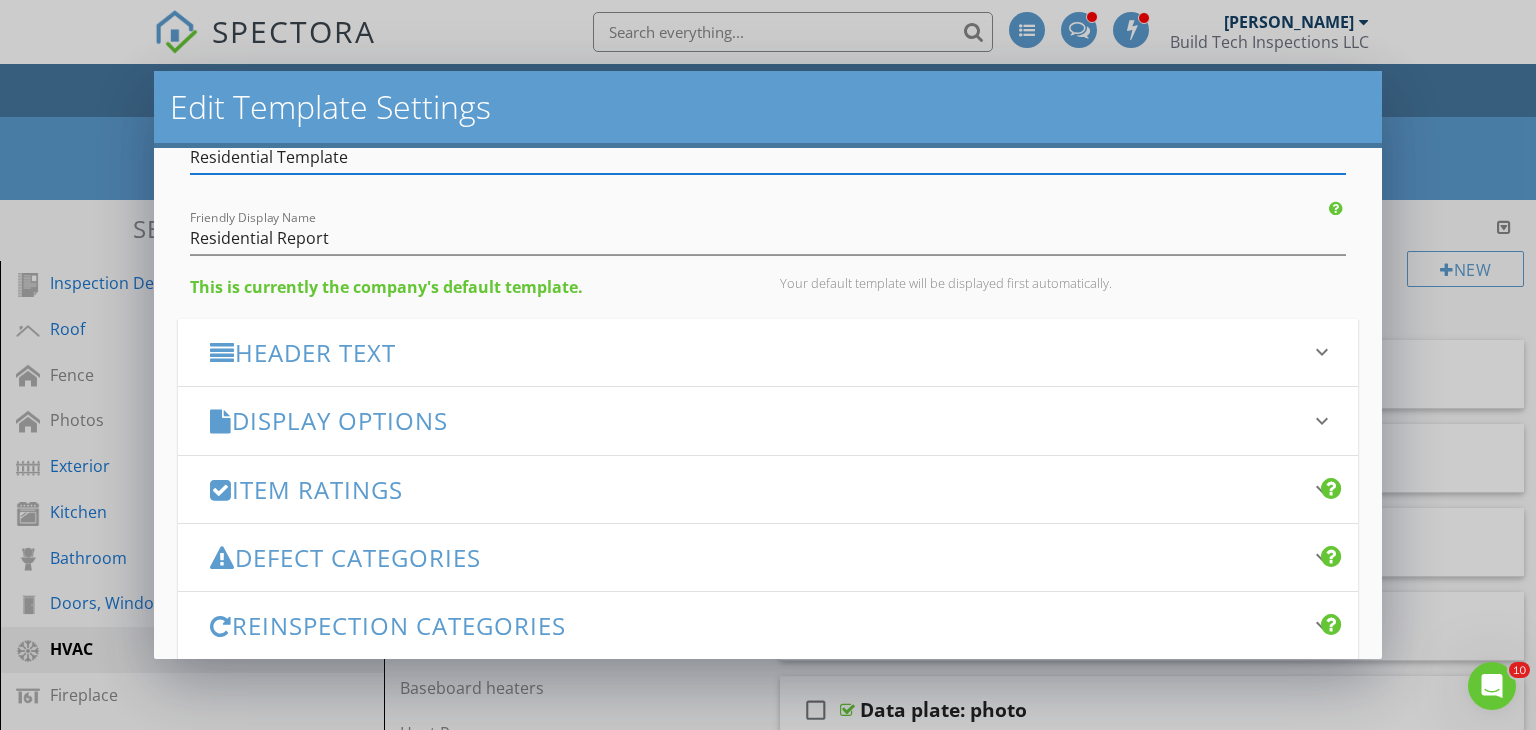 scroll, scrollTop: 88, scrollLeft: 0, axis: vertical 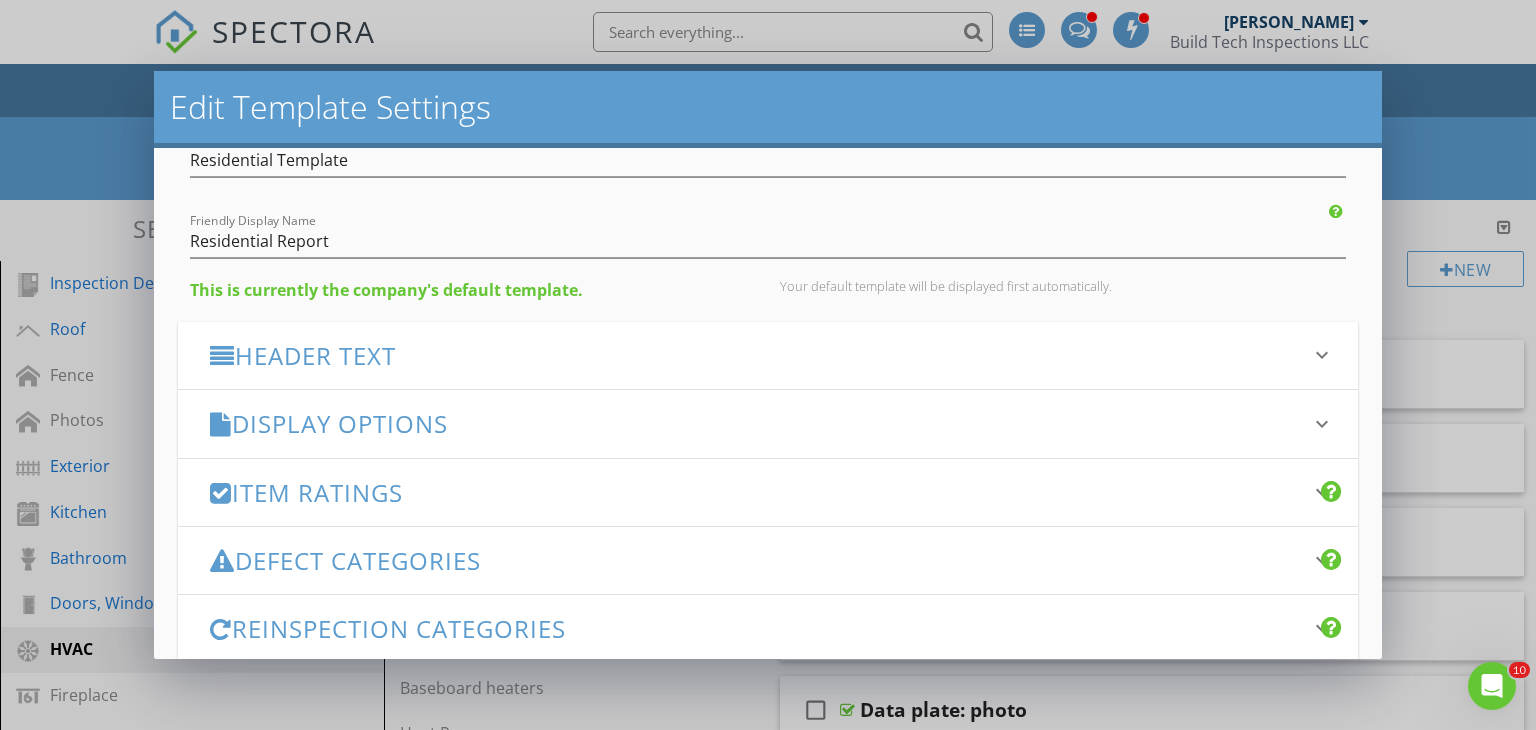 click on "Display Options" at bounding box center [756, 423] 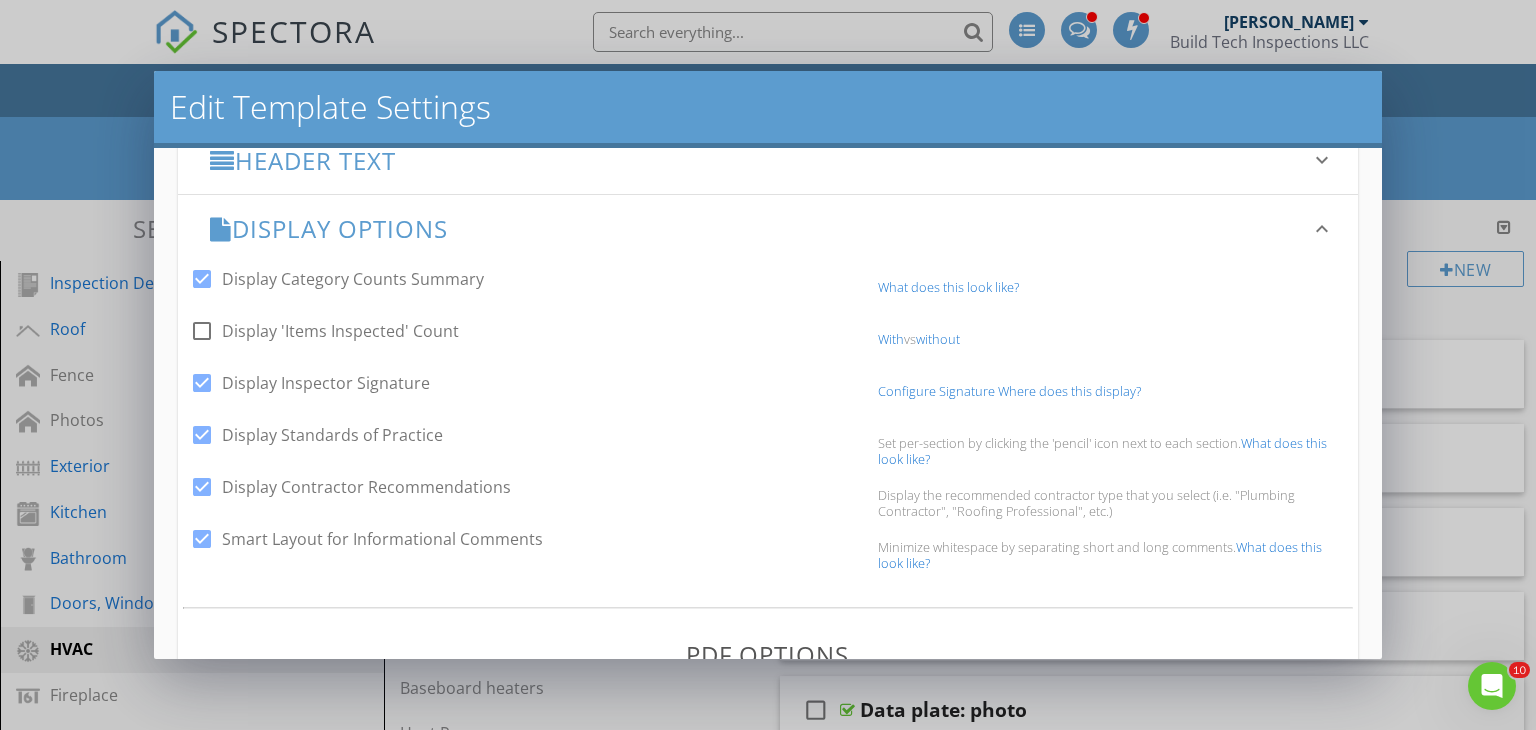 scroll, scrollTop: 292, scrollLeft: 0, axis: vertical 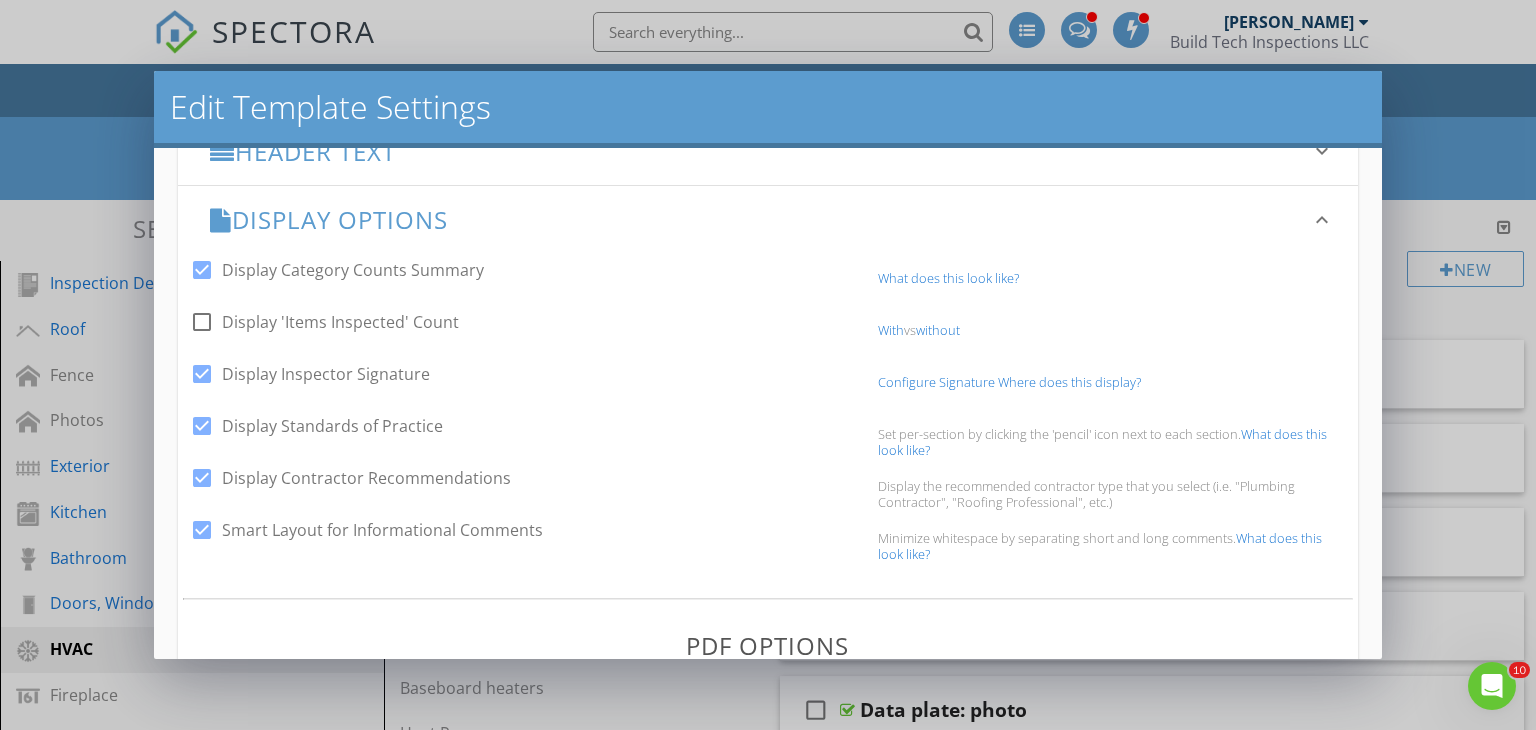 click on "Display Inspector Signature" at bounding box center (326, 374) 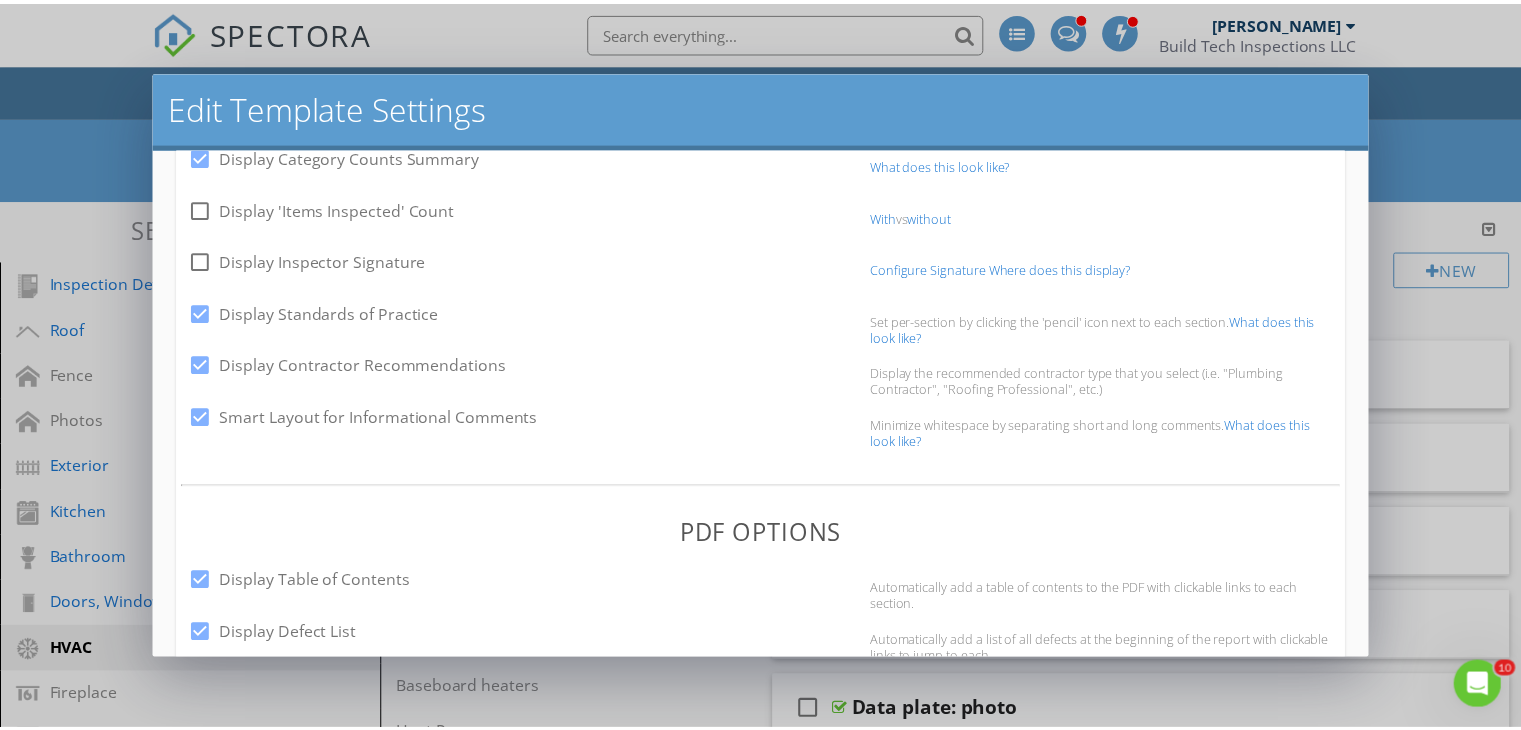 scroll, scrollTop: 0, scrollLeft: 0, axis: both 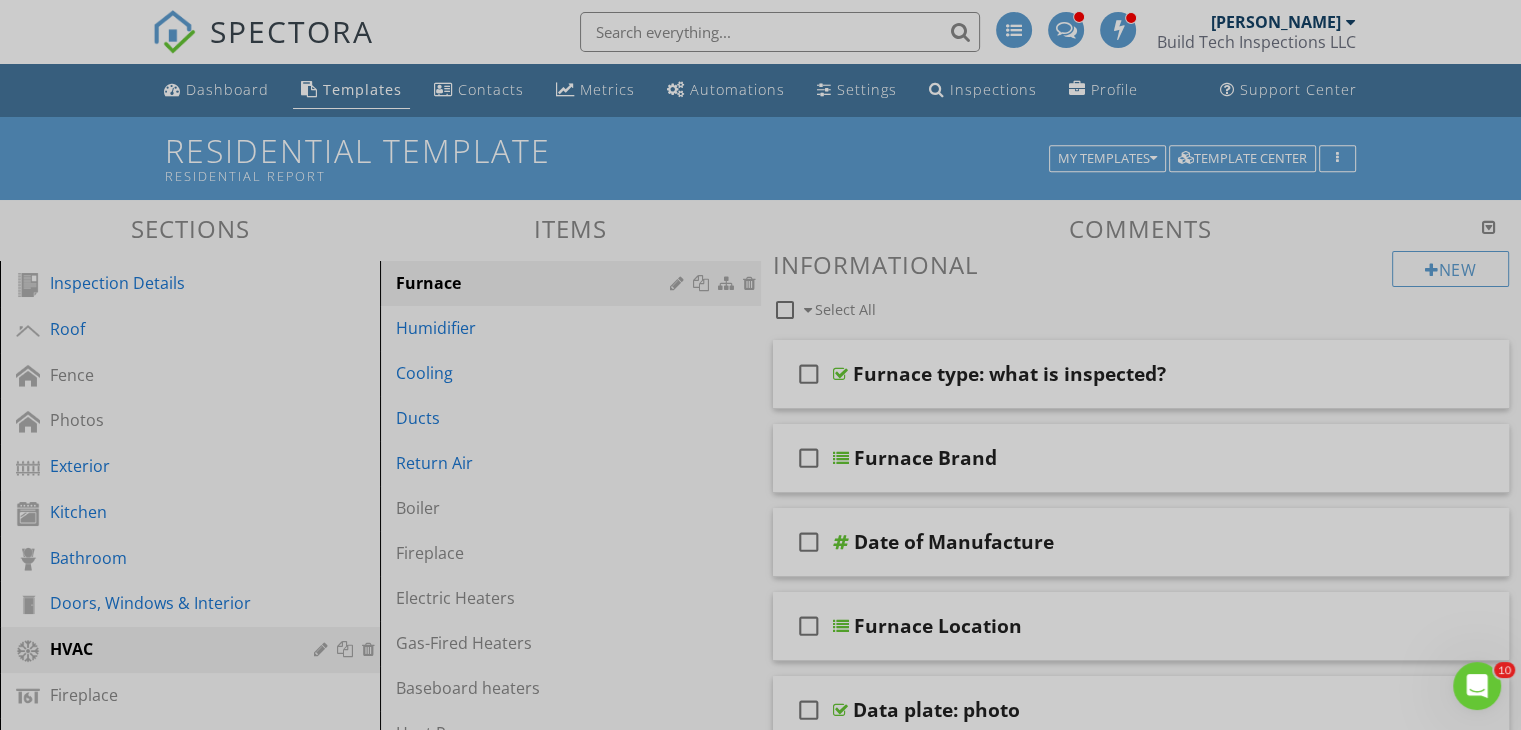 click at bounding box center [760, 365] 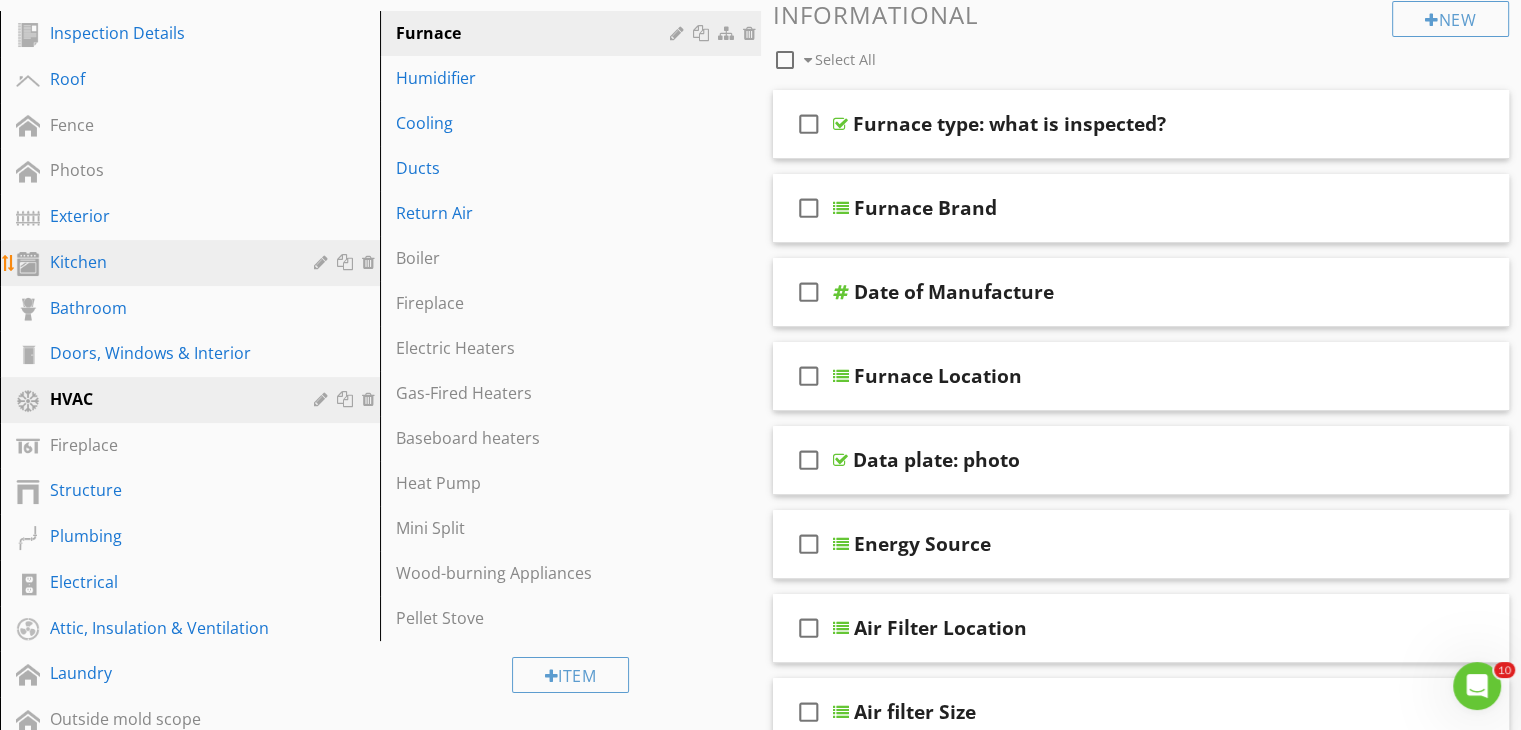 scroll, scrollTop: 0, scrollLeft: 0, axis: both 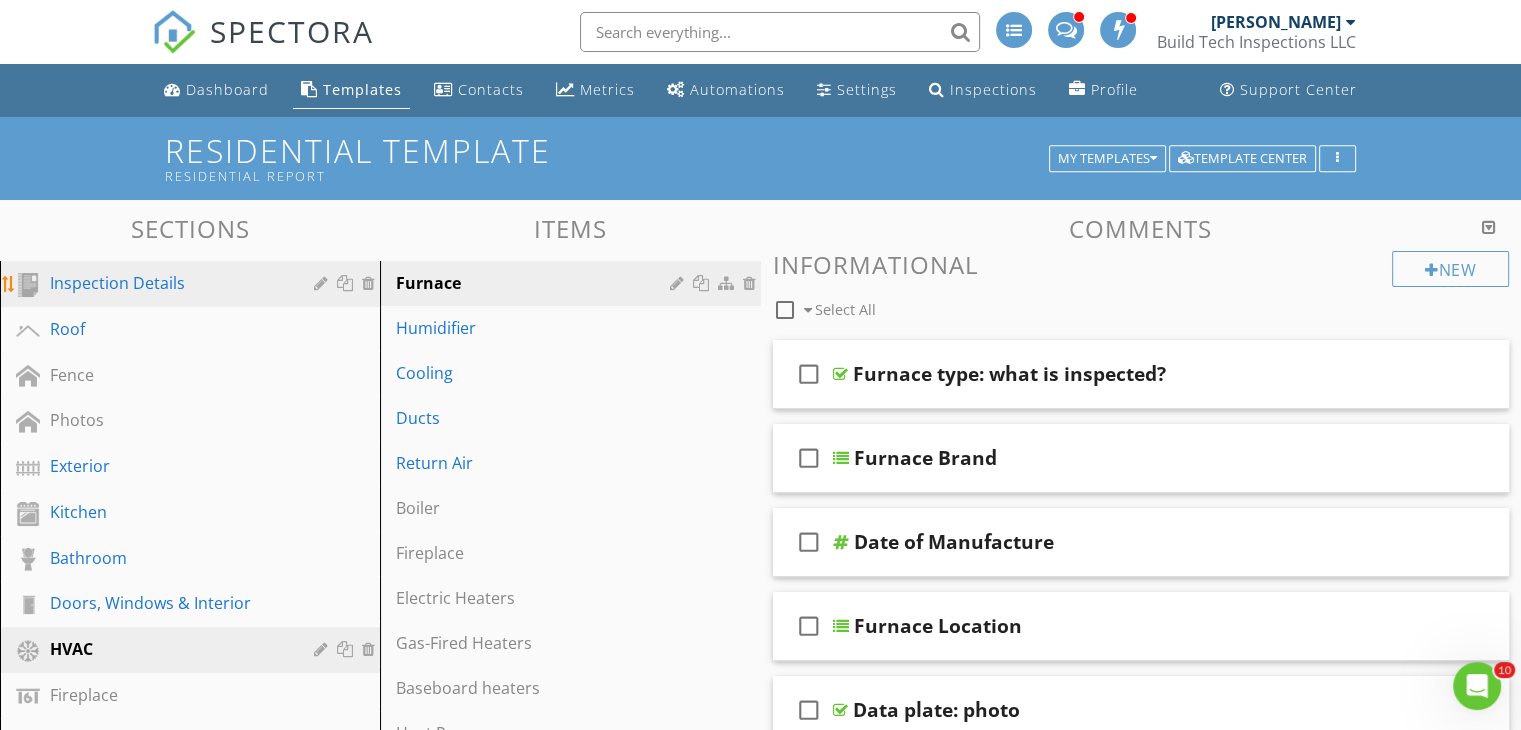 click on "Inspection Details" at bounding box center [205, 284] 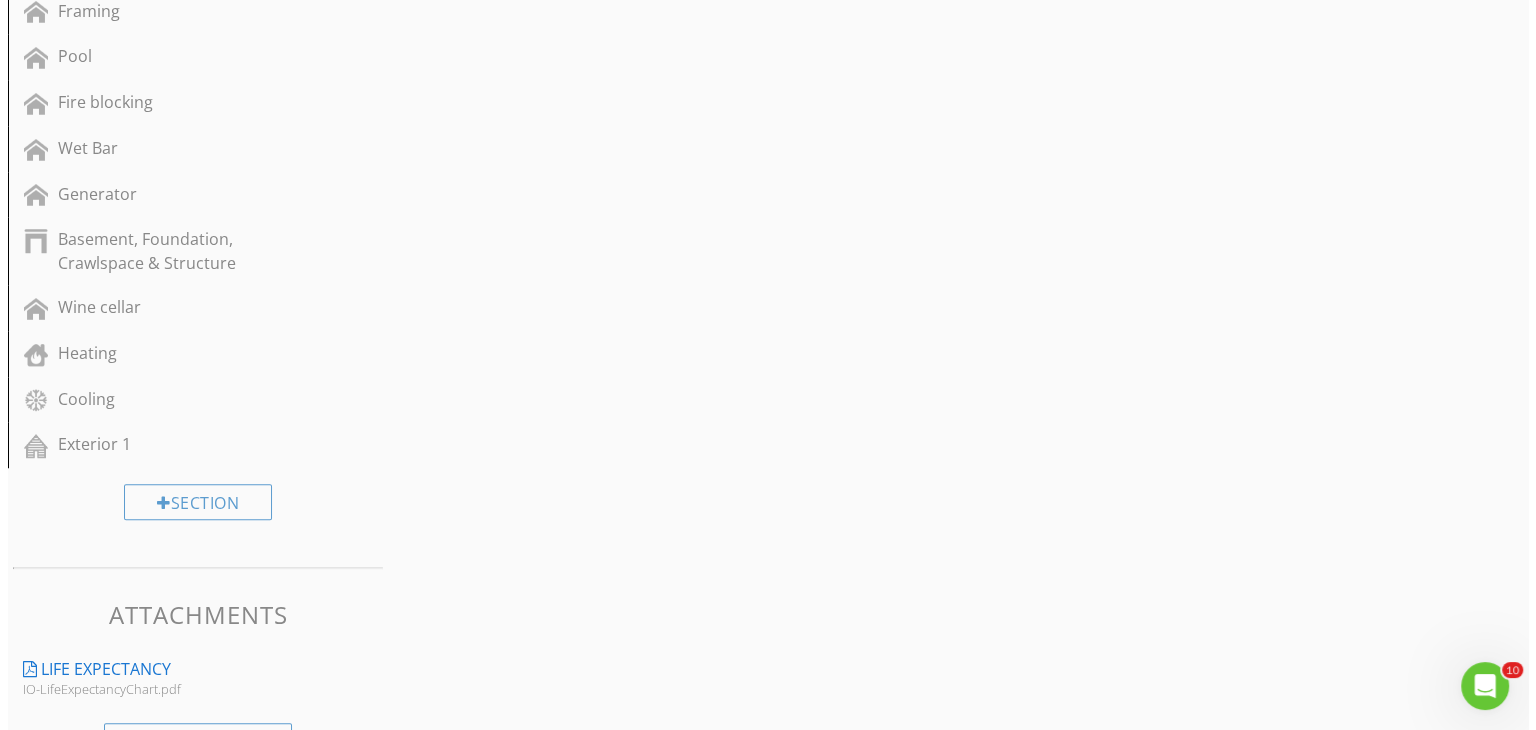 scroll, scrollTop: 1556, scrollLeft: 0, axis: vertical 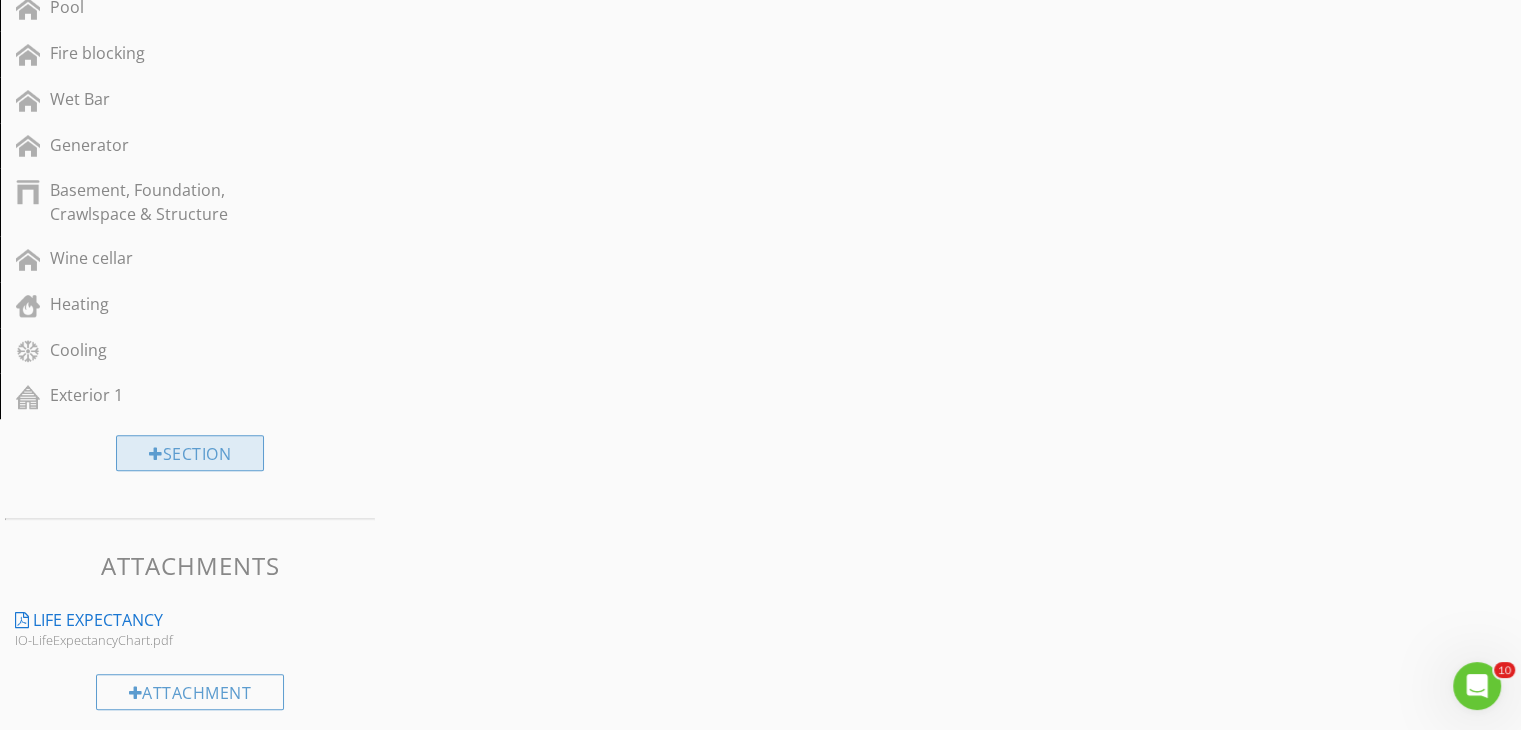 click on "Section" at bounding box center [190, 453] 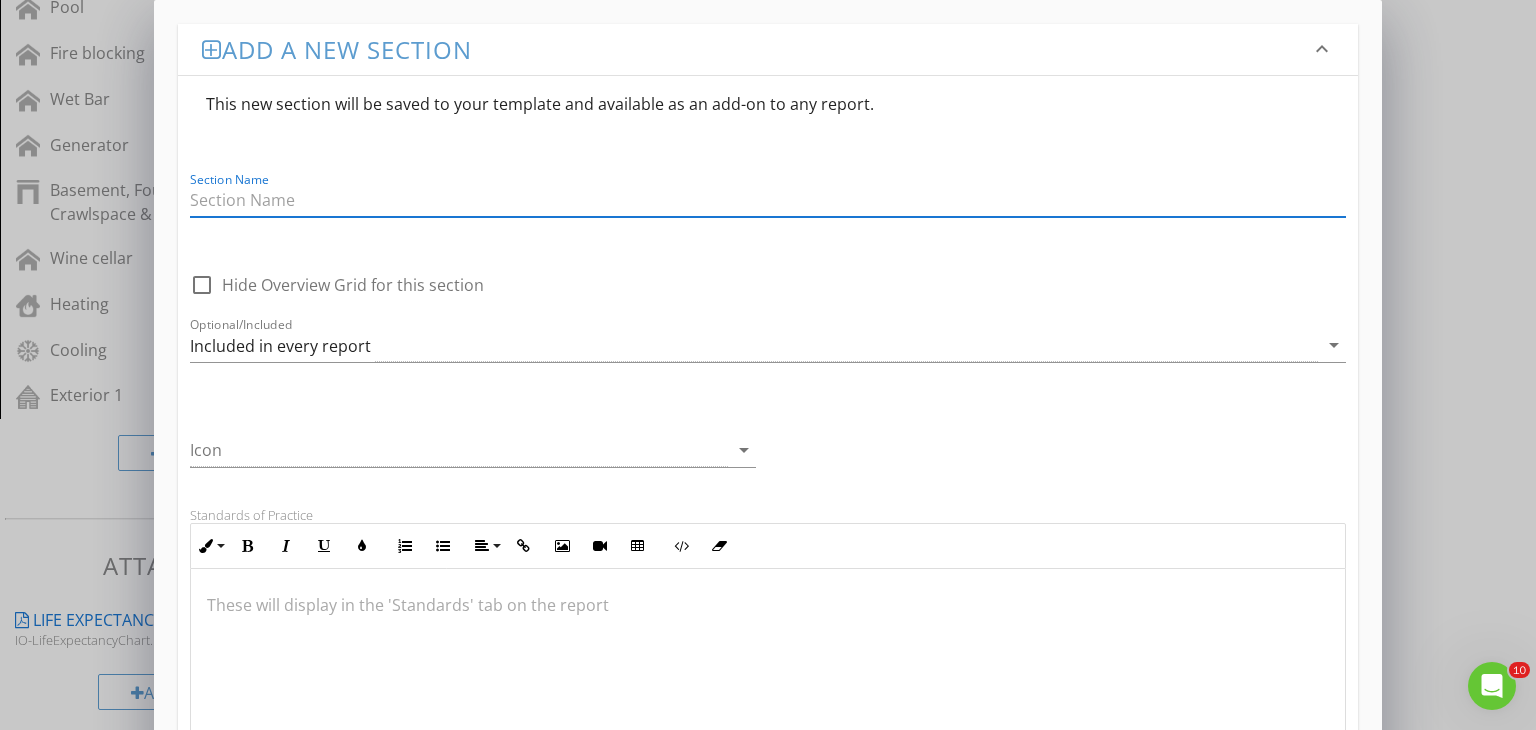 click at bounding box center (768, 200) 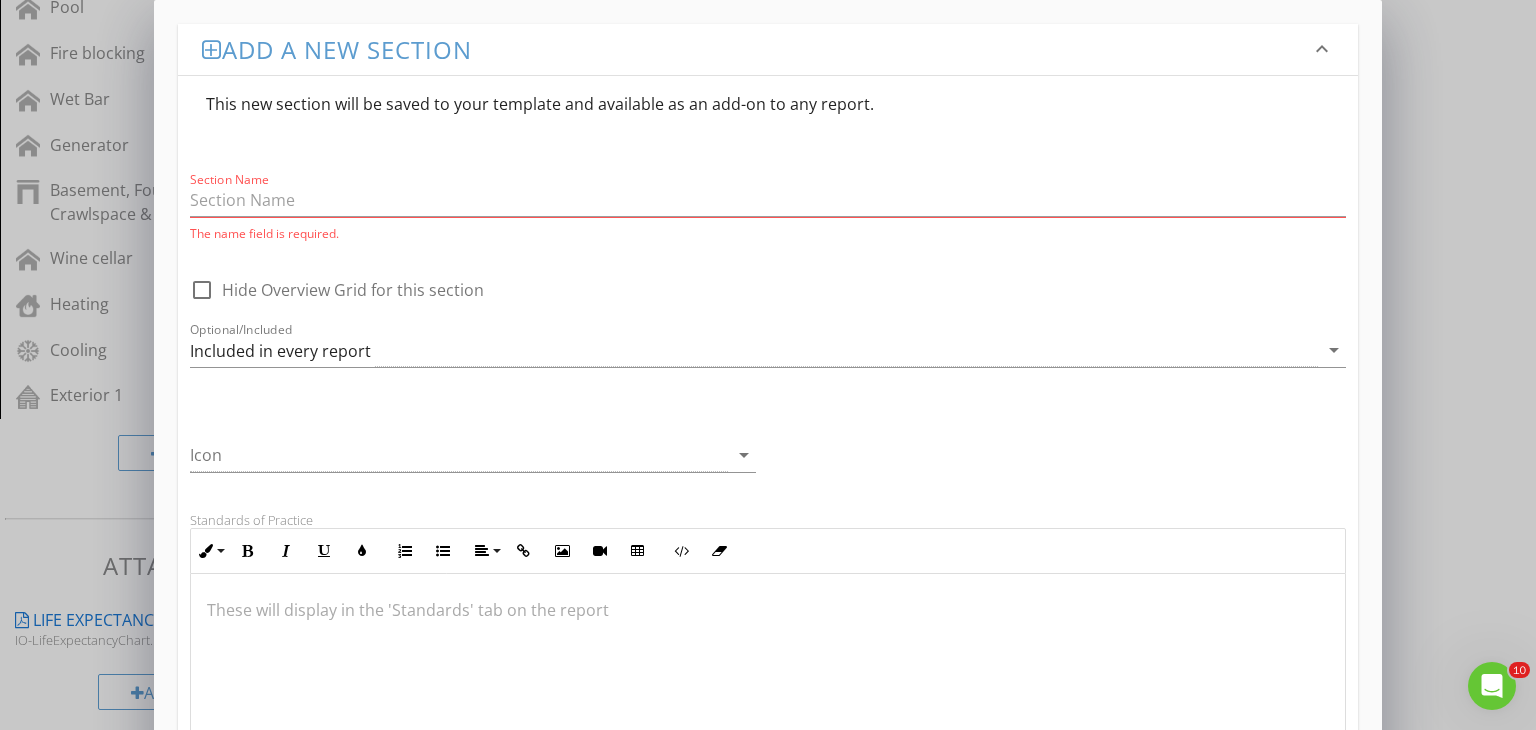click on "Add a new section
keyboard_arrow_down
This new section will be saved to your template and available as an
add-on to any report.
Section Name The name field is required.     check_box_outline_blank Hide Overview Grid for this section     Optional/Included Included in every report arrow_drop_down   Icon arrow_drop_down     Standards of Practice   Inline Style XLarge Large Normal Small Light Small/Light Bold Italic Underline Colors Ordered List Unordered List Align Align Left Align Center Align Right Align Justify Insert Link Insert Image Insert Video Insert Table Code View Clear Formatting These will display in the 'Standards' tab on the report   Reminders   Inline Style XLarge Large Normal Small Light Small/Light Bold Italic Underline Colors Ordered List Unordered List Align Align Left Align Center Align Right Align Justify Insert Link Insert Image Insert Video Insert Table Code View Clear Formatting
Save" at bounding box center [768, 688] 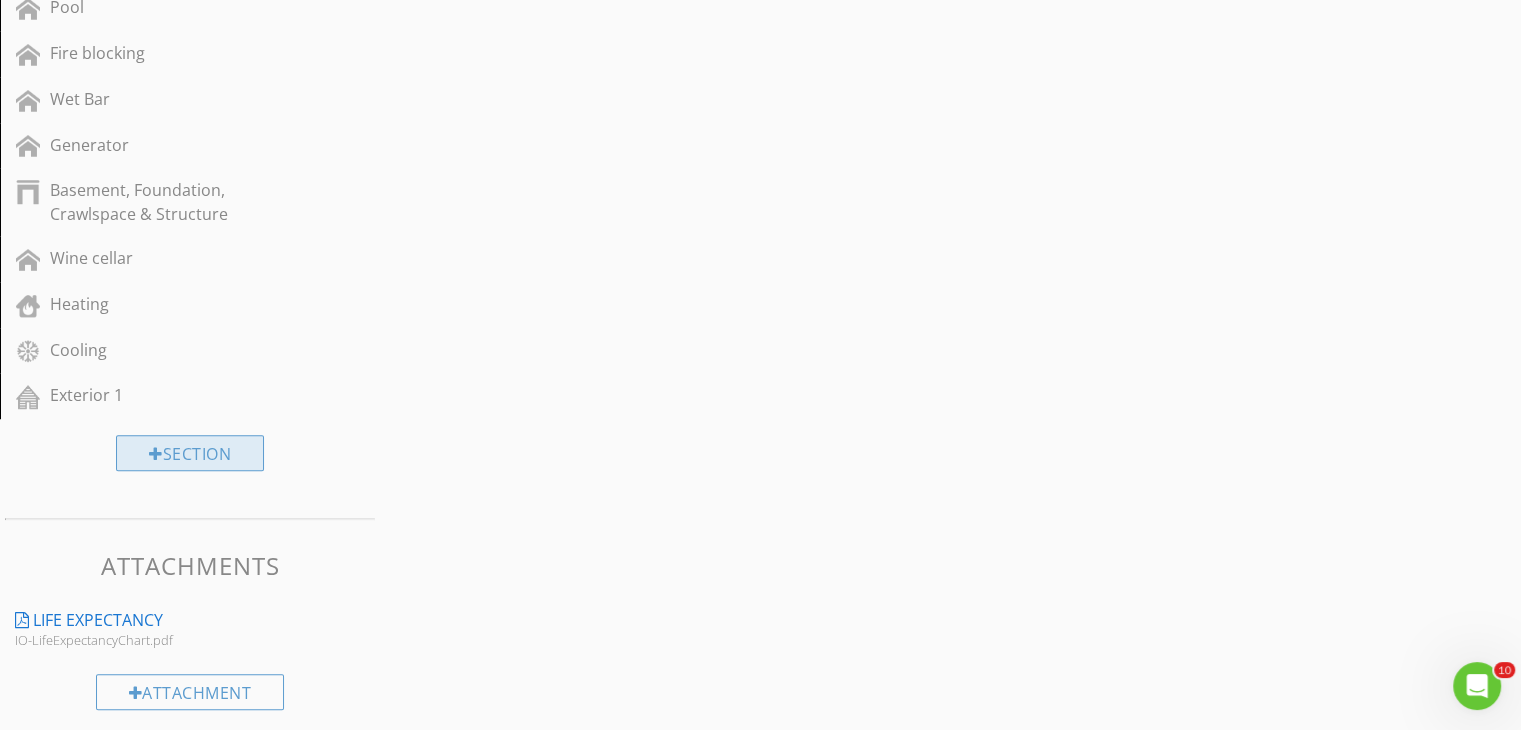 click on "Section" at bounding box center (190, 453) 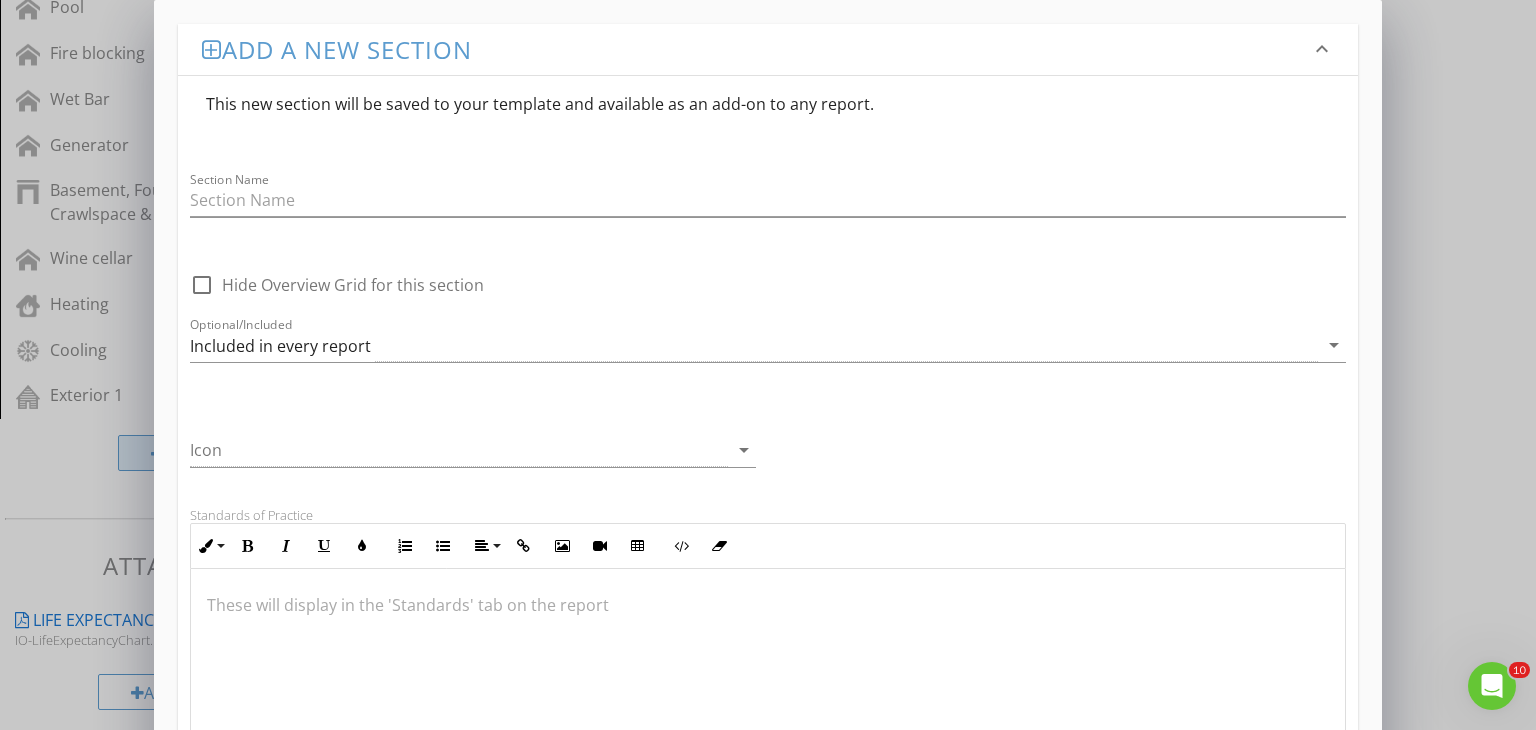 click on "Add a new section
keyboard_arrow_down
This new section will be saved to your template and available as an
add-on to any report.
Section Name     check_box_outline_blank Hide Overview Grid for this section     Optional/Included Included in every report arrow_drop_down   Icon arrow_drop_down     Standards of Practice   Inline Style XLarge Large Normal Small Light Small/Light Bold Italic Underline Colors Ordered List Unordered List Align Align Left Align Center Align Right Align Justify Insert Link Insert Image Insert Video Insert Table Code View Clear Formatting These will display in the 'Standards' tab on the report   Reminders   Inline Style XLarge Large Normal Small Light Small/Light Bold Italic Underline Colors Ordered List Unordered List Align Align Left Align Center Align Right Align Justify Insert Link Insert Image Insert Video Insert Table Code View Clear Formatting
Save
keyboard_arrow_down" at bounding box center [768, 679] 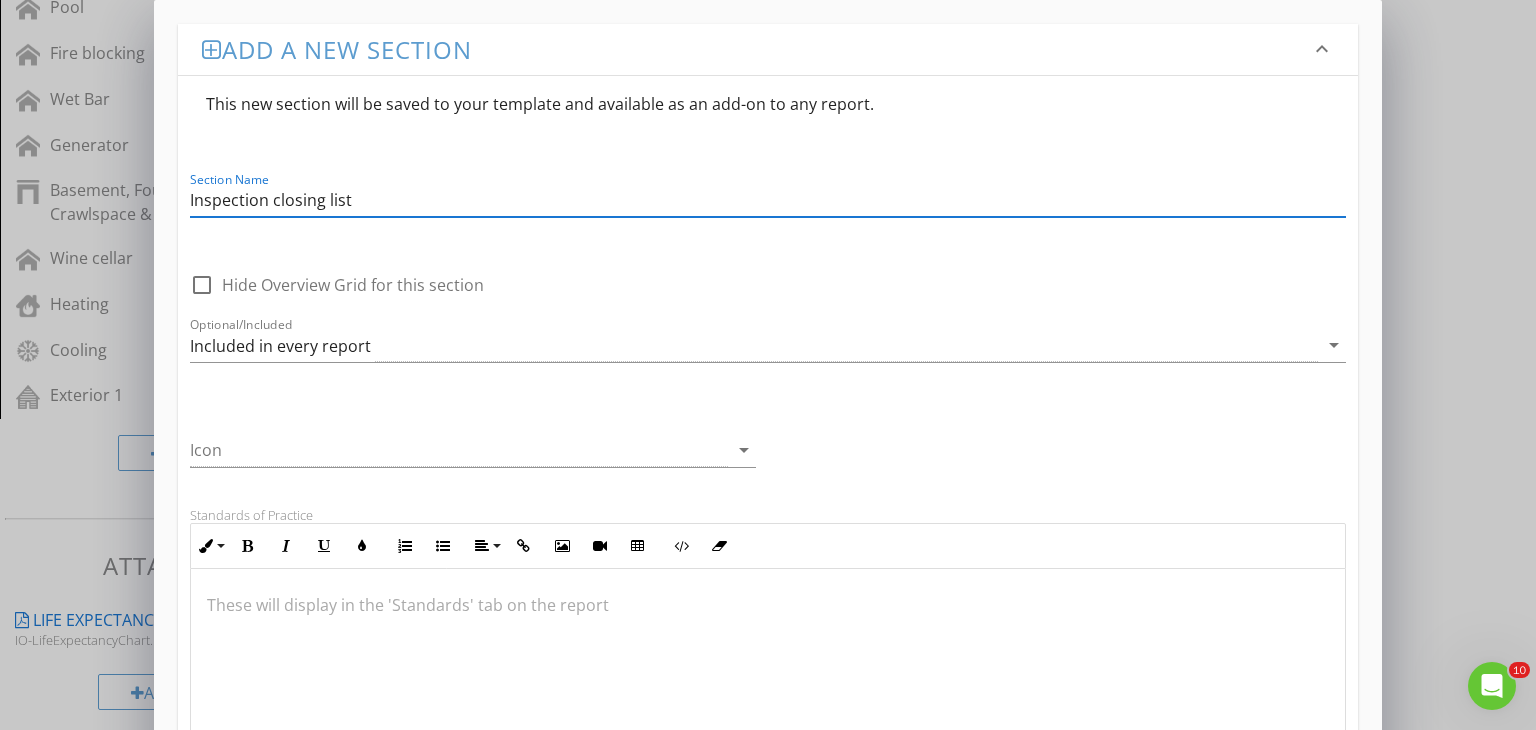 type on "Inspection closing list" 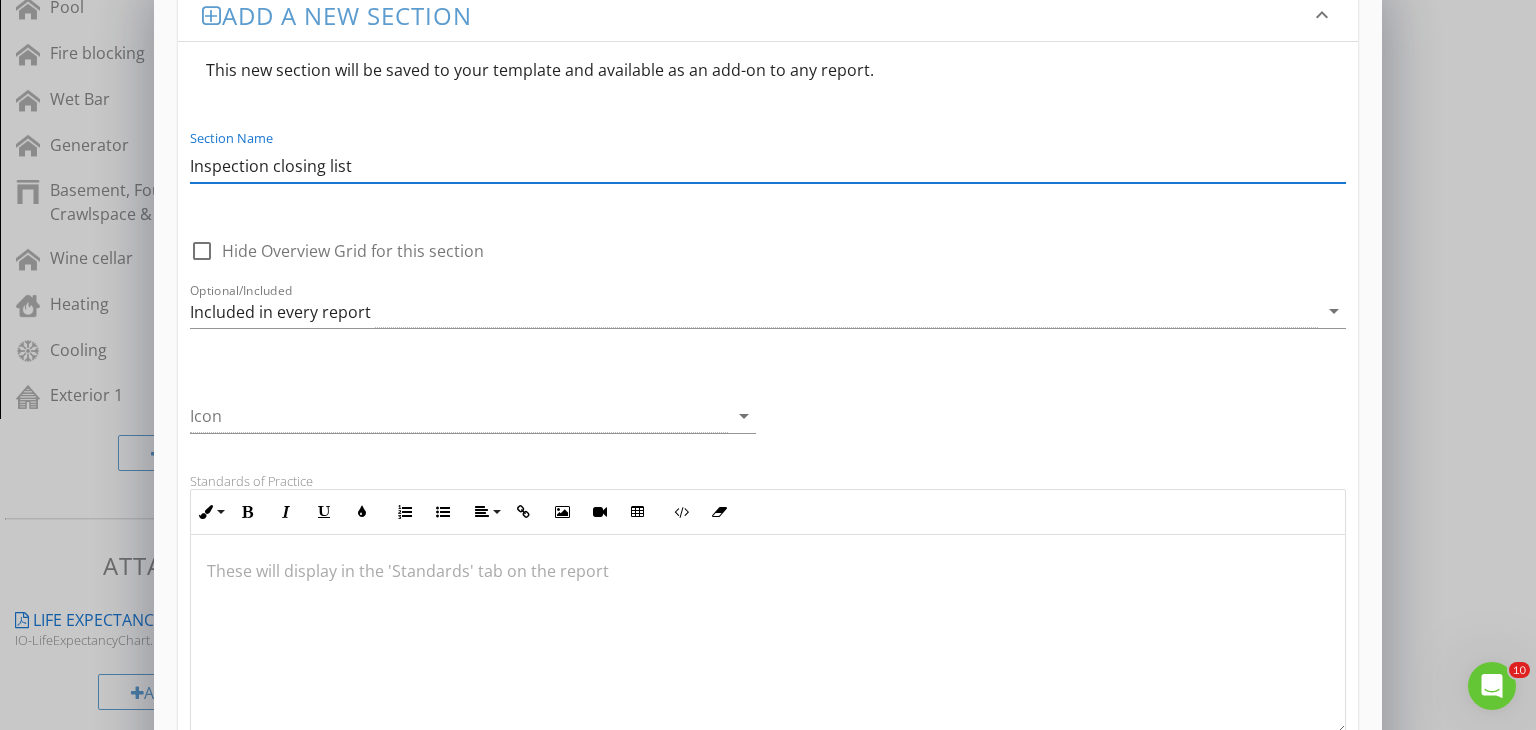 scroll, scrollTop: 35, scrollLeft: 0, axis: vertical 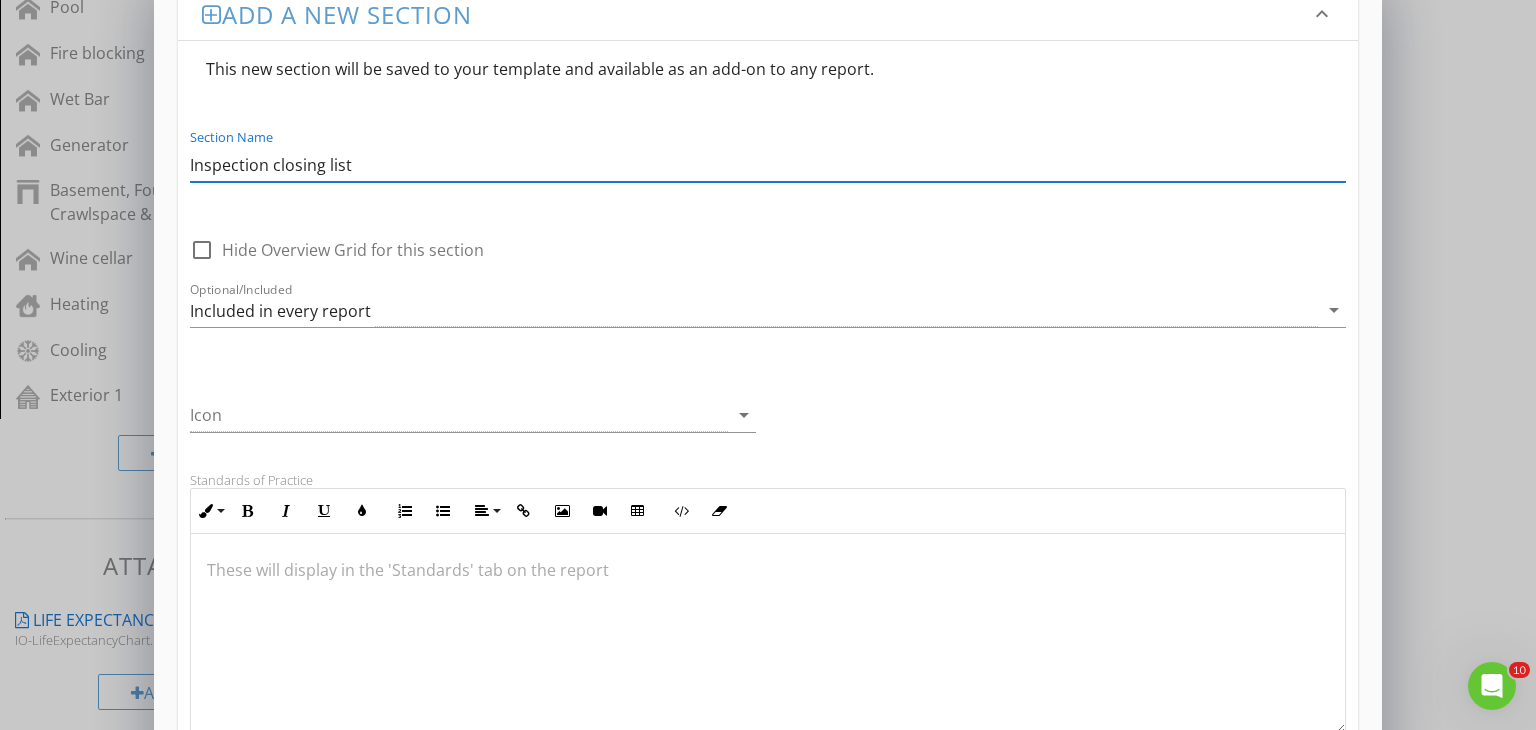 click on "Hide Overview Grid for this section" at bounding box center [353, 250] 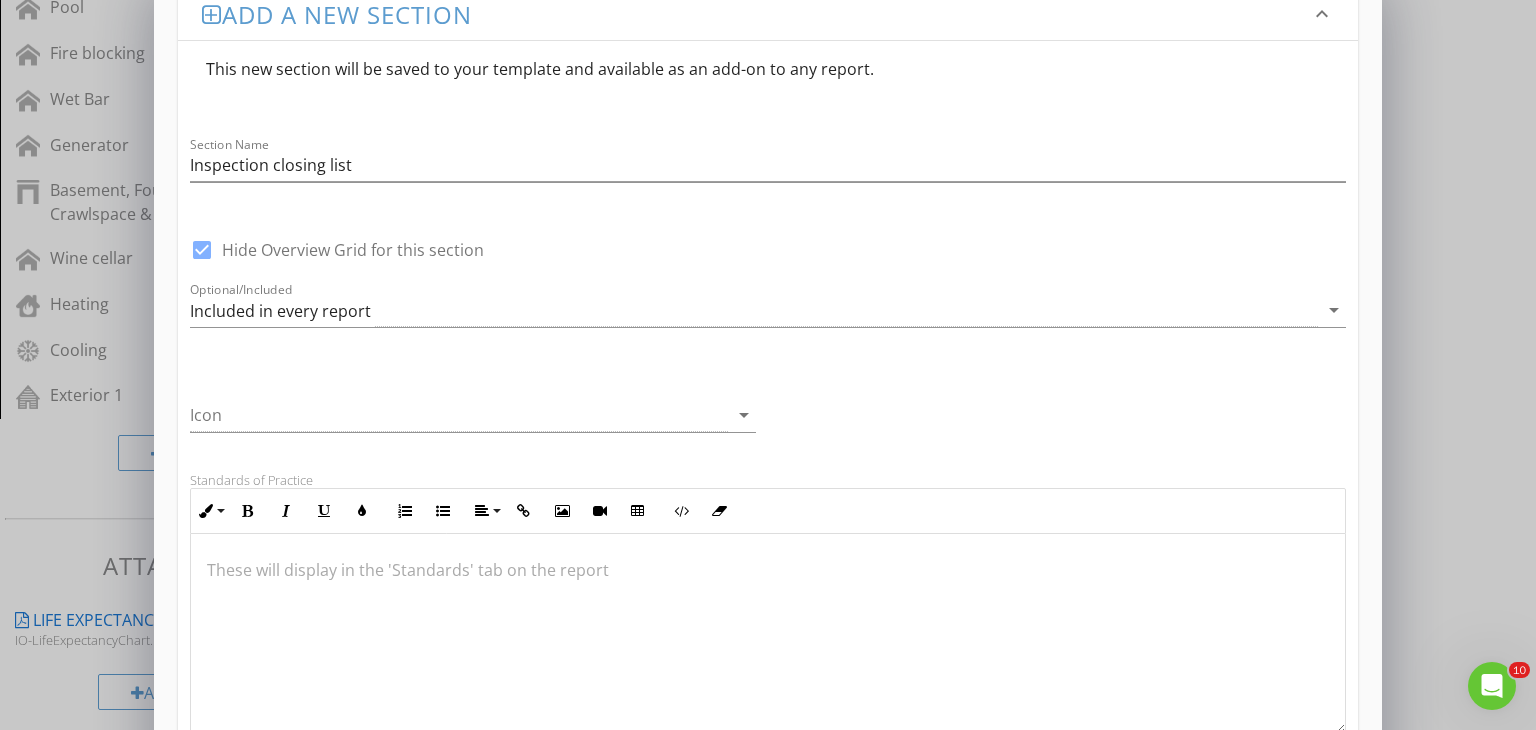 click on "Hide Overview Grid for this section" at bounding box center (353, 250) 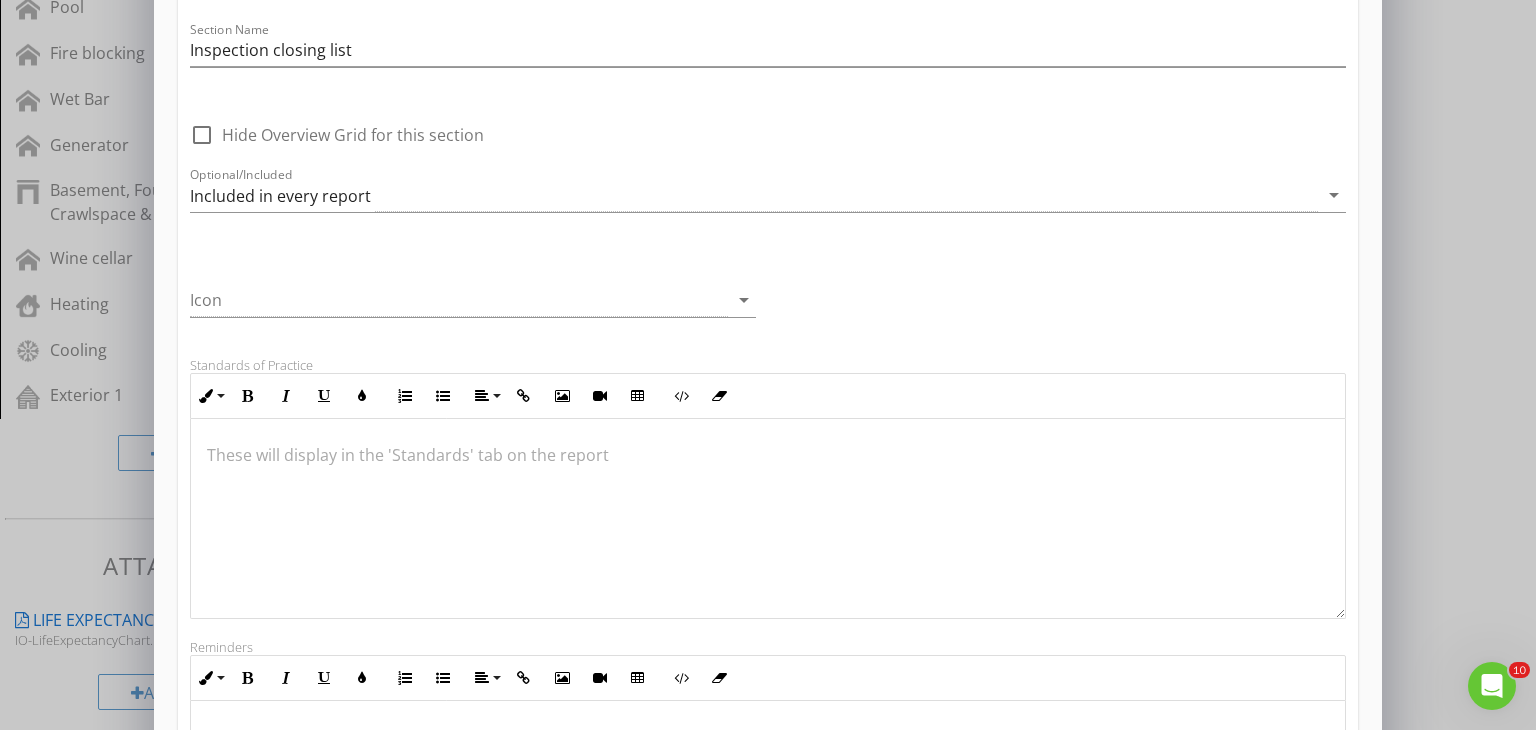 scroll, scrollTop: 160, scrollLeft: 0, axis: vertical 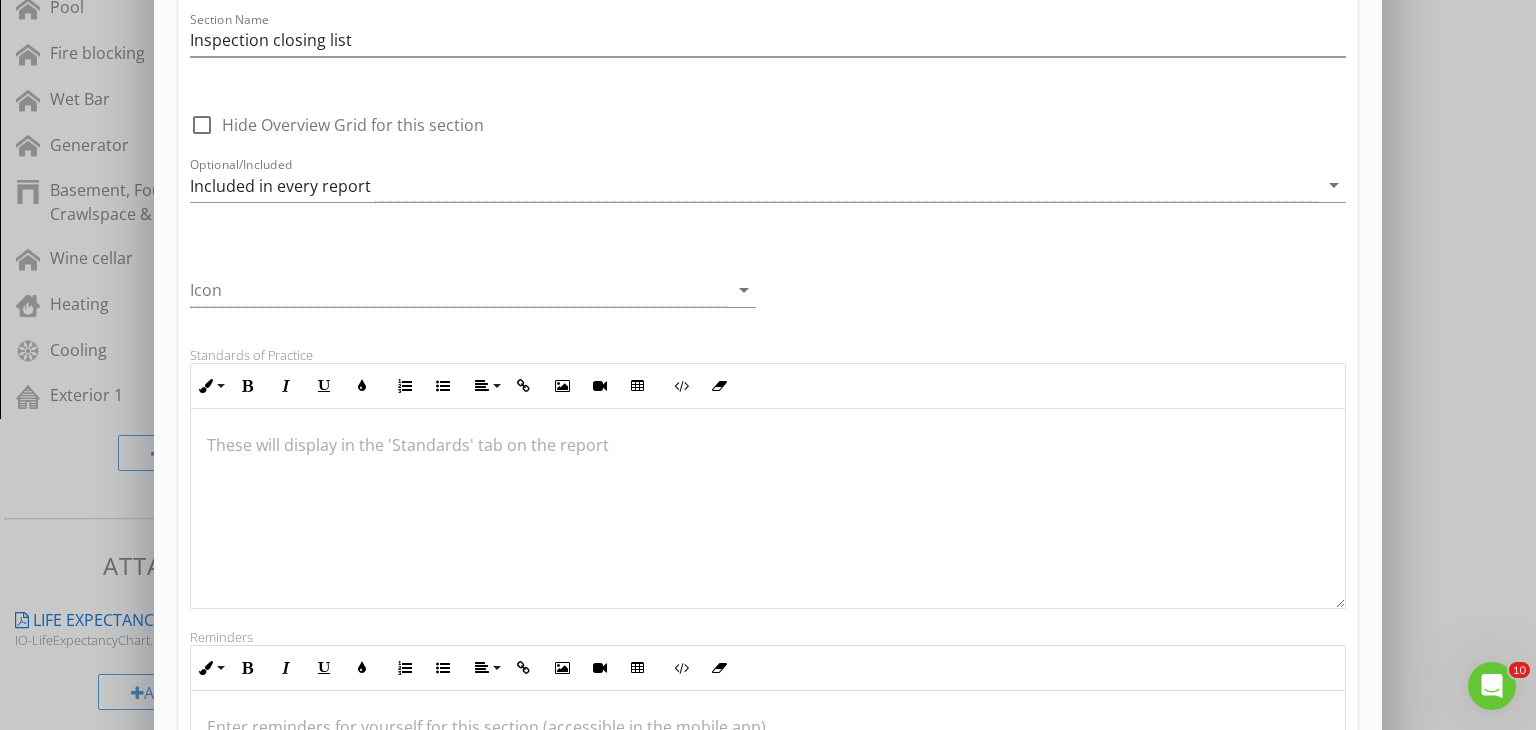 click at bounding box center (473, 321) 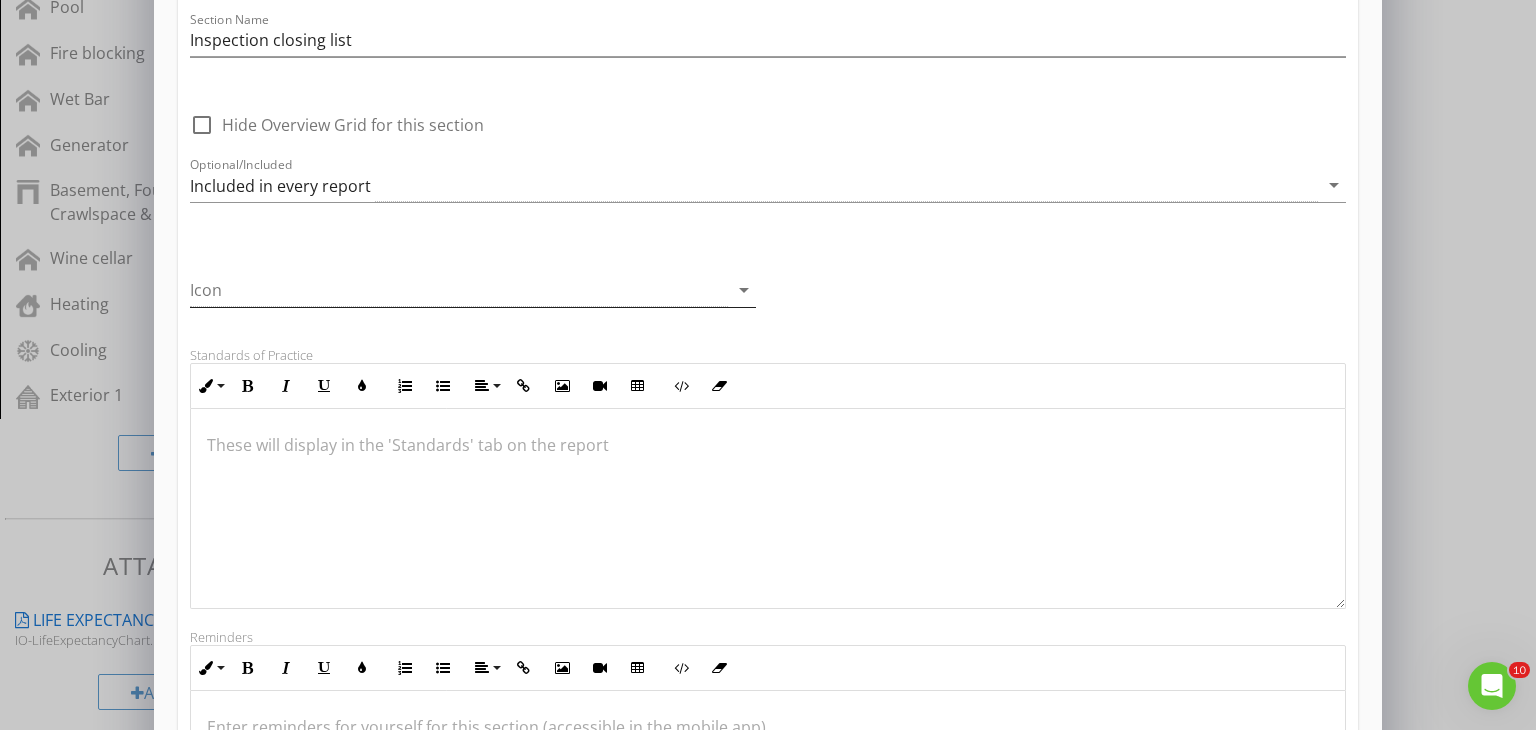 click at bounding box center [459, 290] 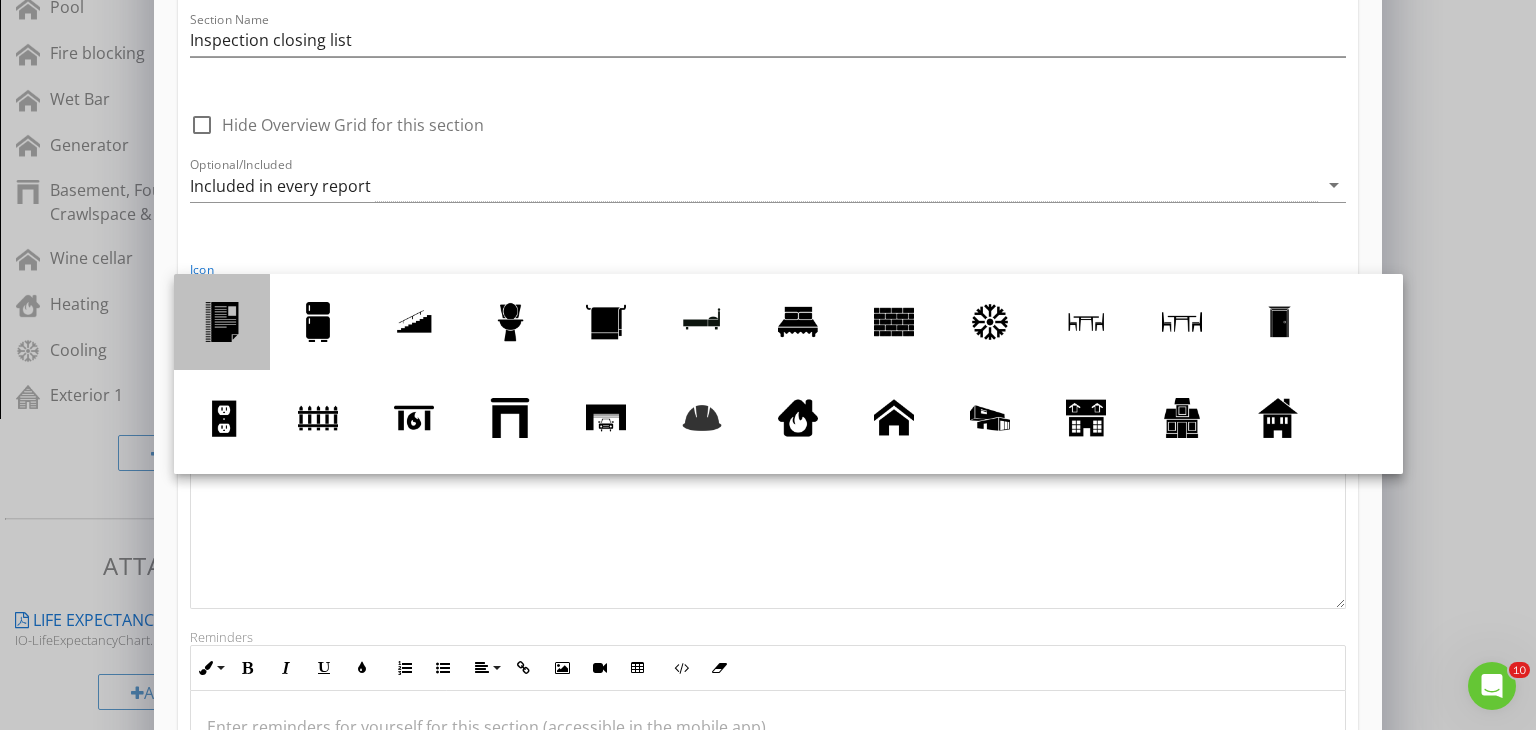 click at bounding box center [222, 322] 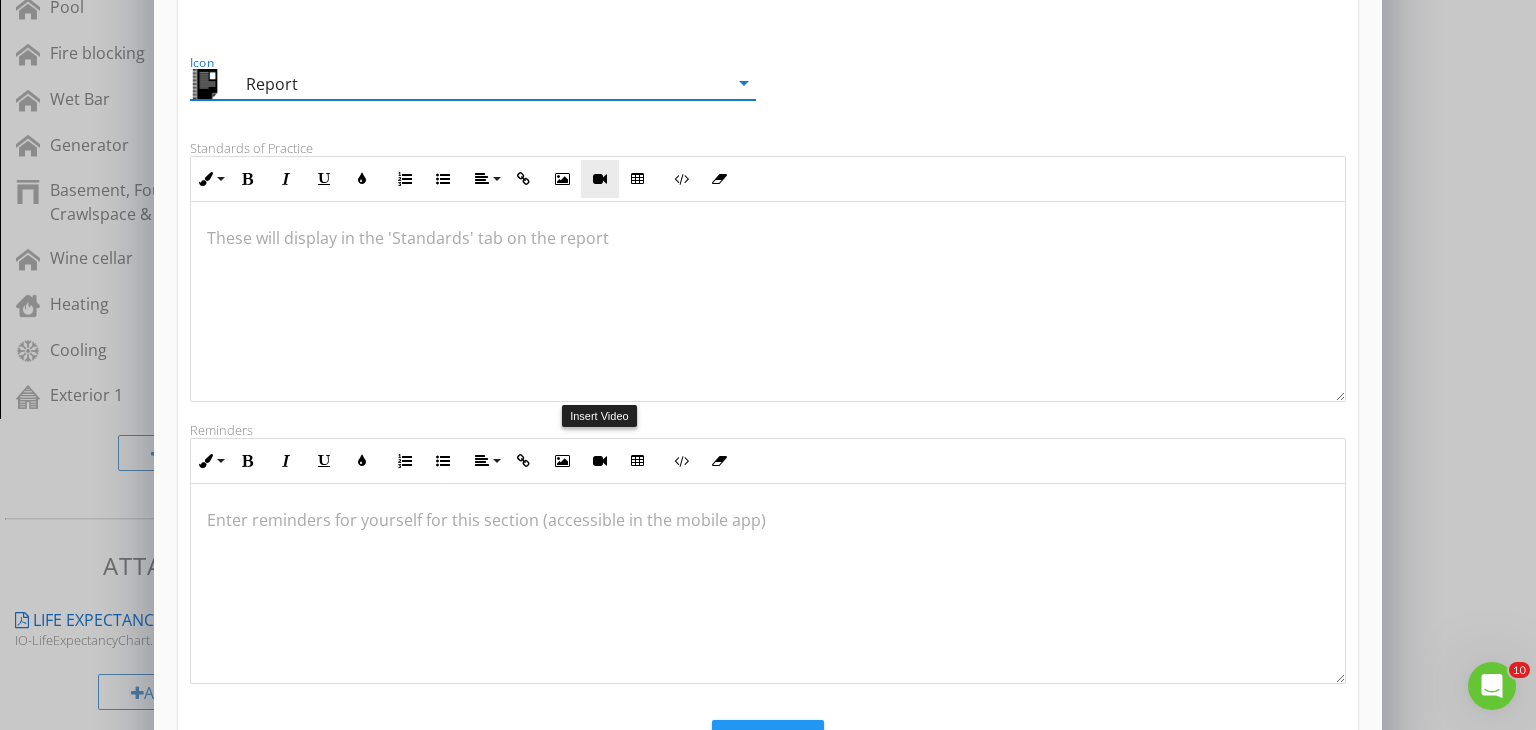 scroll, scrollTop: 376, scrollLeft: 0, axis: vertical 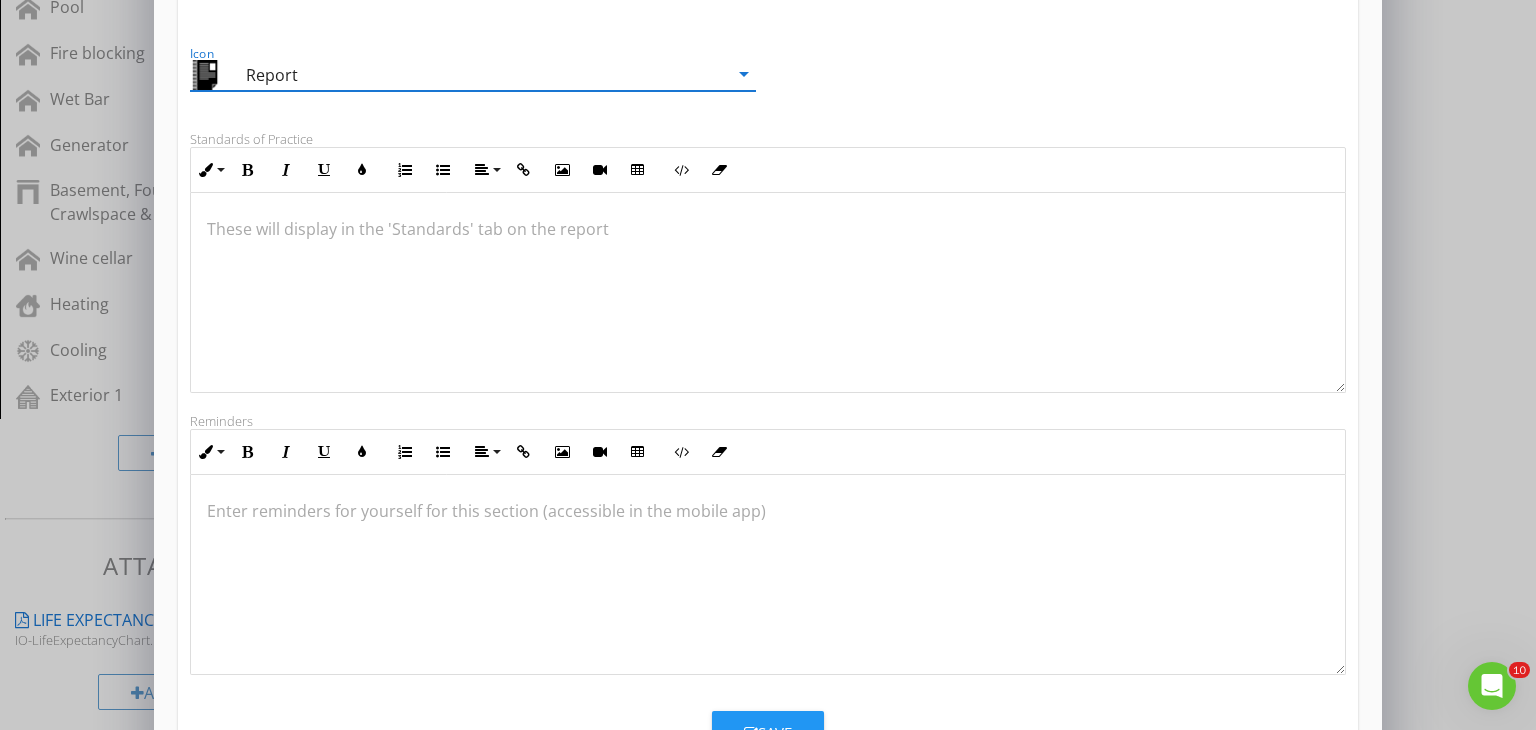click on "Save" at bounding box center (768, 733) 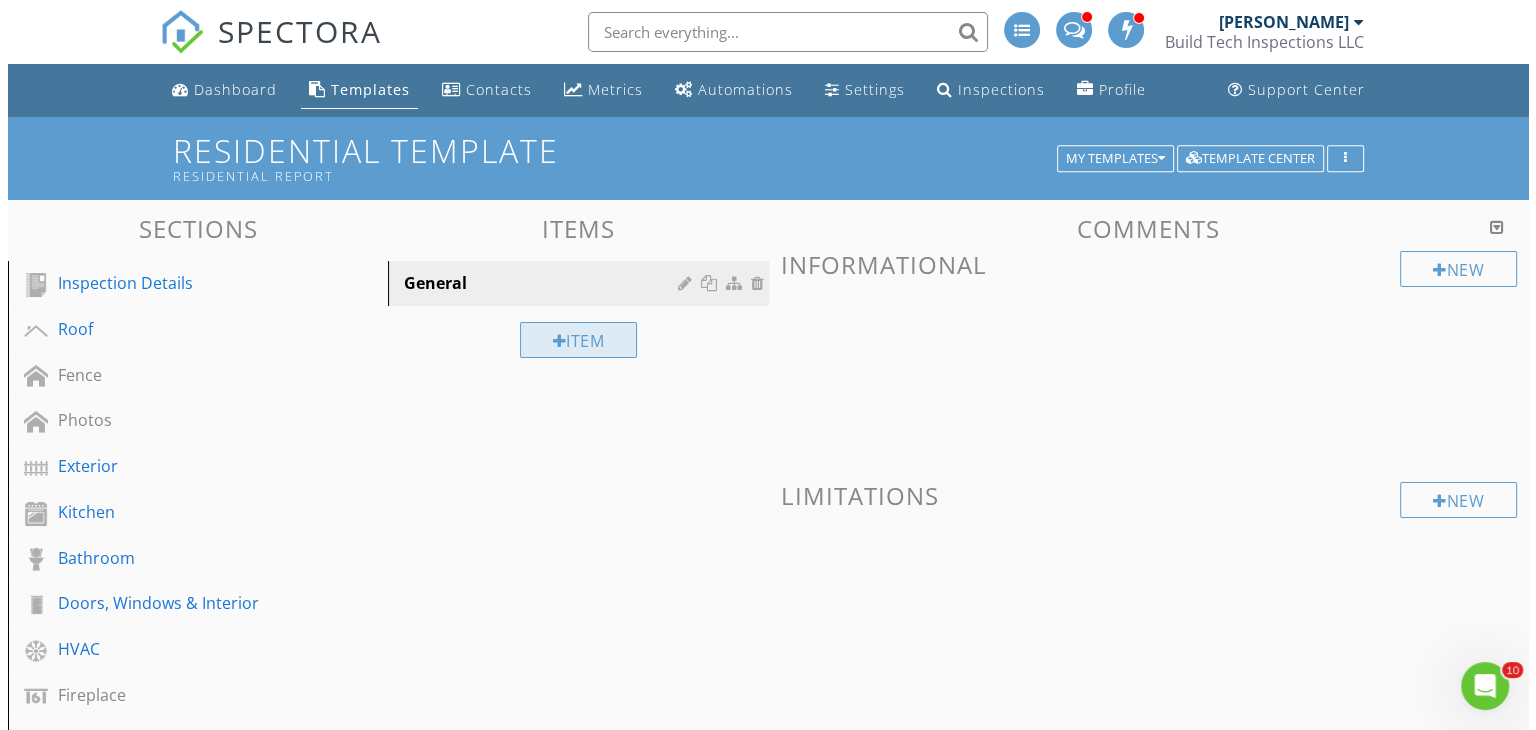 scroll, scrollTop: 0, scrollLeft: 0, axis: both 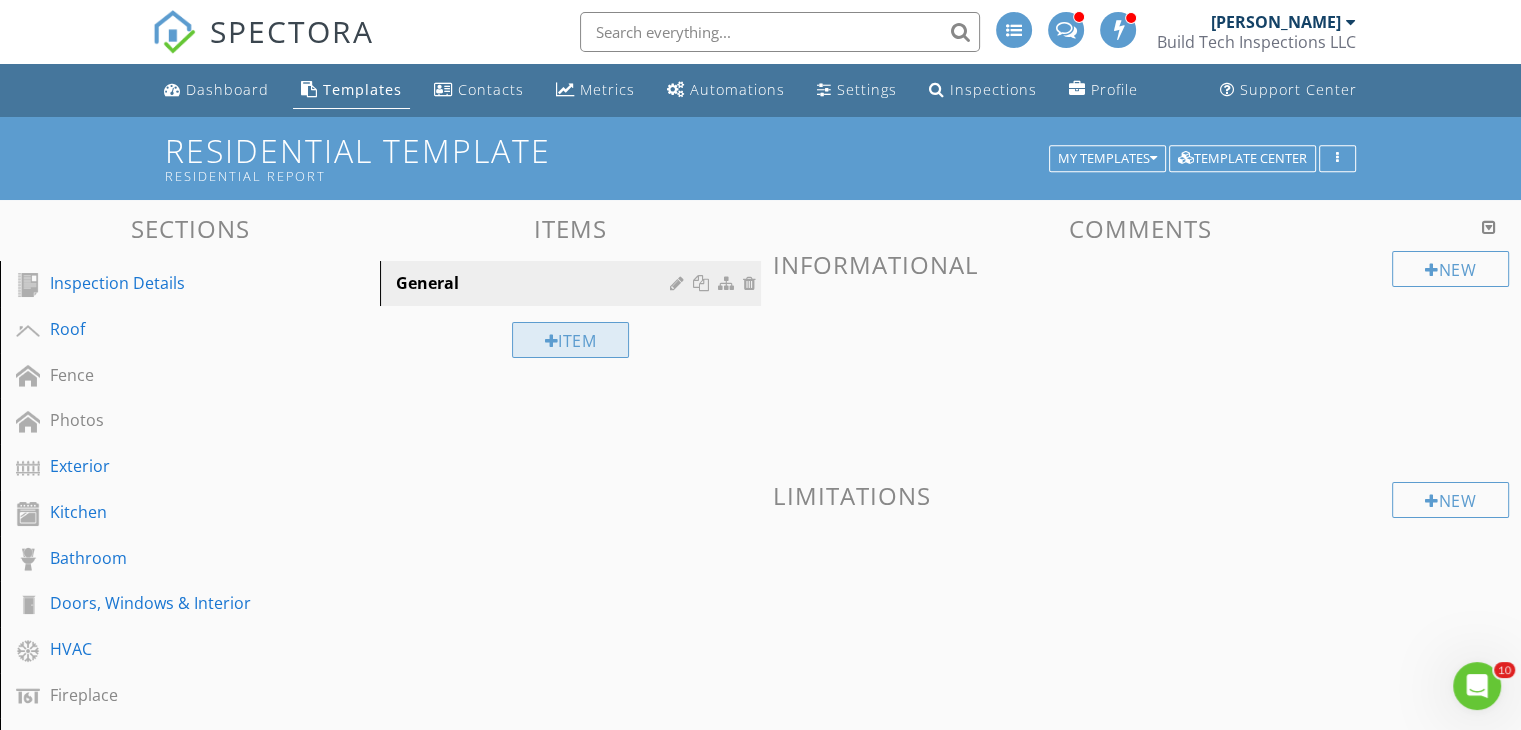 click at bounding box center (552, 341) 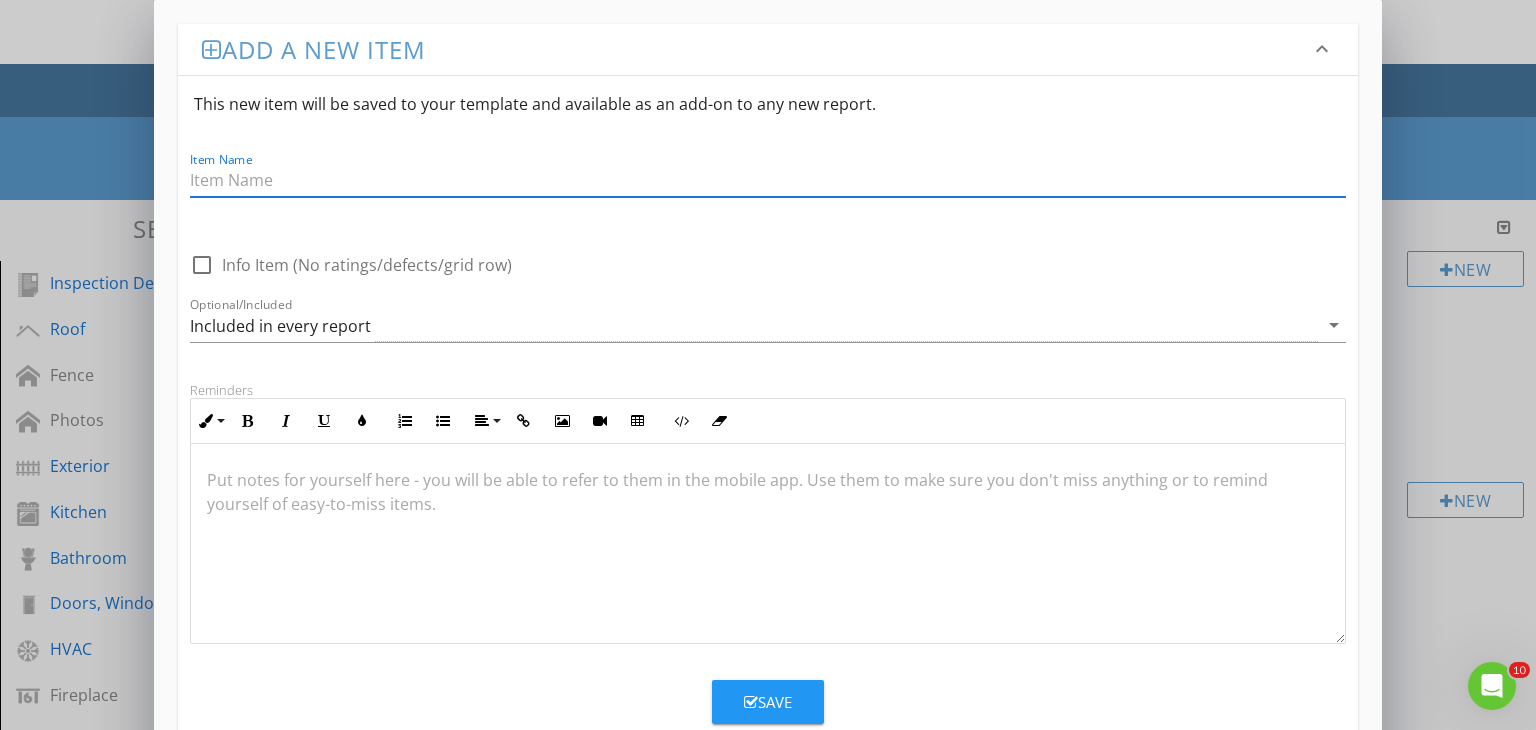 scroll, scrollTop: 0, scrollLeft: 0, axis: both 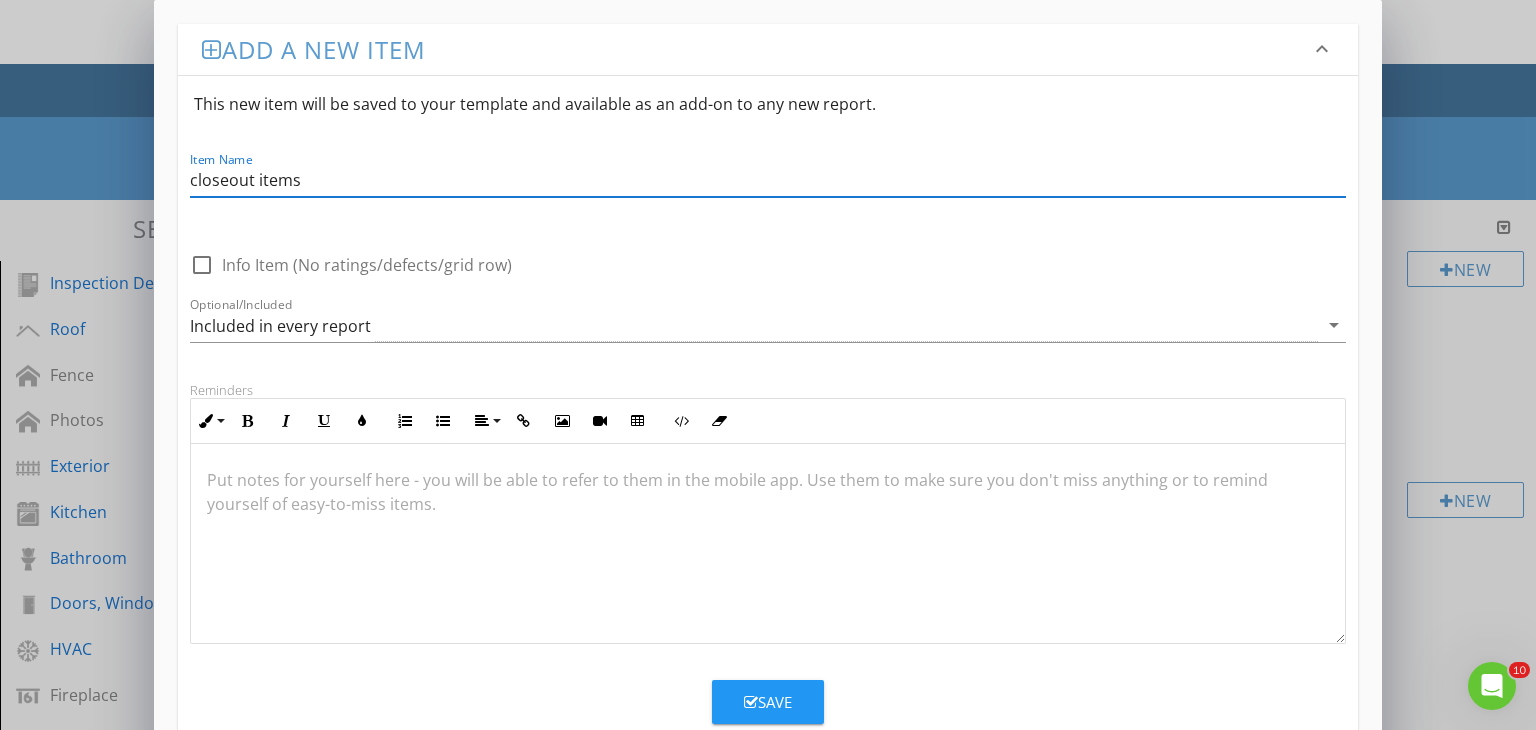 type on "closeout items" 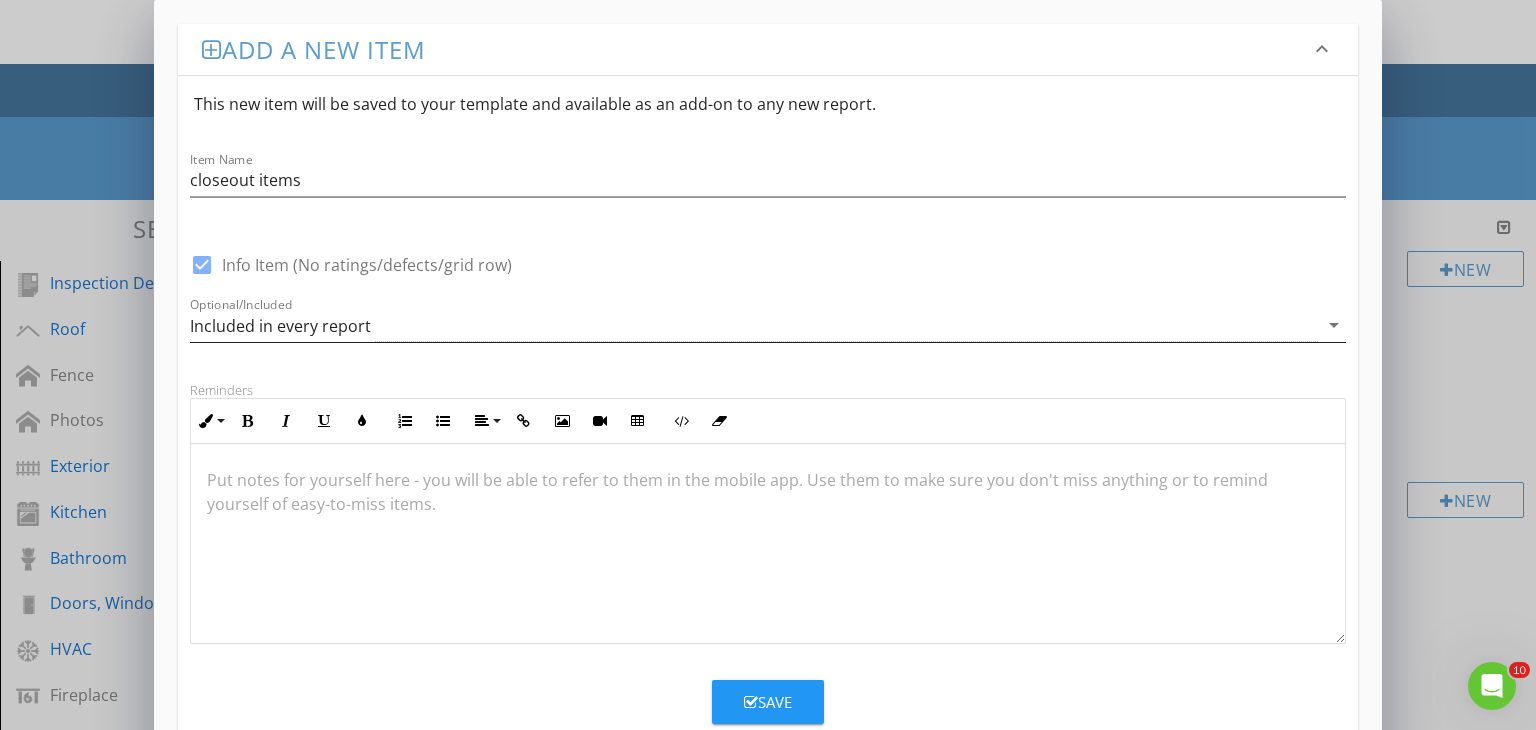 scroll, scrollTop: 132, scrollLeft: 0, axis: vertical 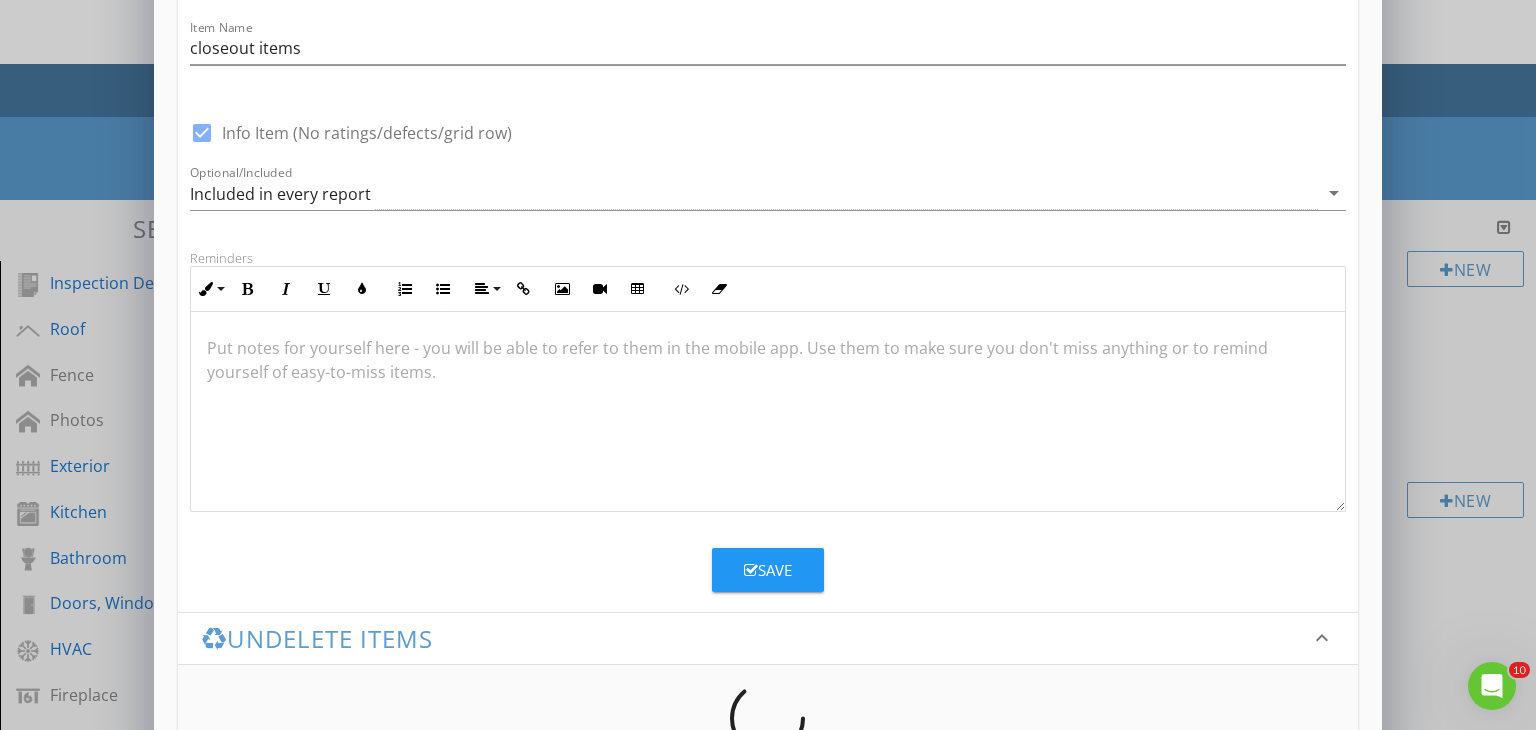 click on "Save" at bounding box center (768, 570) 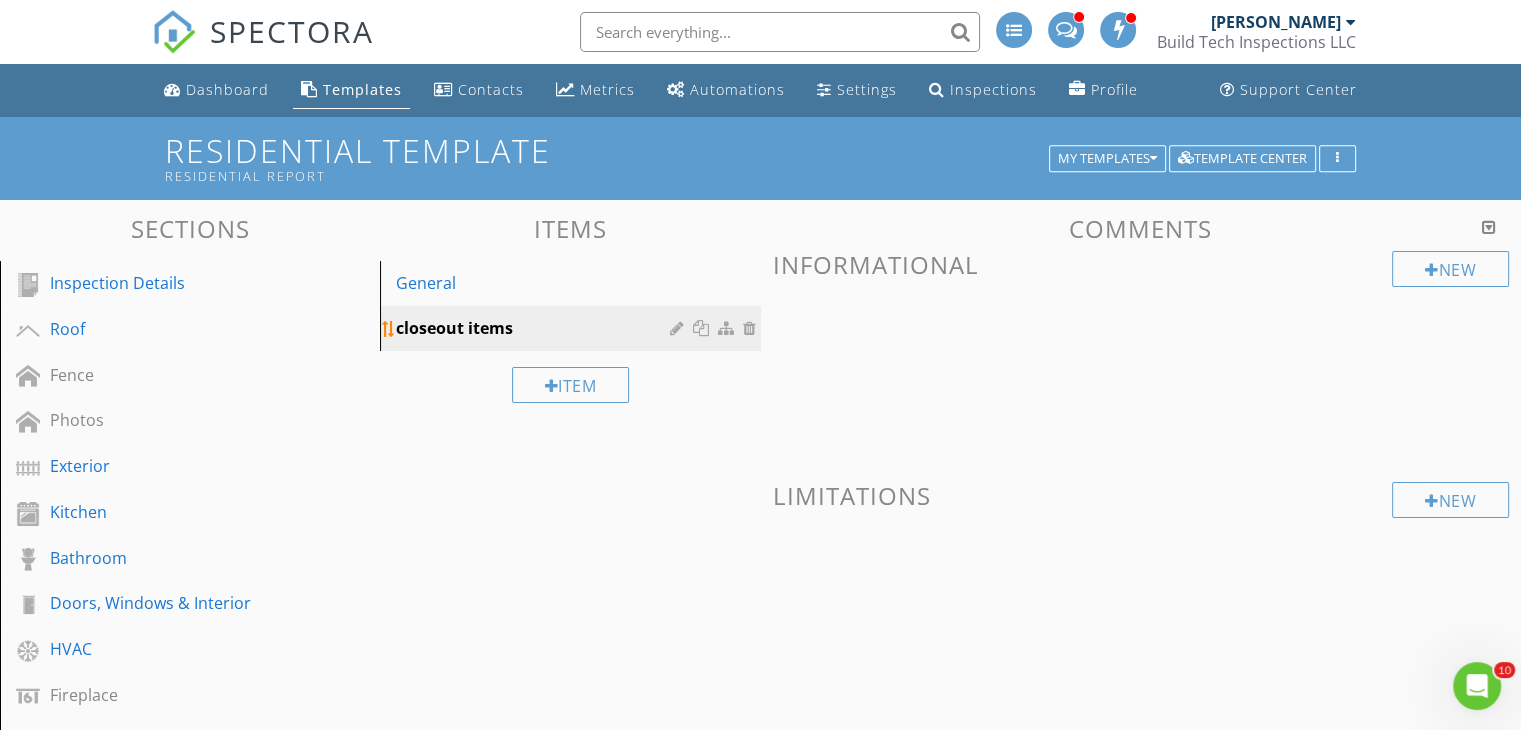 click on "closeout items" at bounding box center [535, 328] 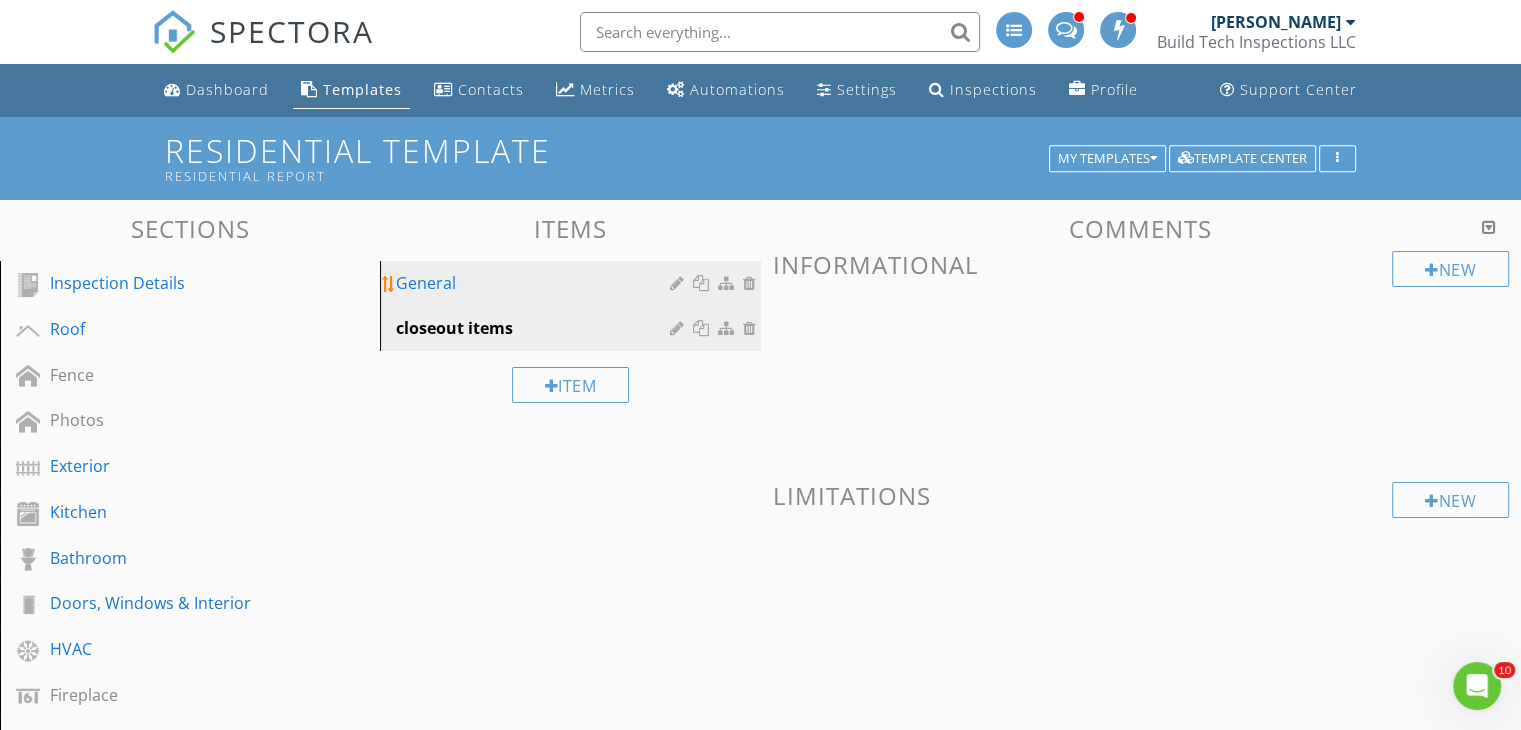 click on "General" at bounding box center [535, 283] 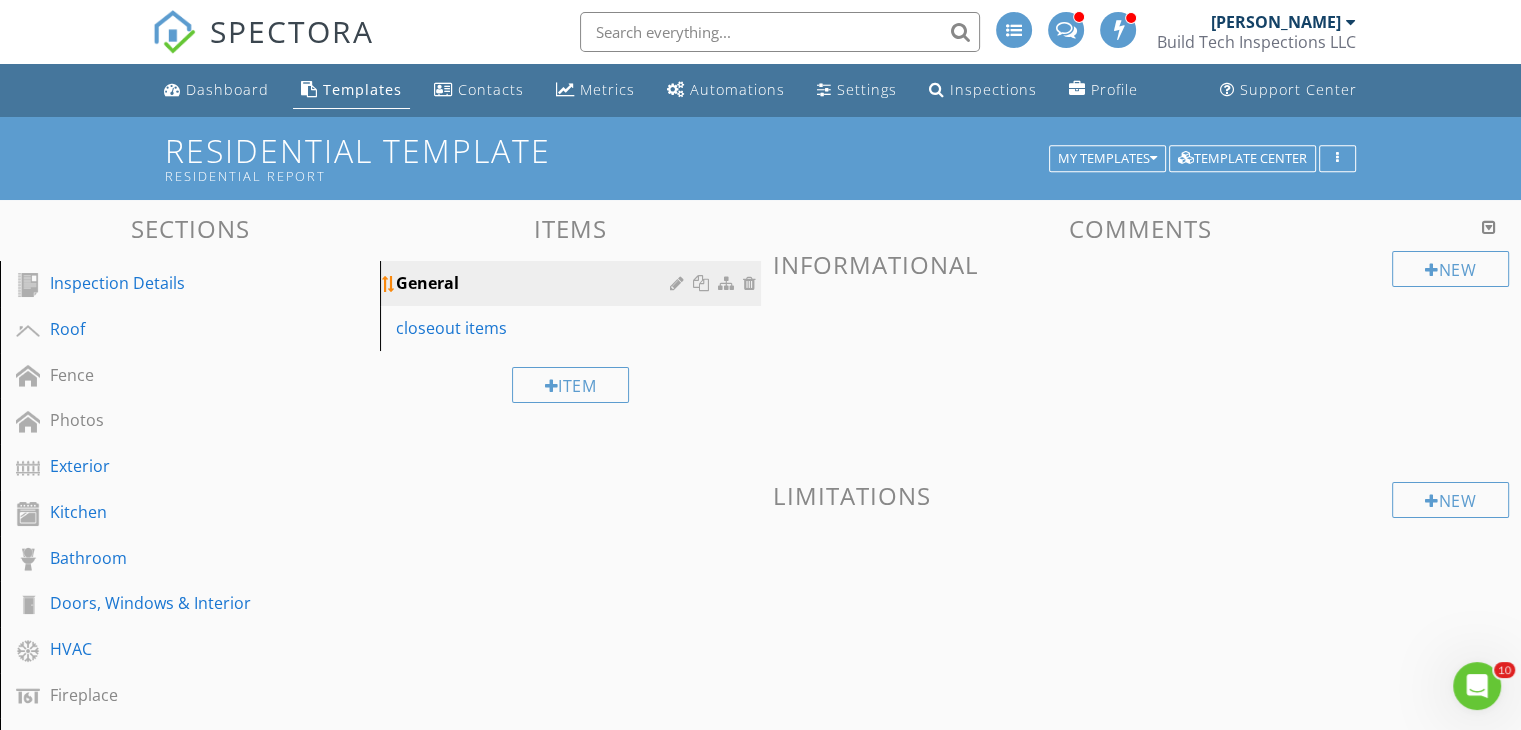 click at bounding box center (752, 283) 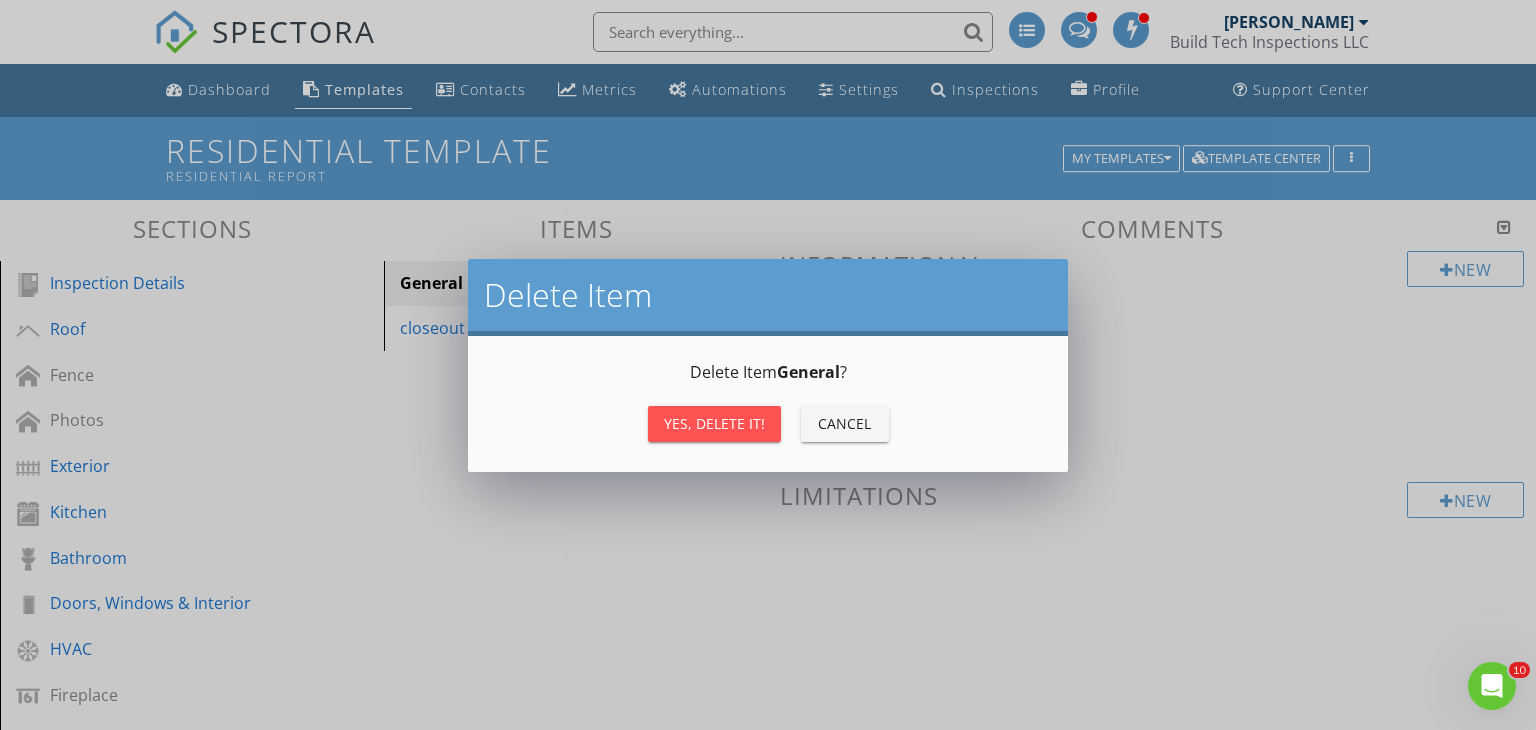 click on "Yes, Delete it!" at bounding box center [714, 423] 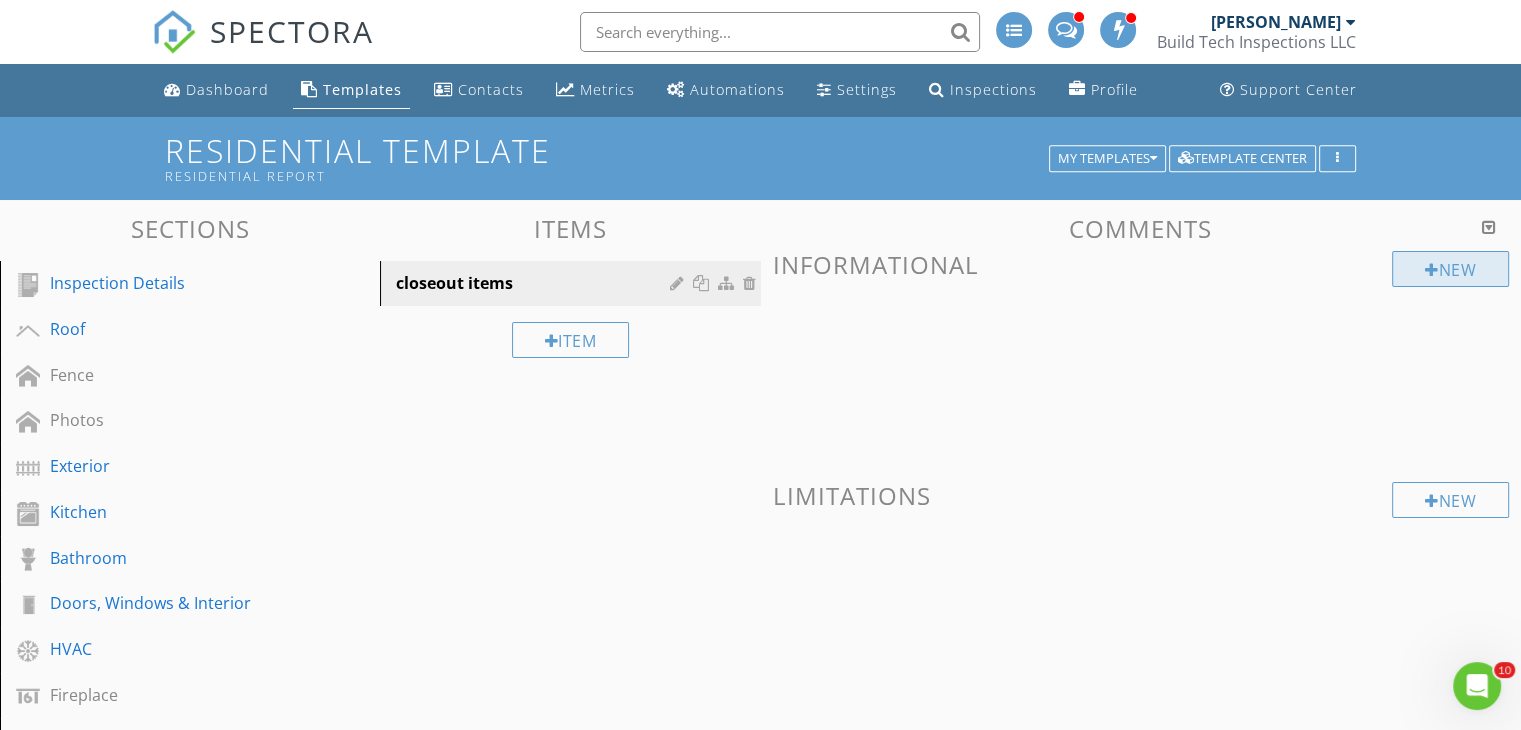 click at bounding box center (1432, 270) 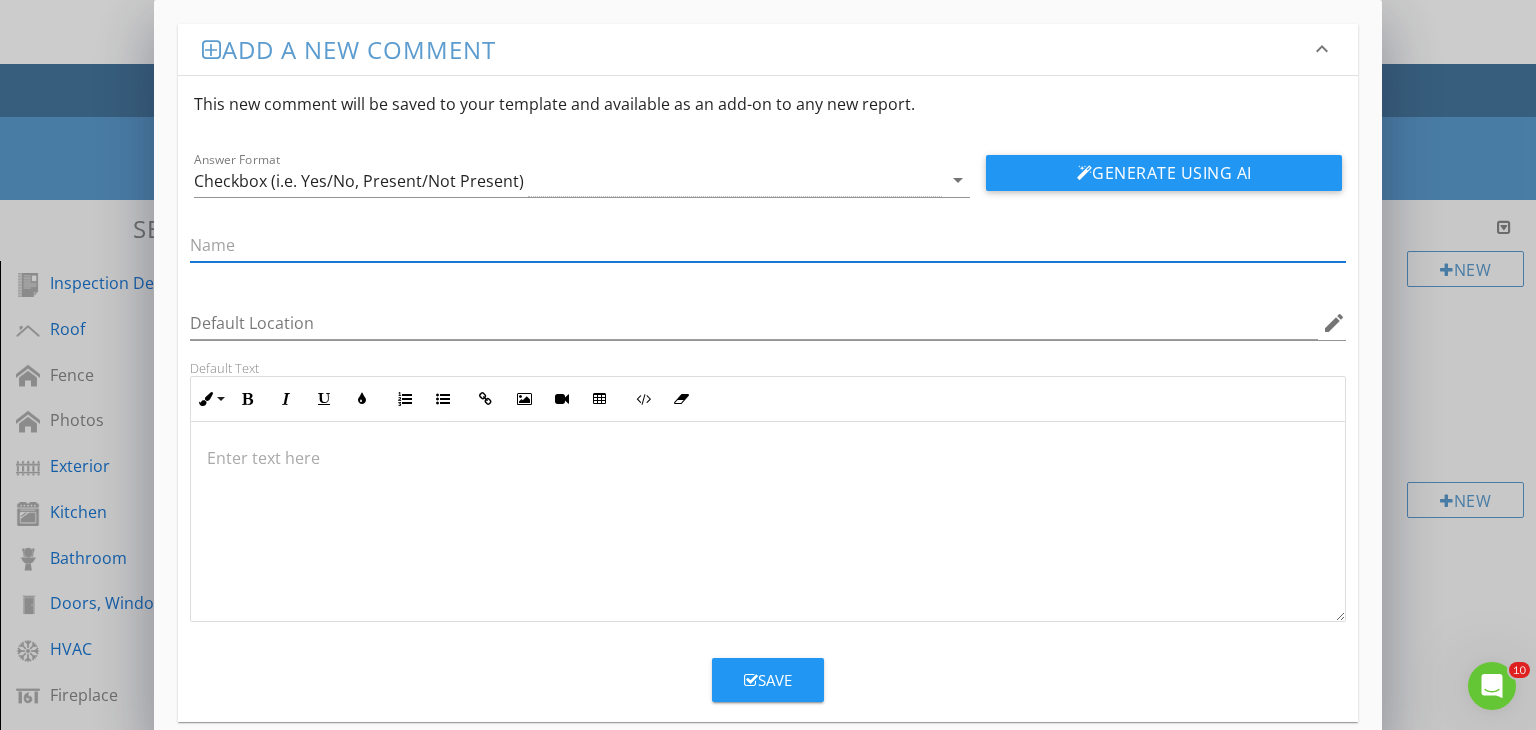 scroll, scrollTop: 0, scrollLeft: 0, axis: both 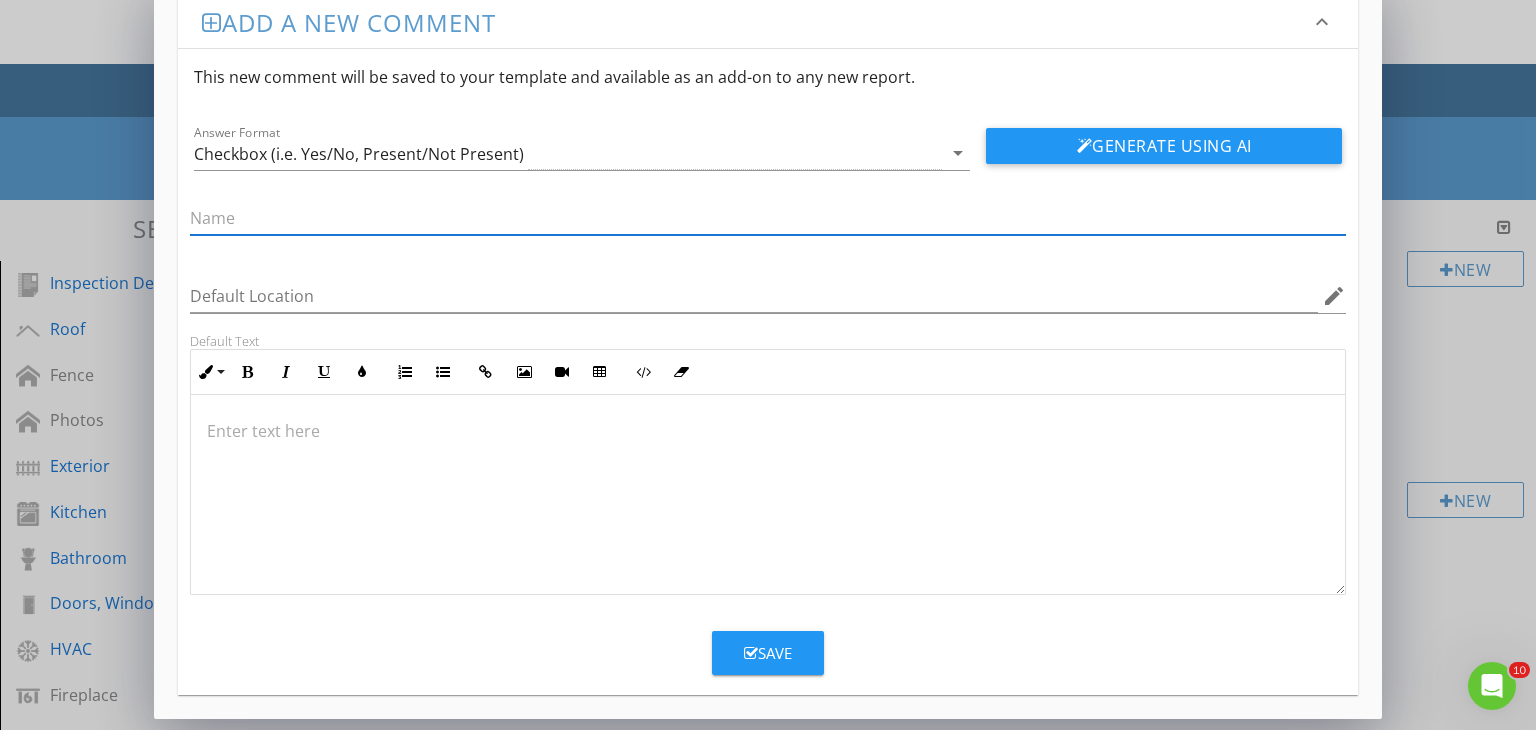 click at bounding box center (768, 495) 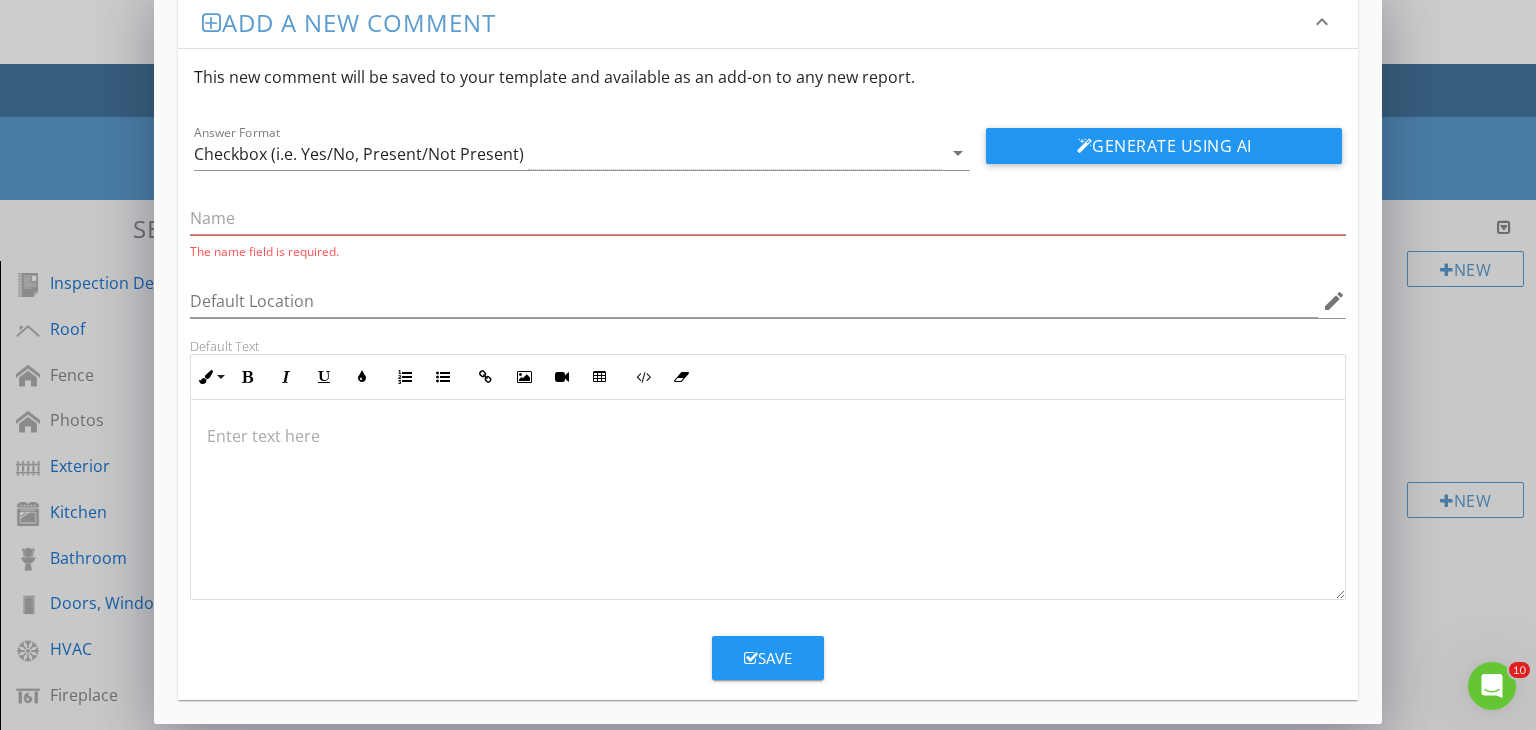 click at bounding box center [768, 500] 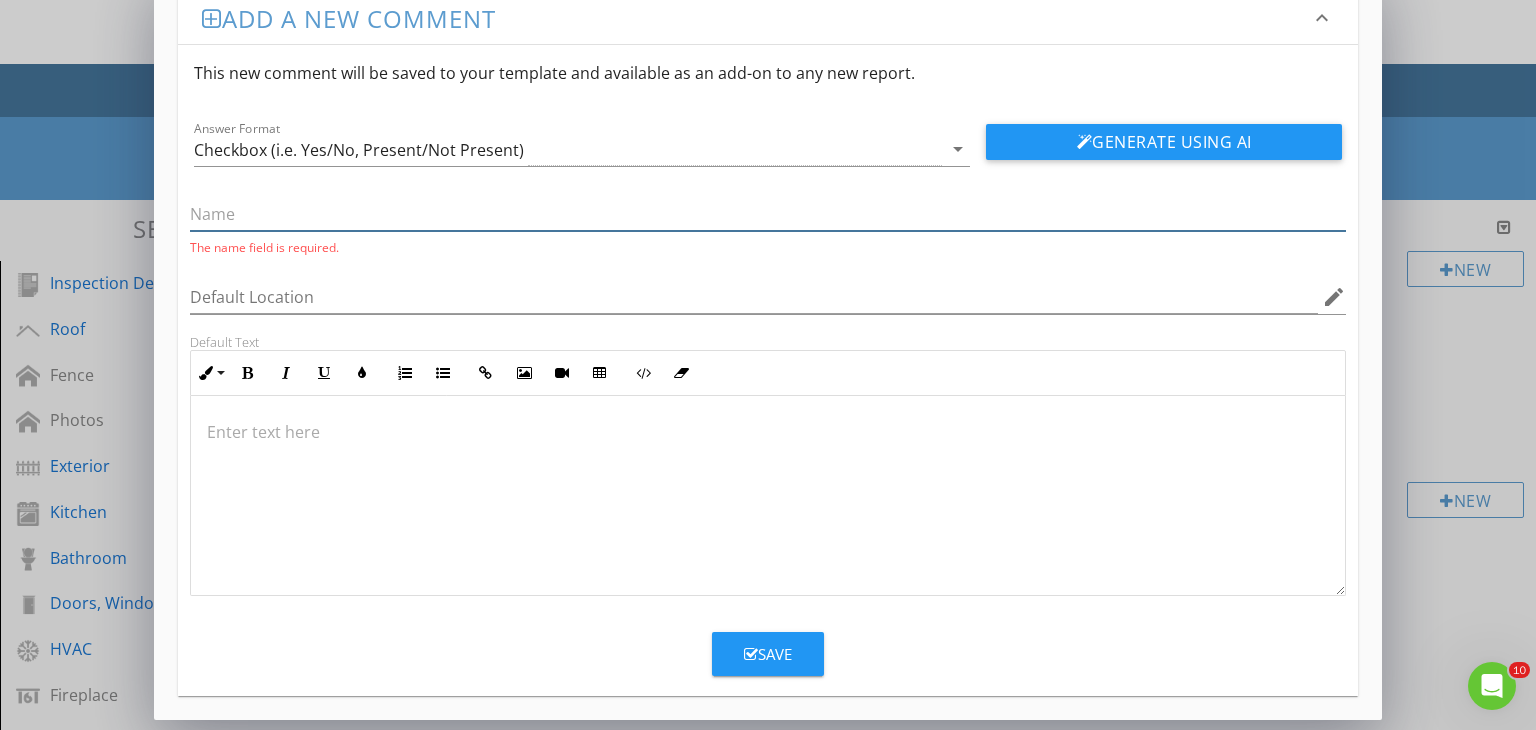 click at bounding box center (768, 214) 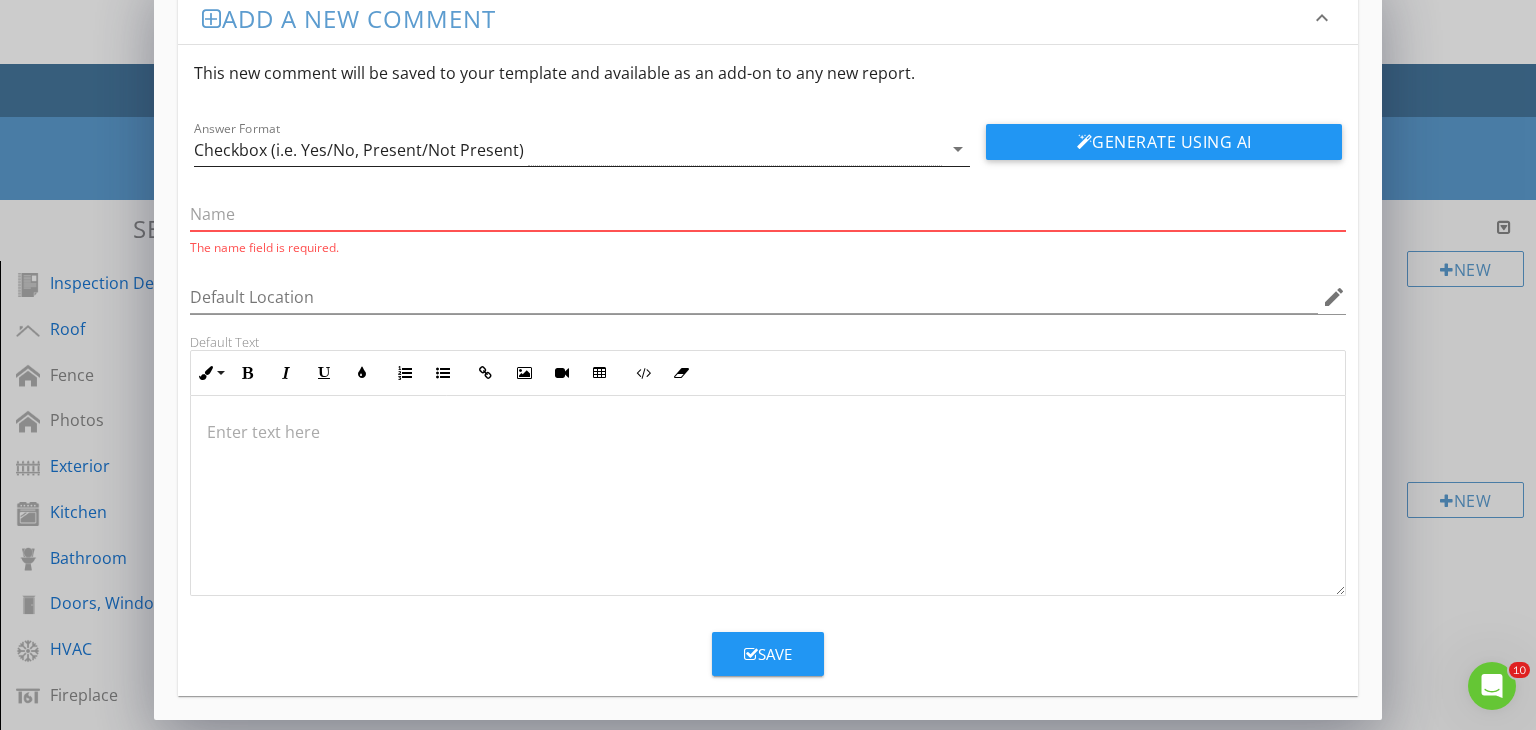 click on "Checkbox (i.e. Yes/No, Present/Not Present)" at bounding box center [359, 150] 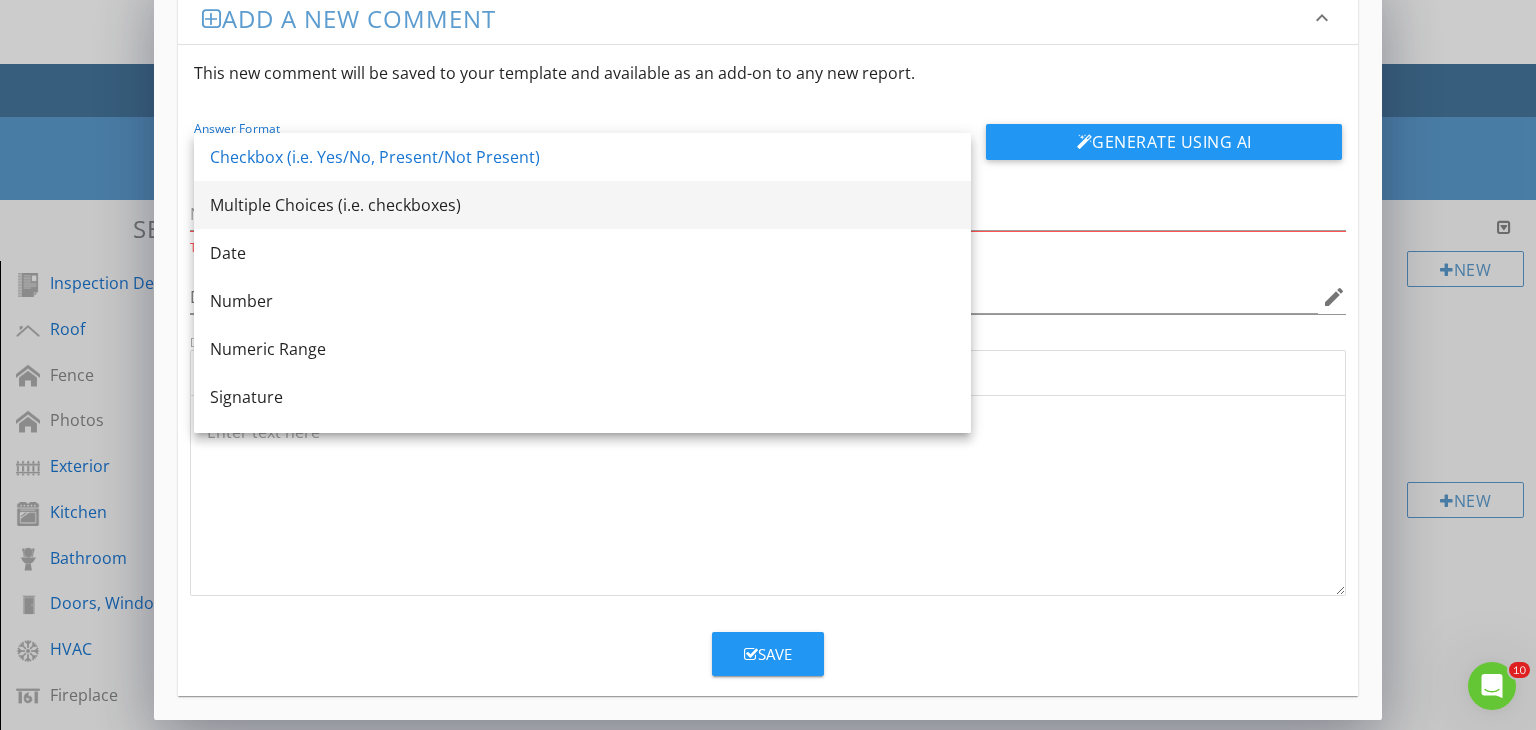 click on "Multiple Choices (i.e. checkboxes)" at bounding box center [582, 205] 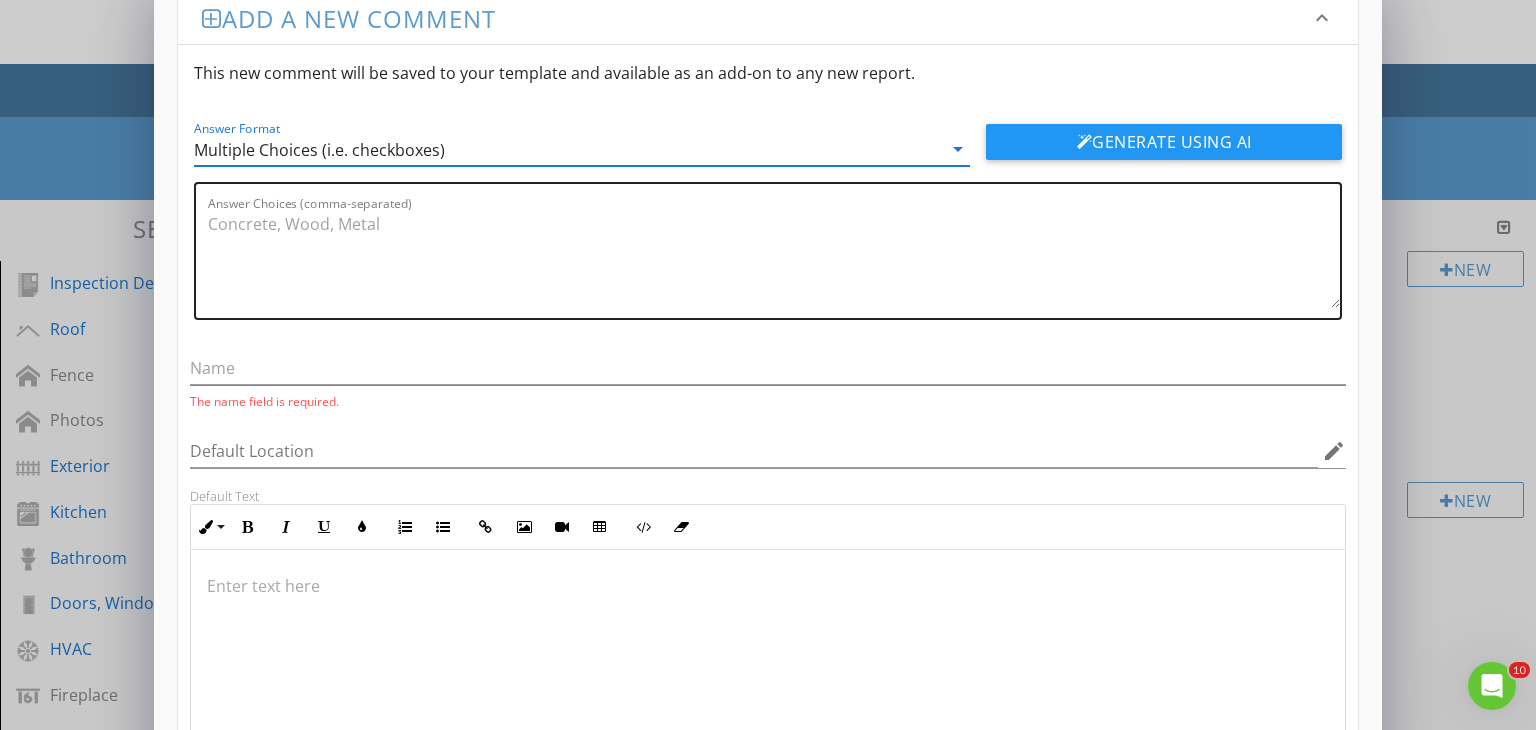 click on "Answer Choices (comma-separated)" at bounding box center (774, 258) 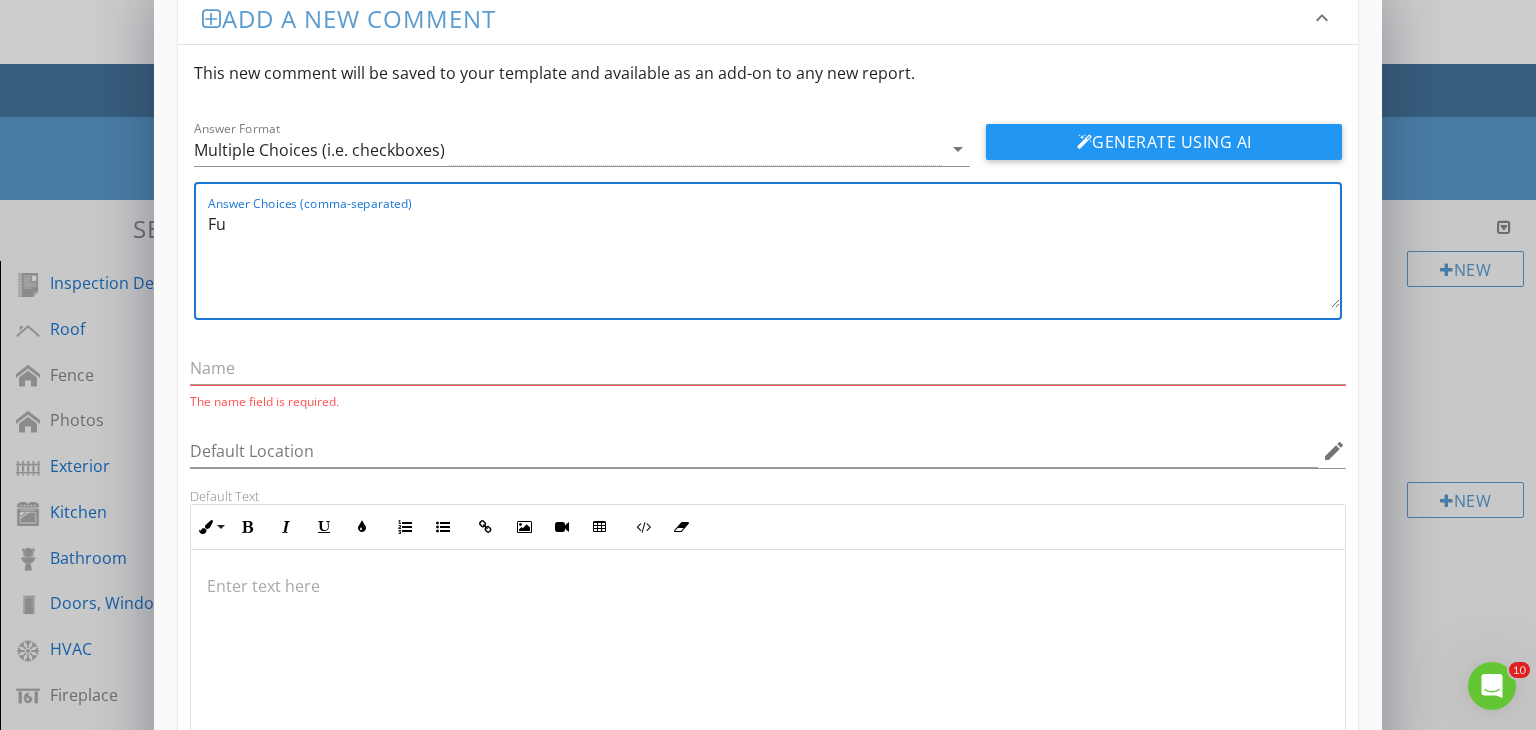 type on "F" 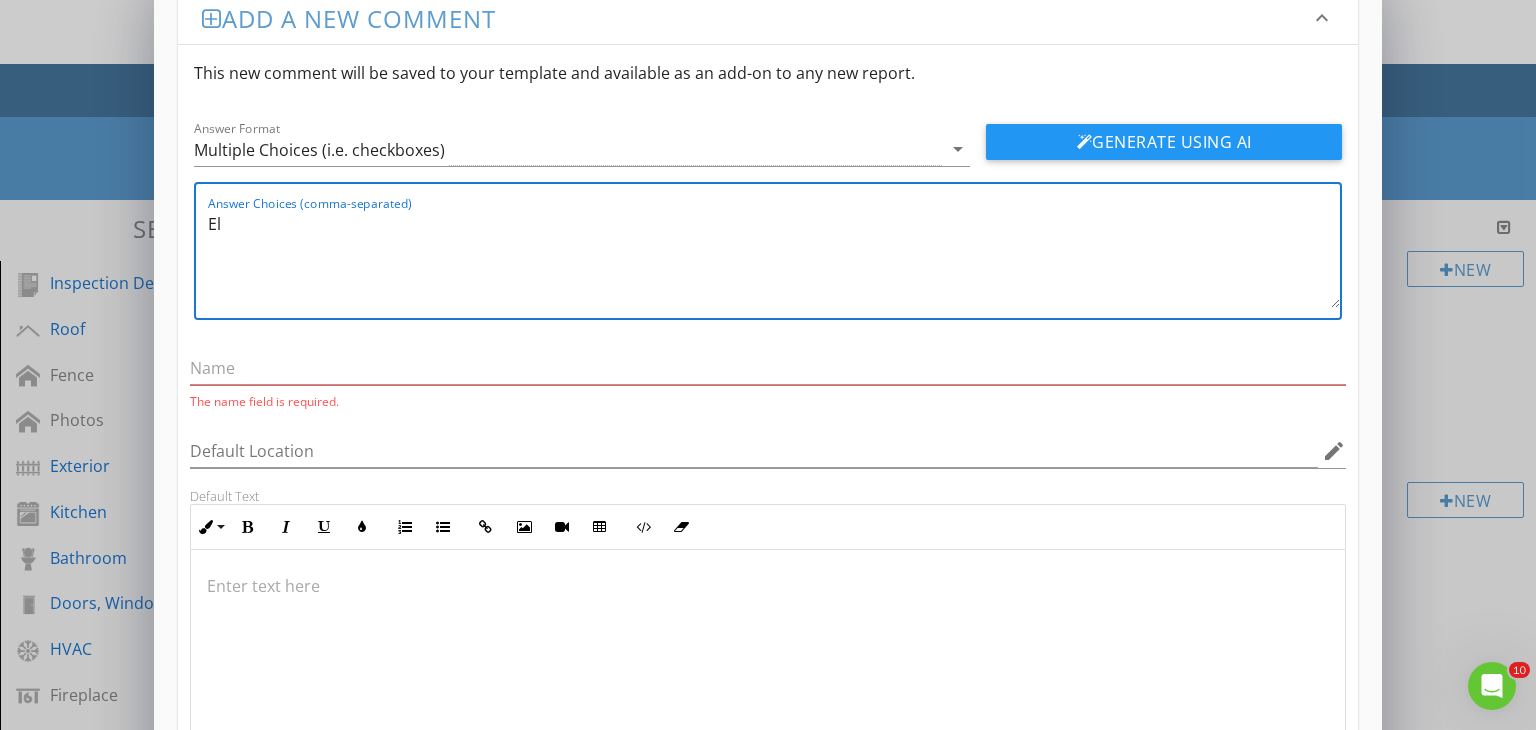 type on "E" 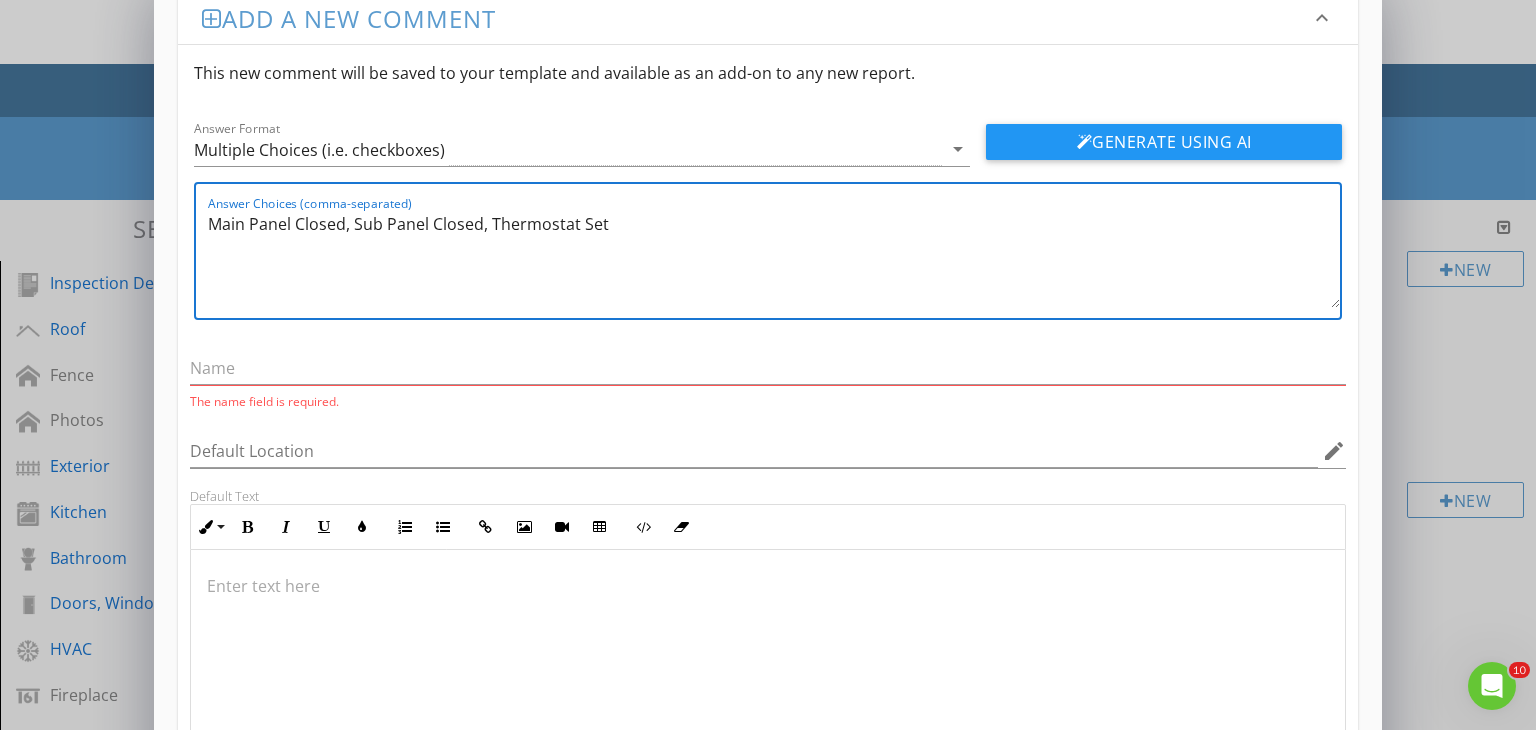 click on "Main Panel Closed, Sub Panel Closed, Thermostat Set" at bounding box center [774, 258] 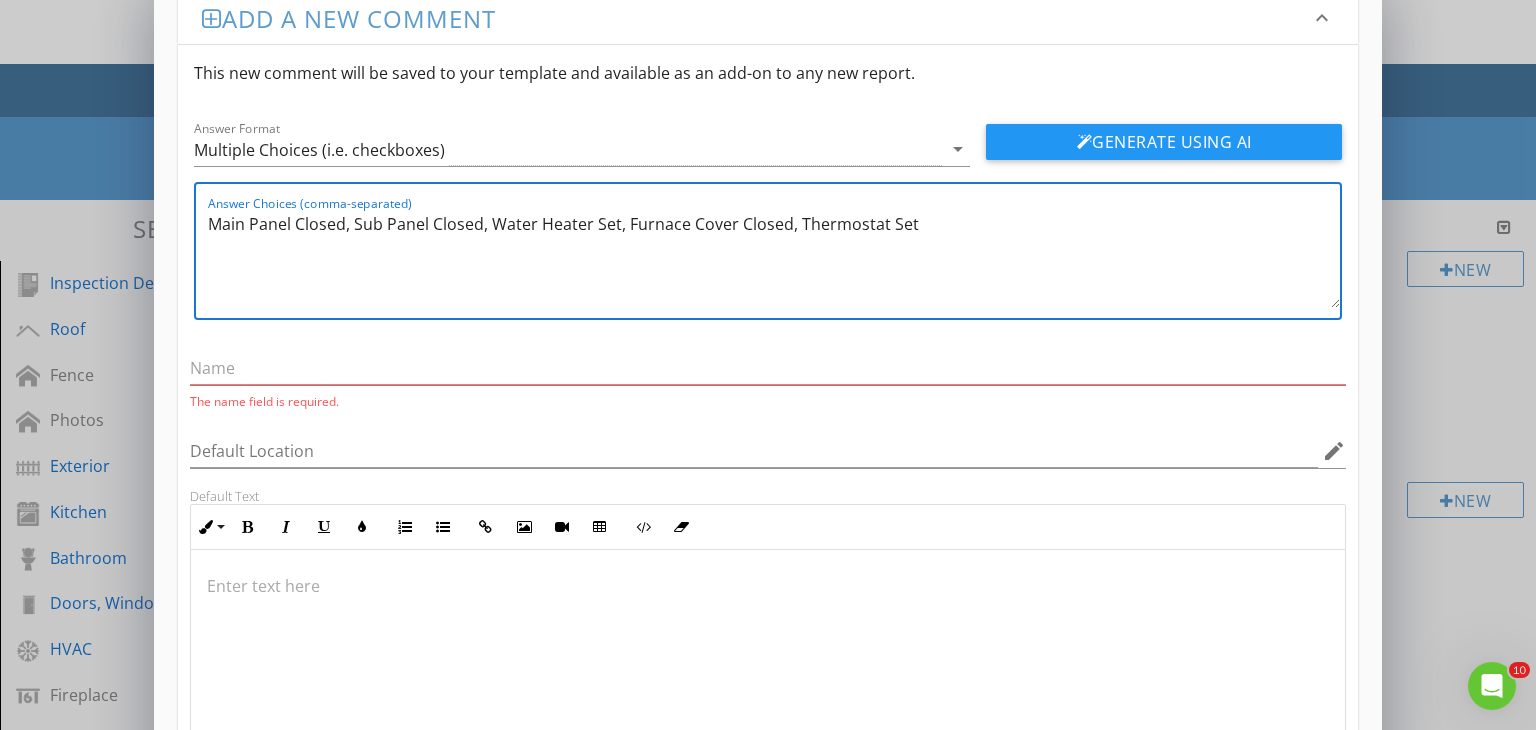 click on "Main Panel Closed, Sub Panel Closed, Water Heater Set, Furnace Cover Closed, Thermostat Set" at bounding box center [774, 258] 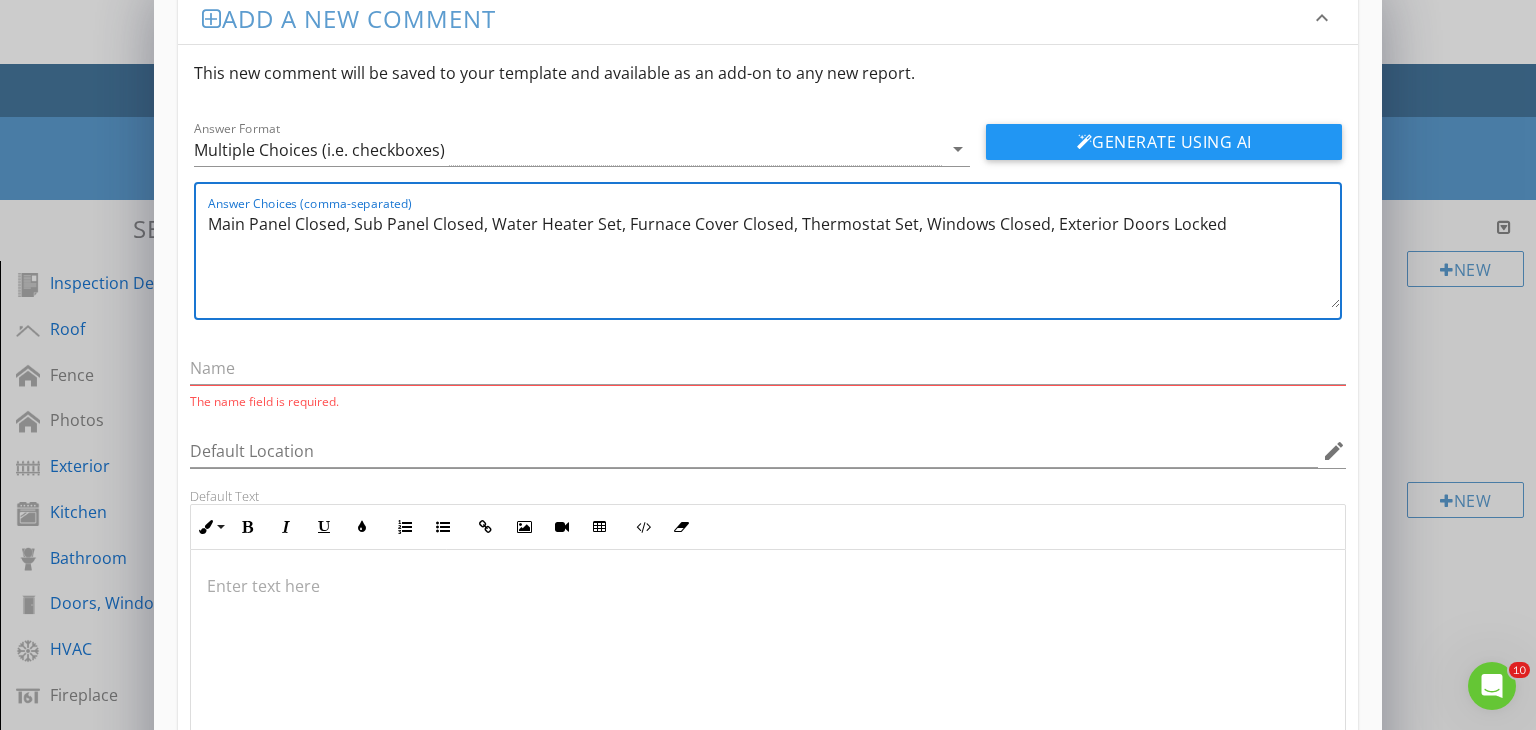 click on "Main Panel Closed, Sub Panel Closed, Water Heater Set, Furnace Cover Closed, Thermostat Set, Windows Closed, Exterior Doors Locked" at bounding box center (774, 258) 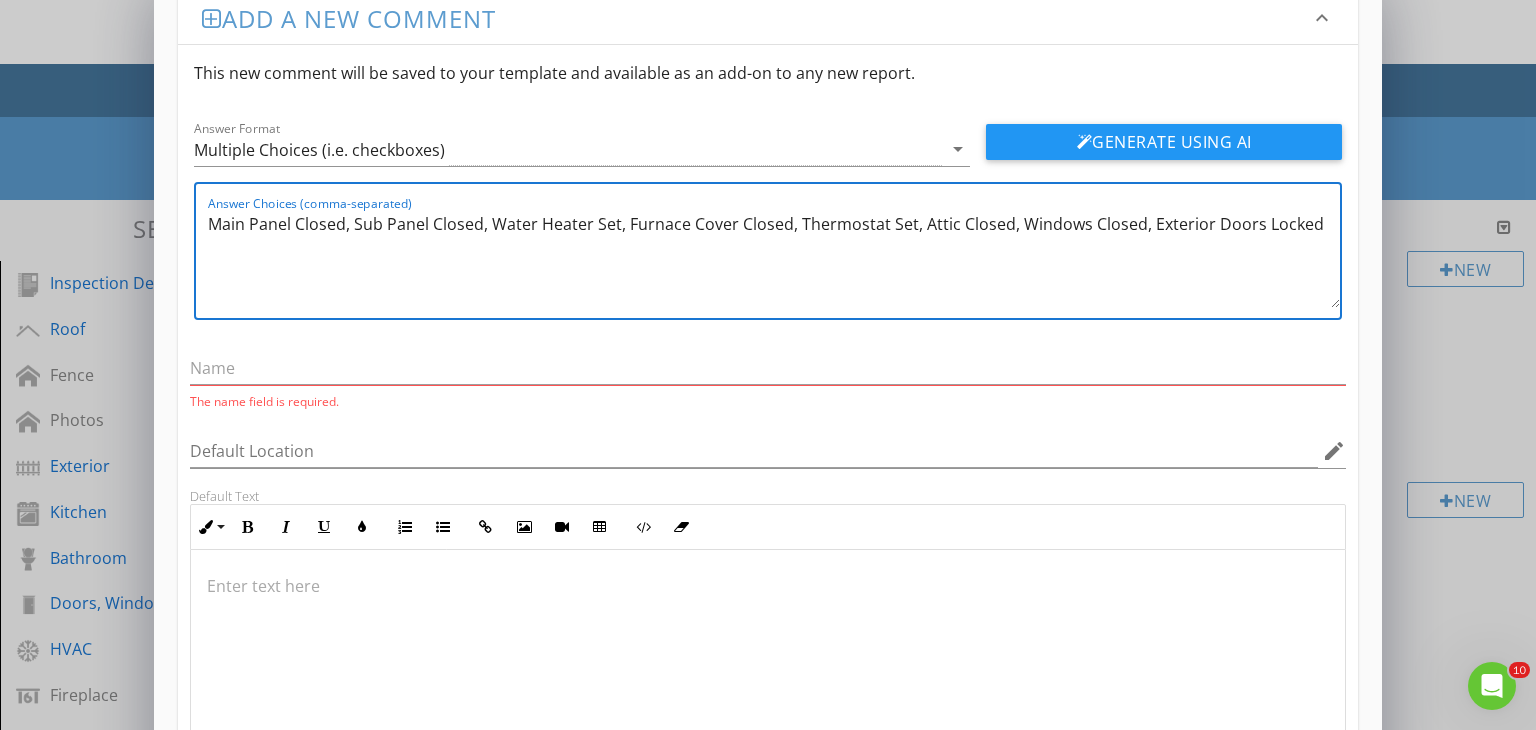 click on "Answer Choices (comma-separated) Main Panel Closed, Sub Panel Closed, Water Heater Set, Furnace Cover Closed, Thermostat Set, Attic Closed, Windows Closed, Exterior Doors Locked" at bounding box center [768, 251] 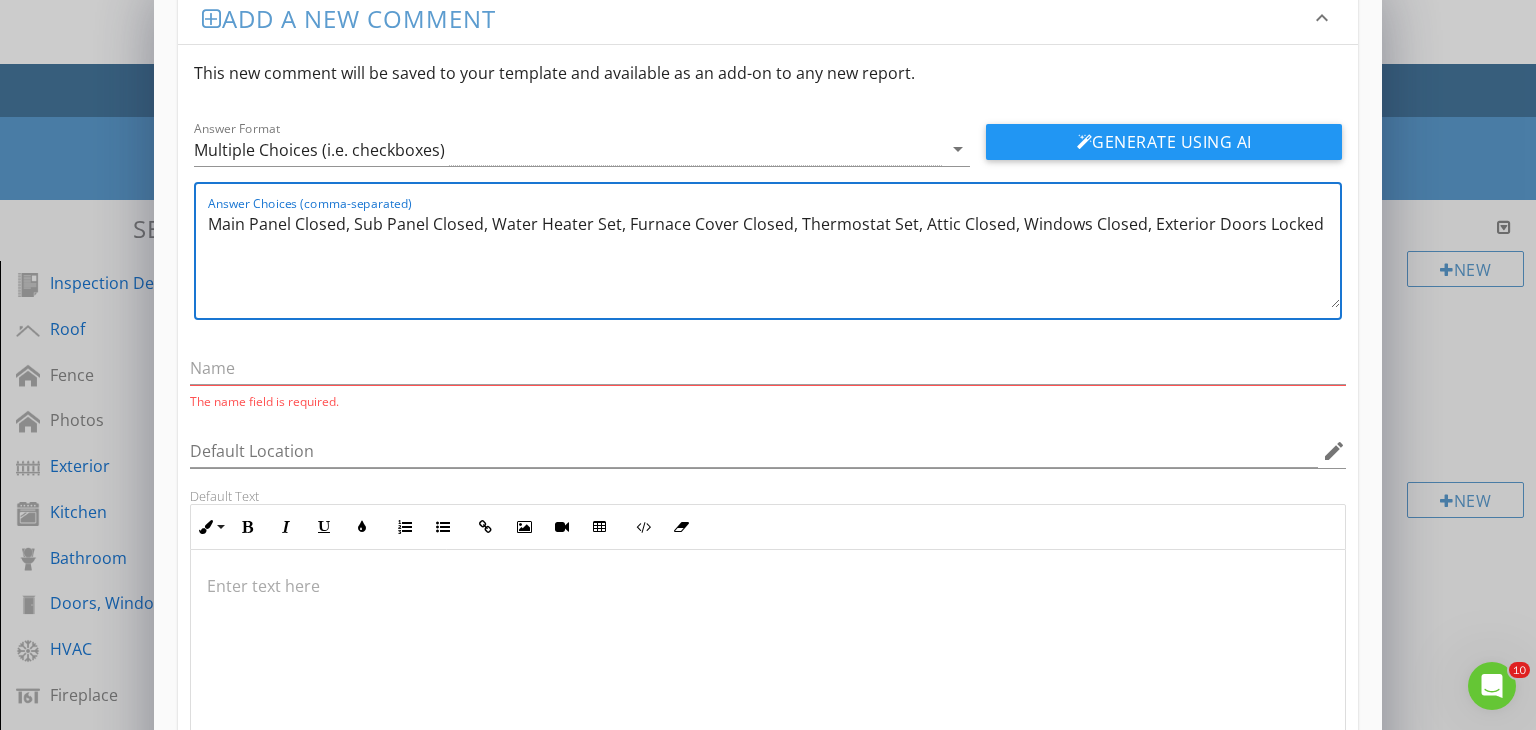 click on "Main Panel Closed, Sub Panel Closed, Water Heater Set, Furnace Cover Closed, Thermostat Set, Attic Closed, Windows Closed, Exterior Doors Locked" at bounding box center (774, 258) 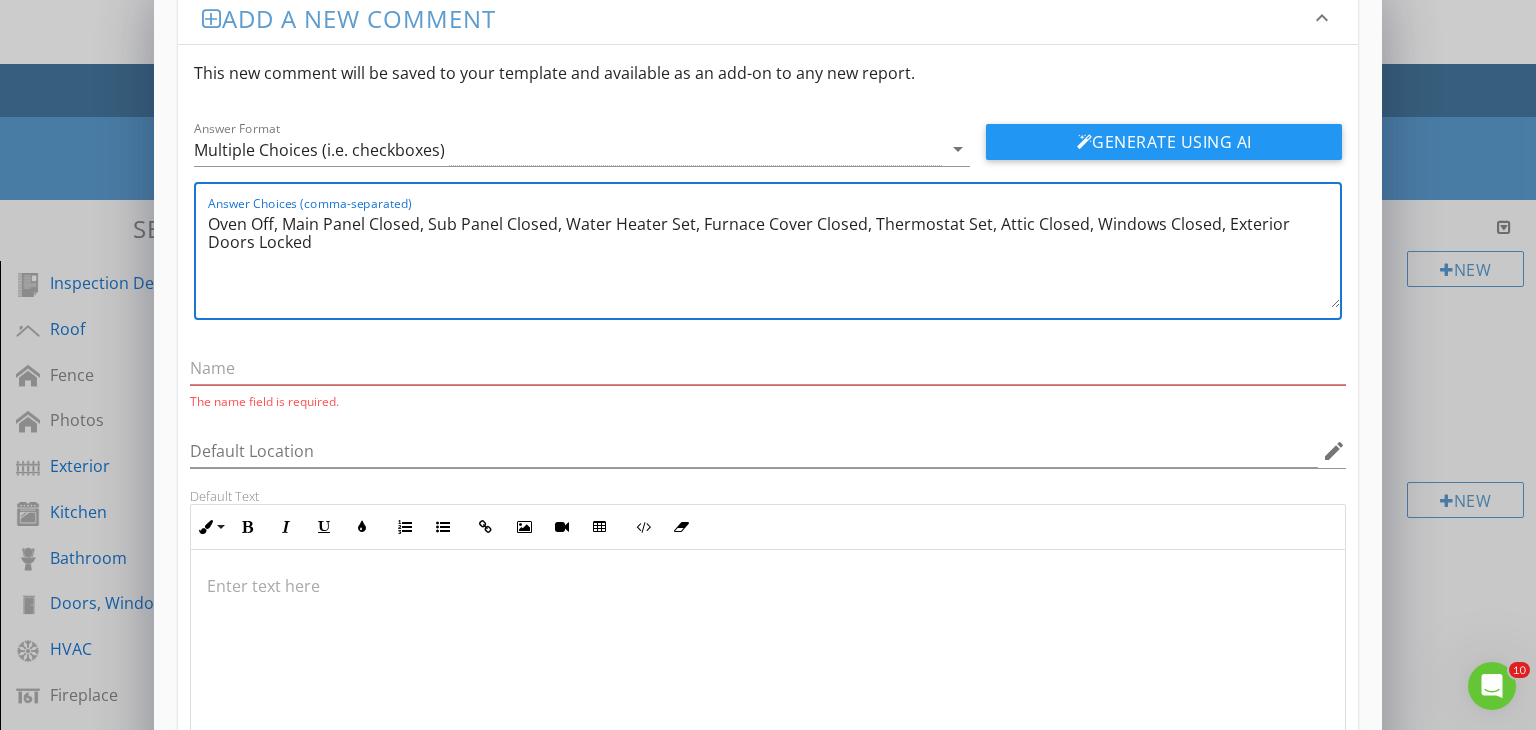 click on "Oven Off, Main Panel Closed, Sub Panel Closed, Water Heater Set, Furnace Cover Closed, Thermostat Set, Attic Closed, Windows Closed, Exterior Doors Locked" at bounding box center (774, 258) 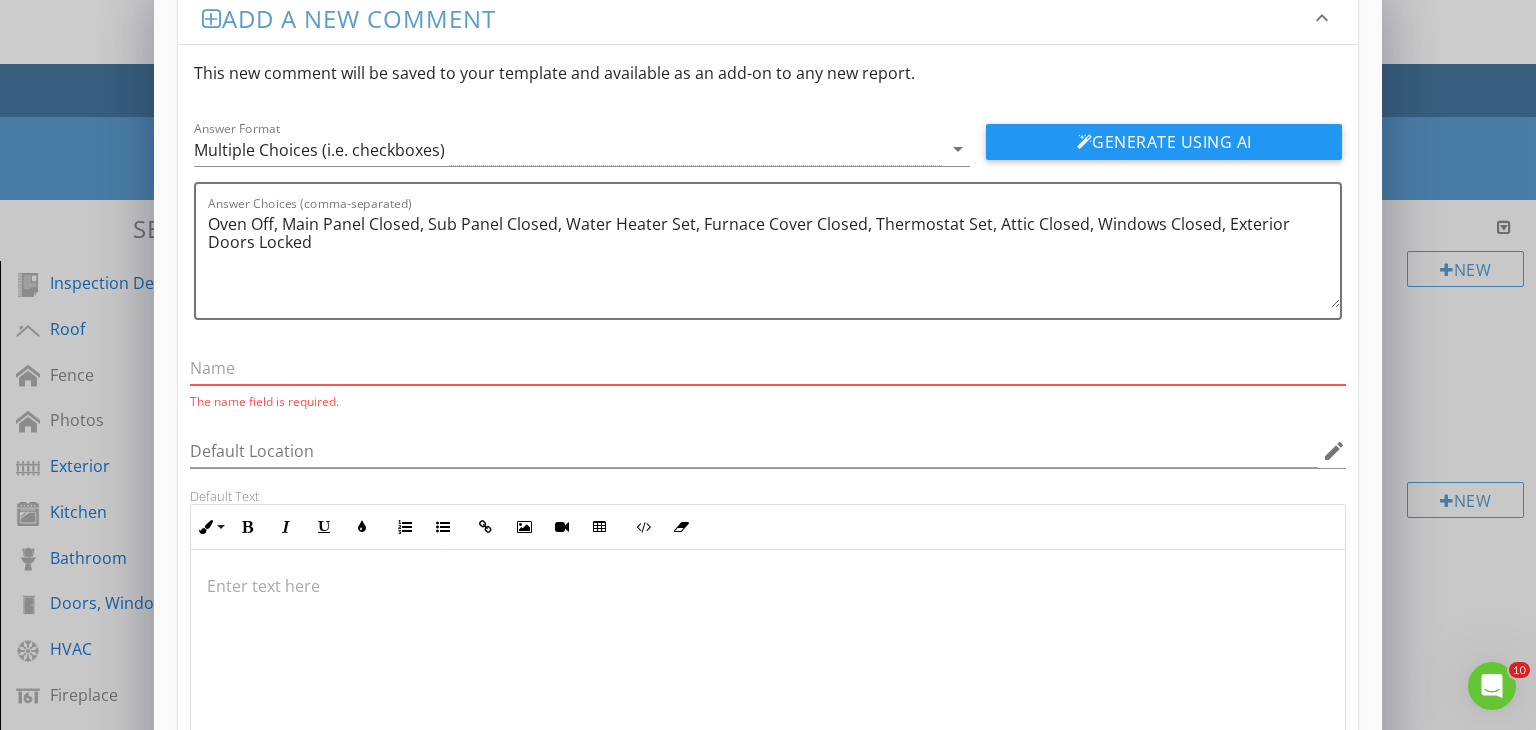 click at bounding box center [768, 368] 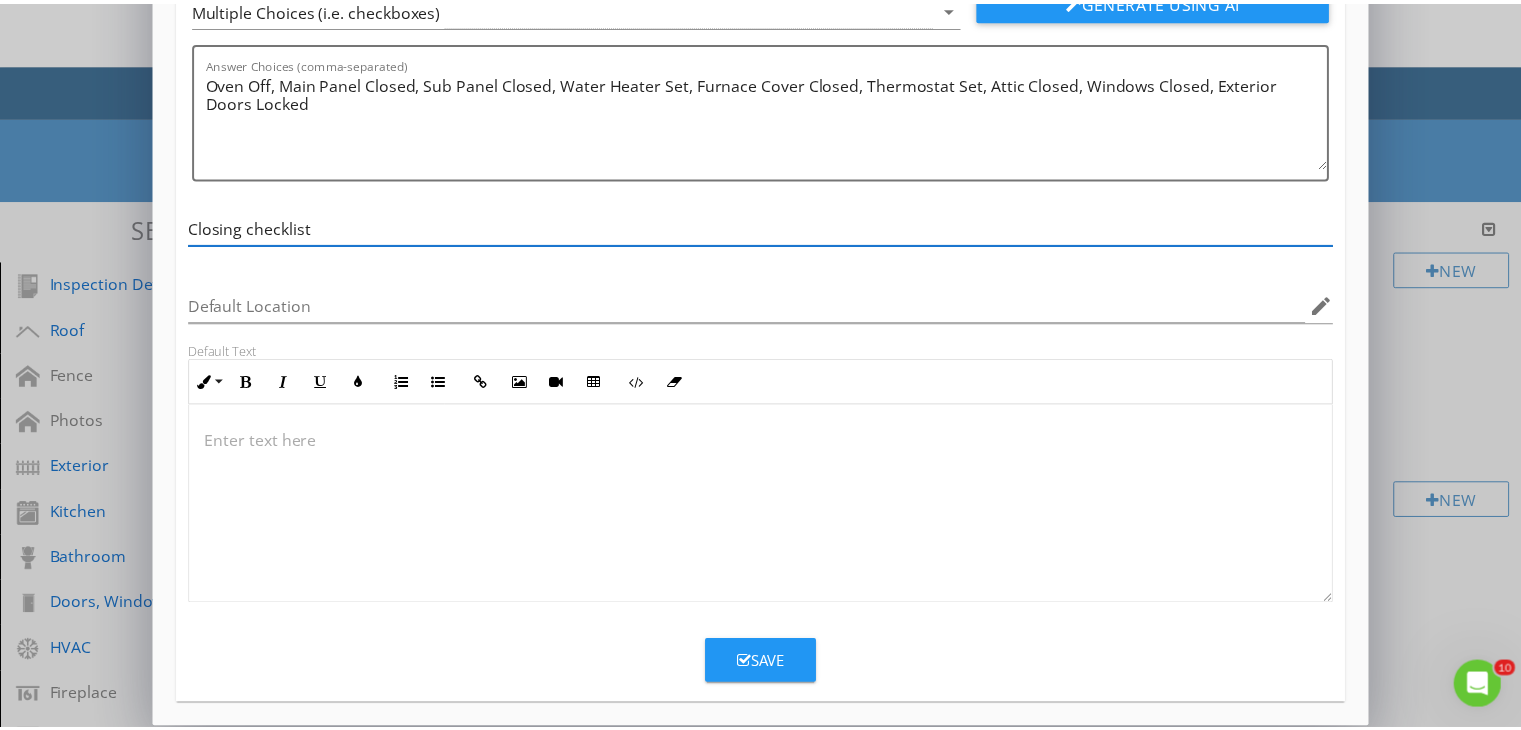 scroll, scrollTop: 180, scrollLeft: 0, axis: vertical 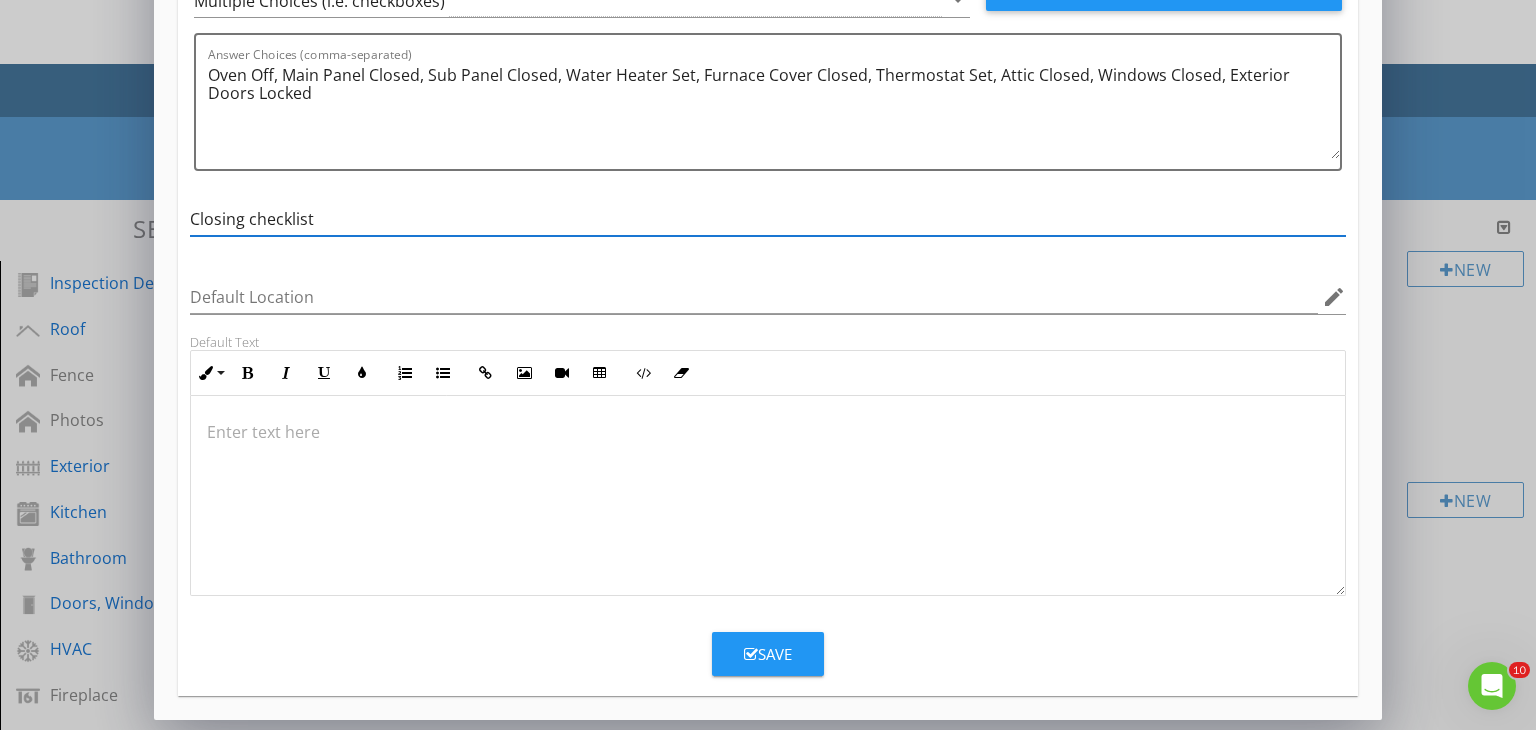 type on "Closing checklist" 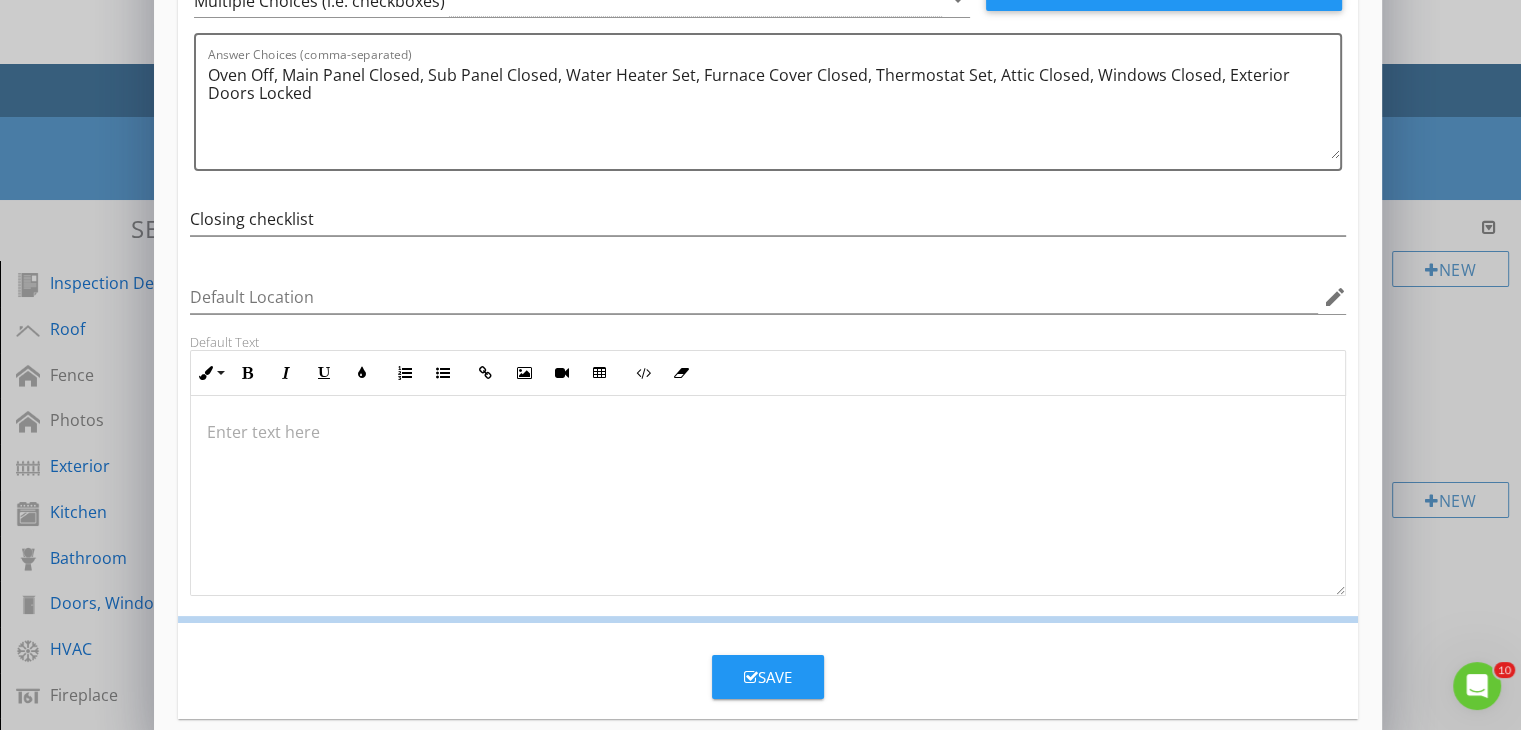 scroll, scrollTop: 84, scrollLeft: 0, axis: vertical 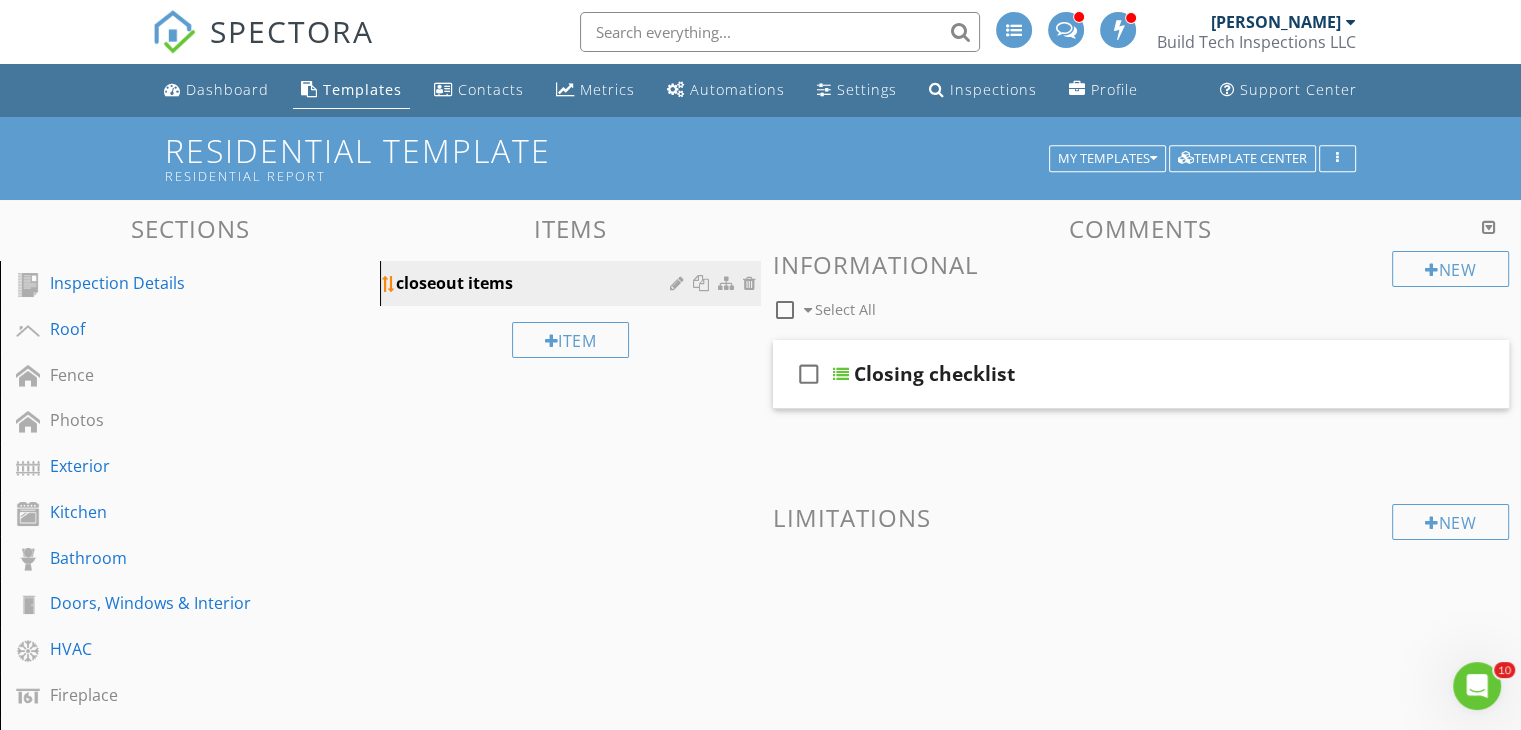 click on "closeout items" at bounding box center (535, 283) 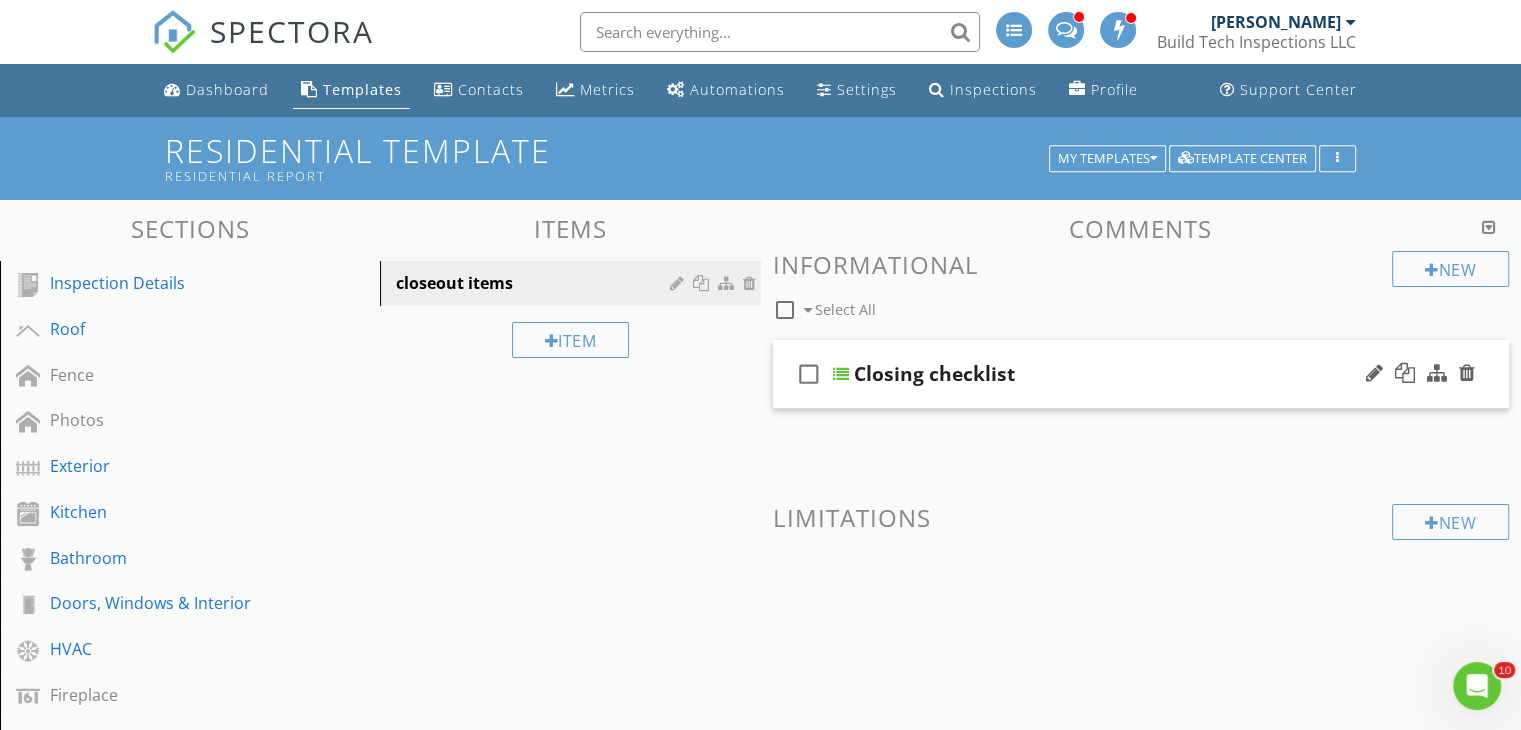 click on "check_box_outline_blank
Closing checklist" at bounding box center [1141, 374] 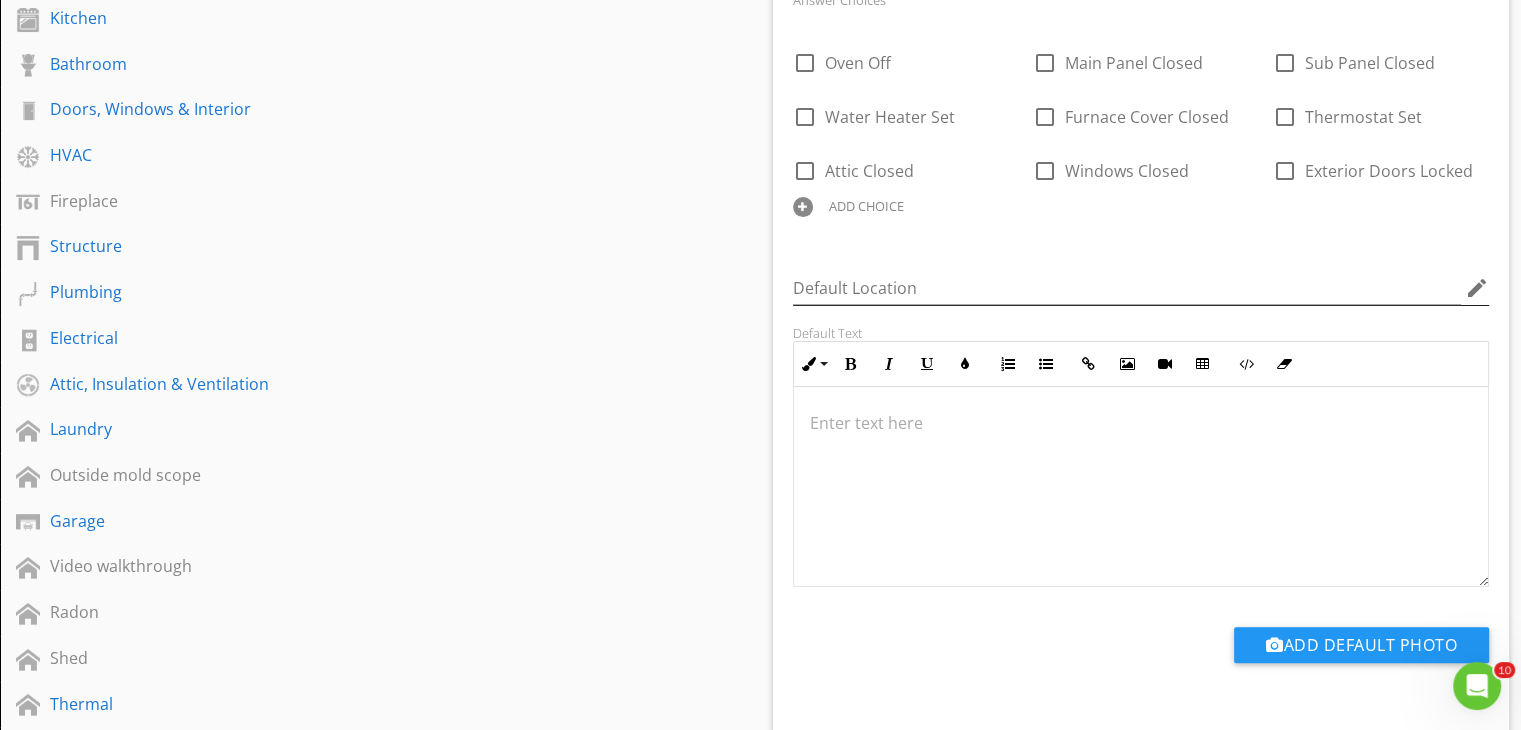 scroll, scrollTop: 500, scrollLeft: 0, axis: vertical 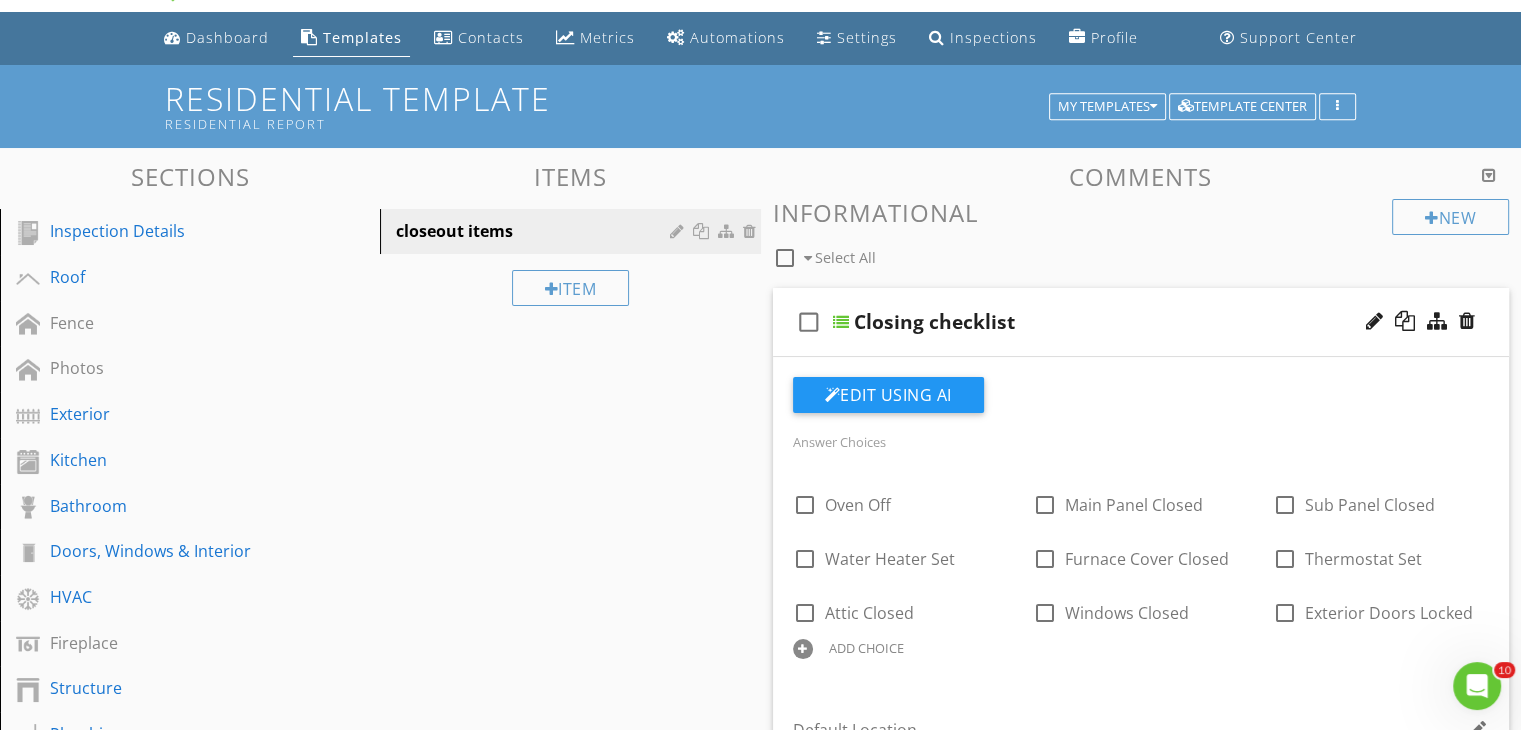 click on "Sections
Inspection Details           Roof           Fence           Photos           Exterior           Kitchen           Bathroom           Doors, Windows & Interior           HVAC           Fireplace           Structure           Plumbing           Electrical           Attic, Insulation & Ventilation           Laundry           Outside mold scope           Garage           Video walkthrough           Radon           Shed           Thermal           Barn           Fire safety           Water feature           Hot tub           Elevator           Fire extinguisher           Framing           Pool           Fire blocking           Wet Bar           Generator           Basement, Foundation, Crawlspace & Structure           Wine cellar           Heating           Cooling           Exterior 1           Inspection closing list
Section
Attachments     Life Expectancy   IO-LifeExpectancyChart.pdf
Items" at bounding box center (760, 1211) 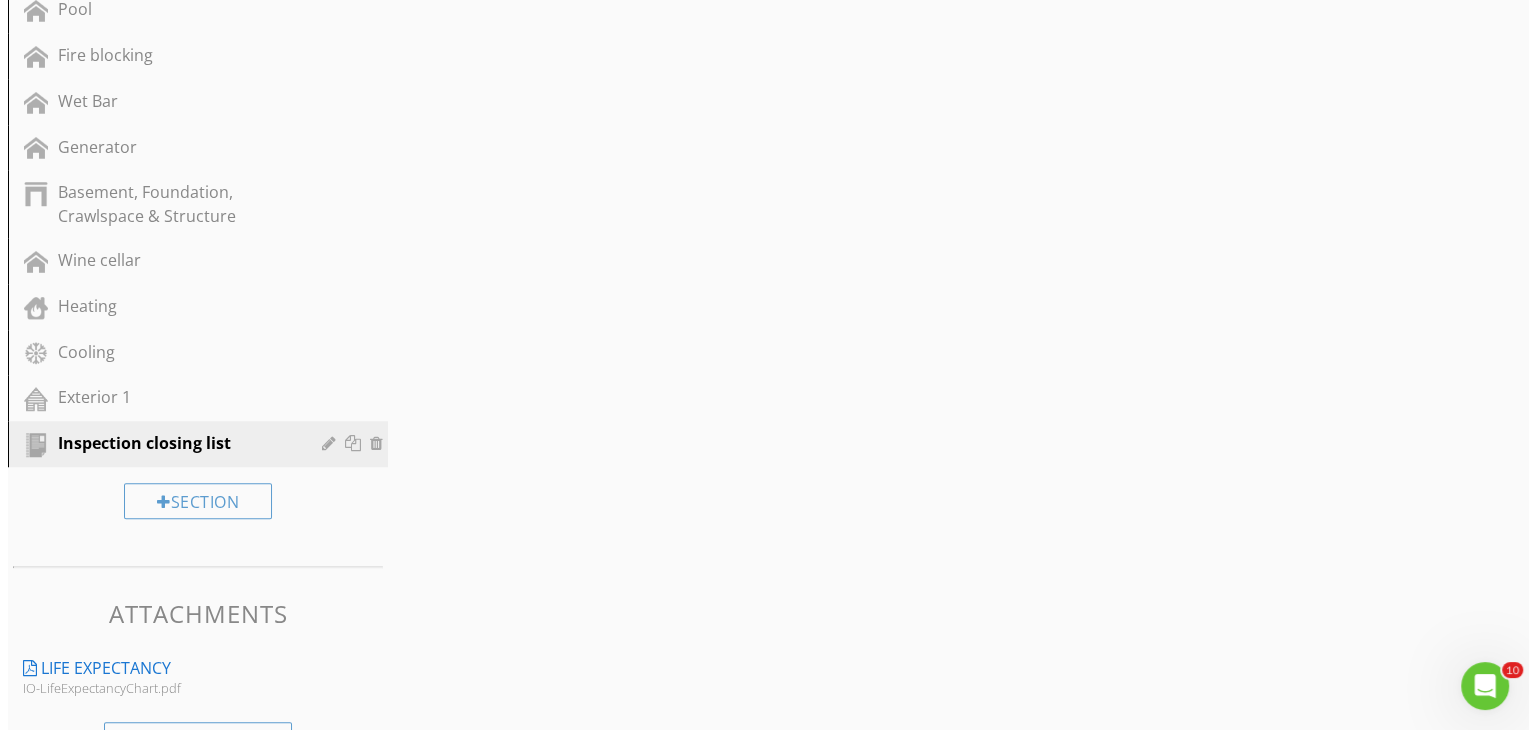 scroll, scrollTop: 1555, scrollLeft: 0, axis: vertical 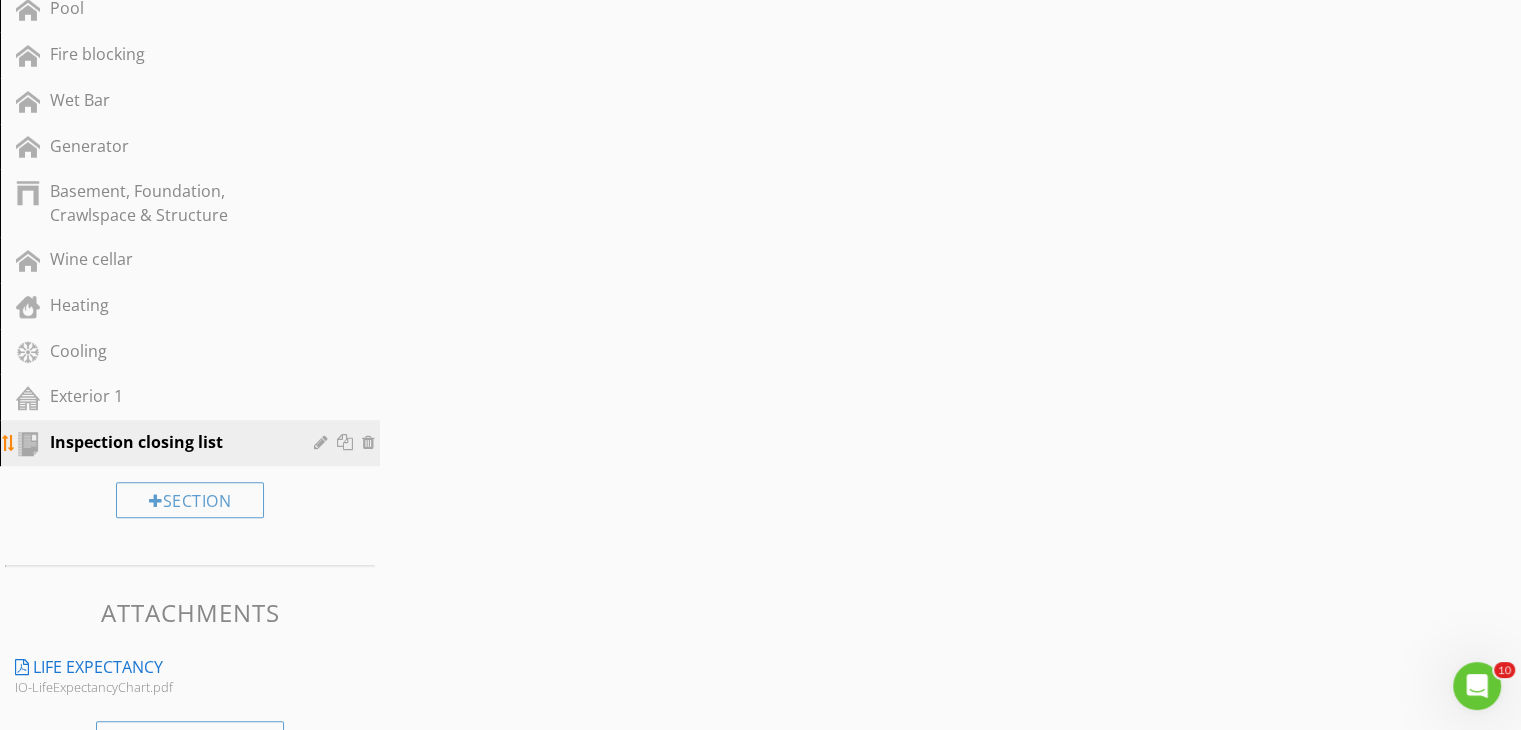click at bounding box center (323, 442) 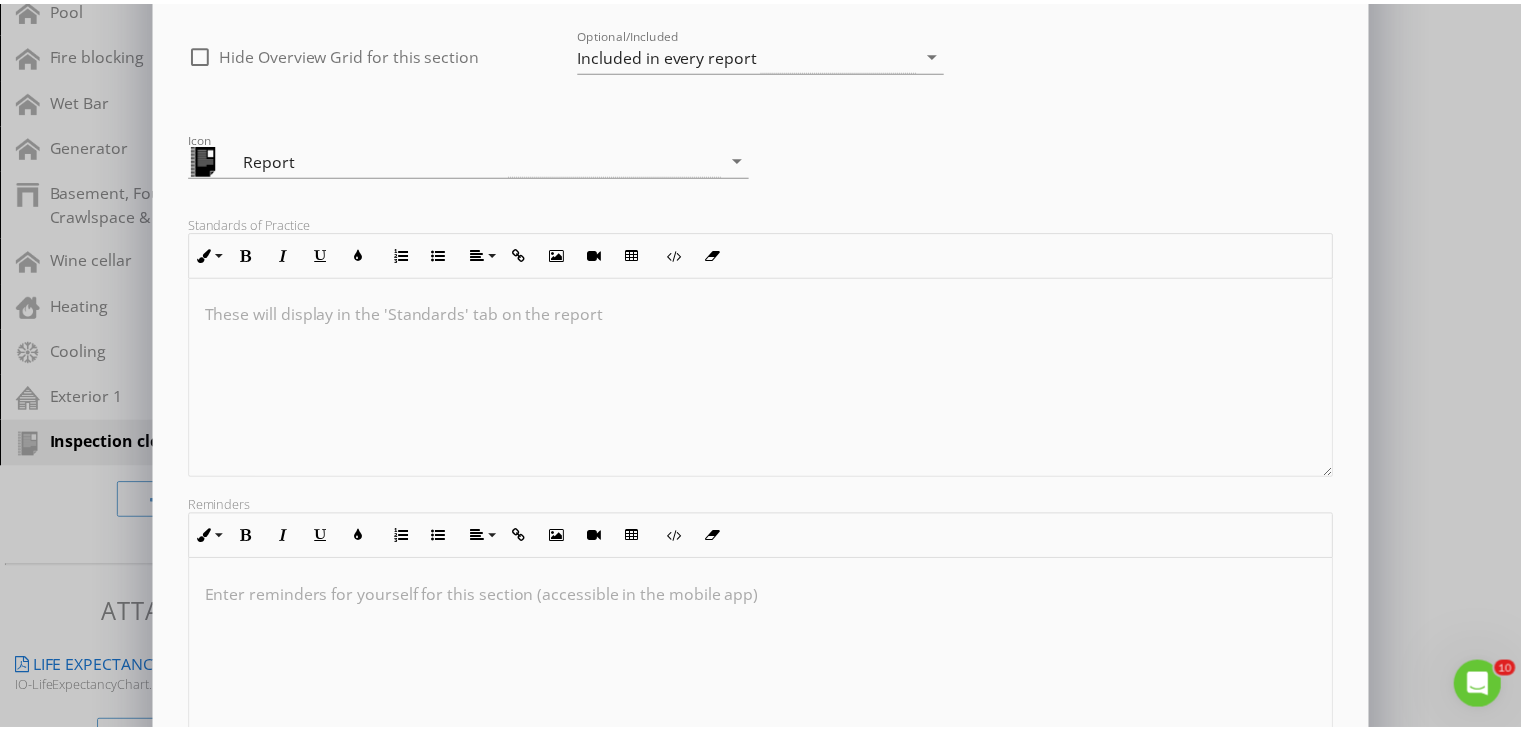 scroll, scrollTop: 328, scrollLeft: 0, axis: vertical 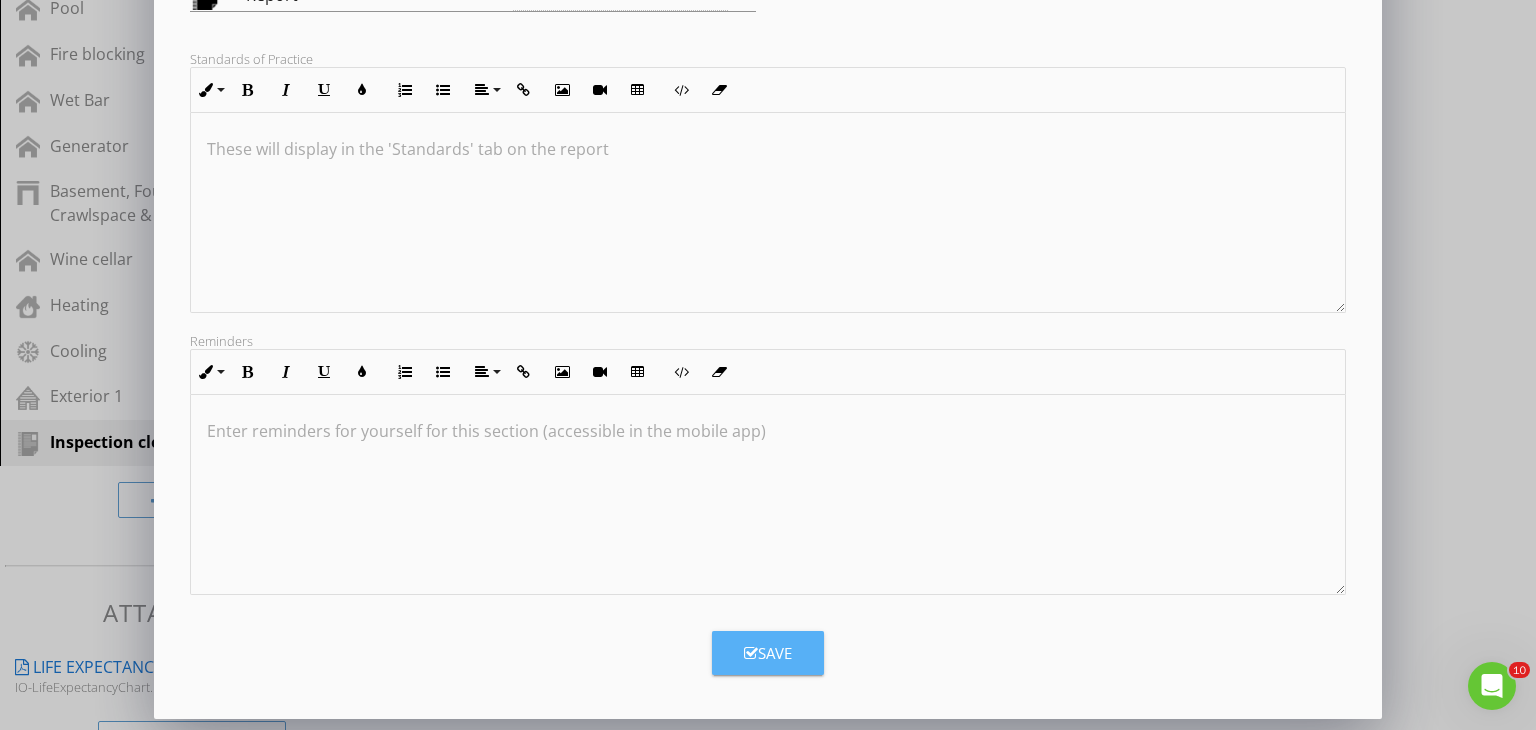 click on "Save" at bounding box center (768, 653) 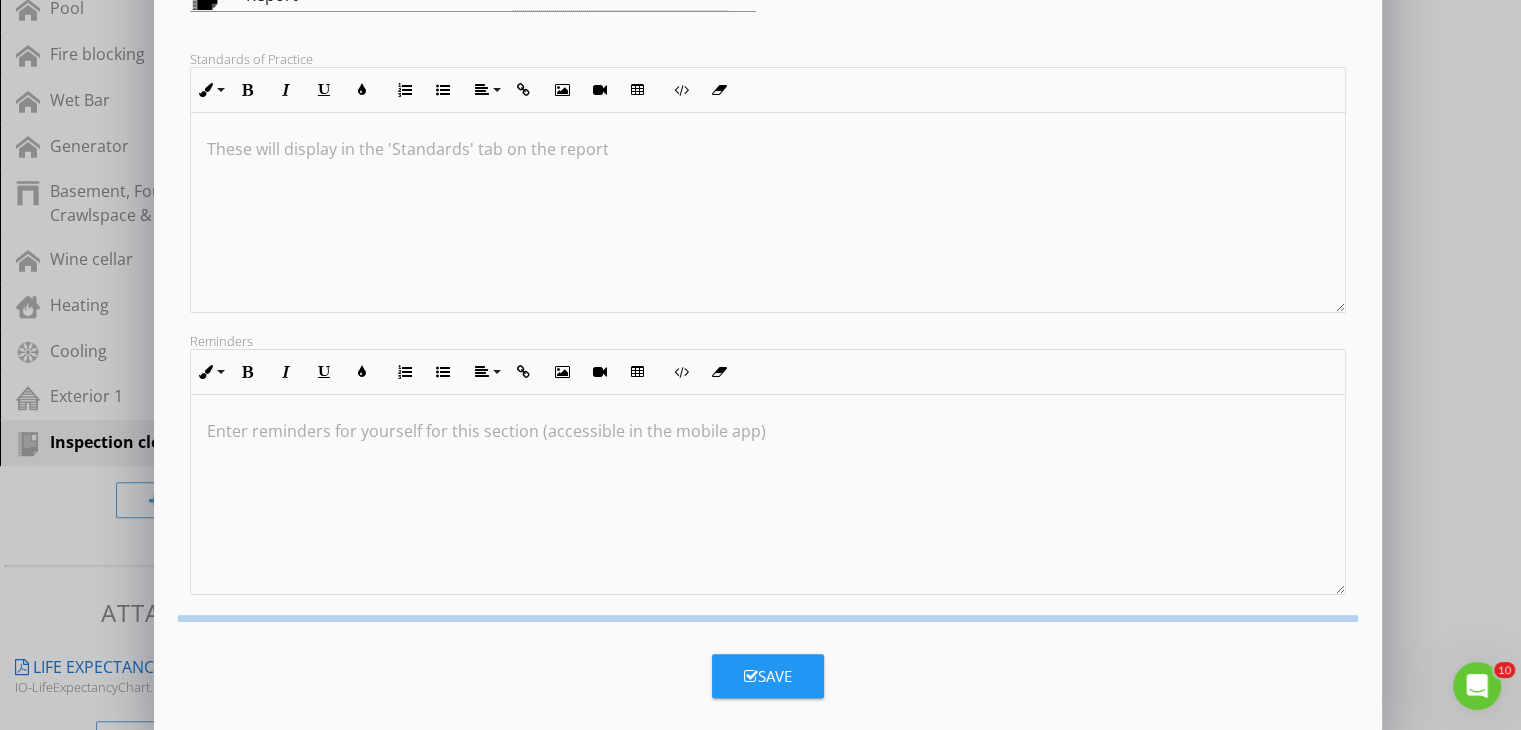 scroll, scrollTop: 112, scrollLeft: 0, axis: vertical 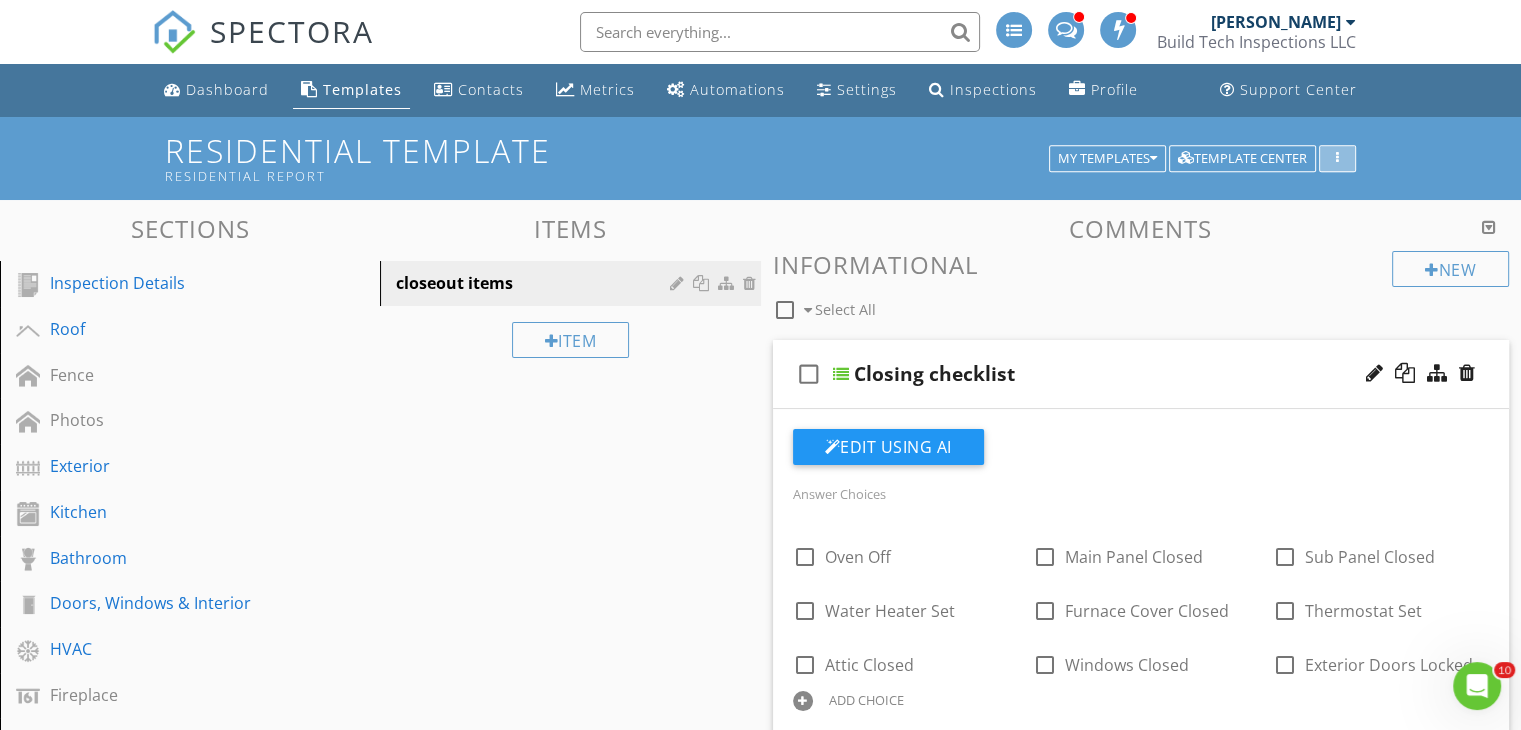 click at bounding box center (1337, 159) 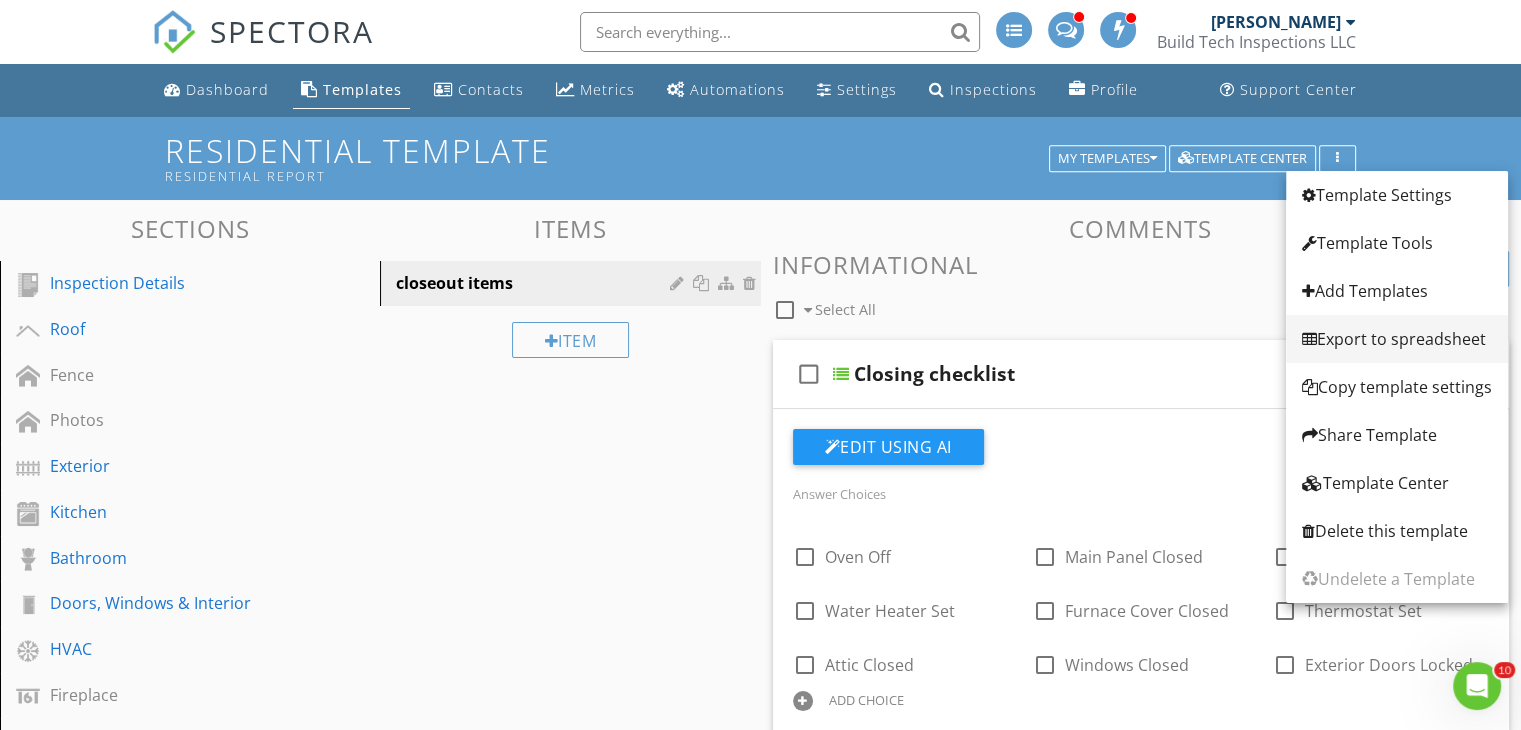 click on "Export to spreadsheet" at bounding box center [1397, 339] 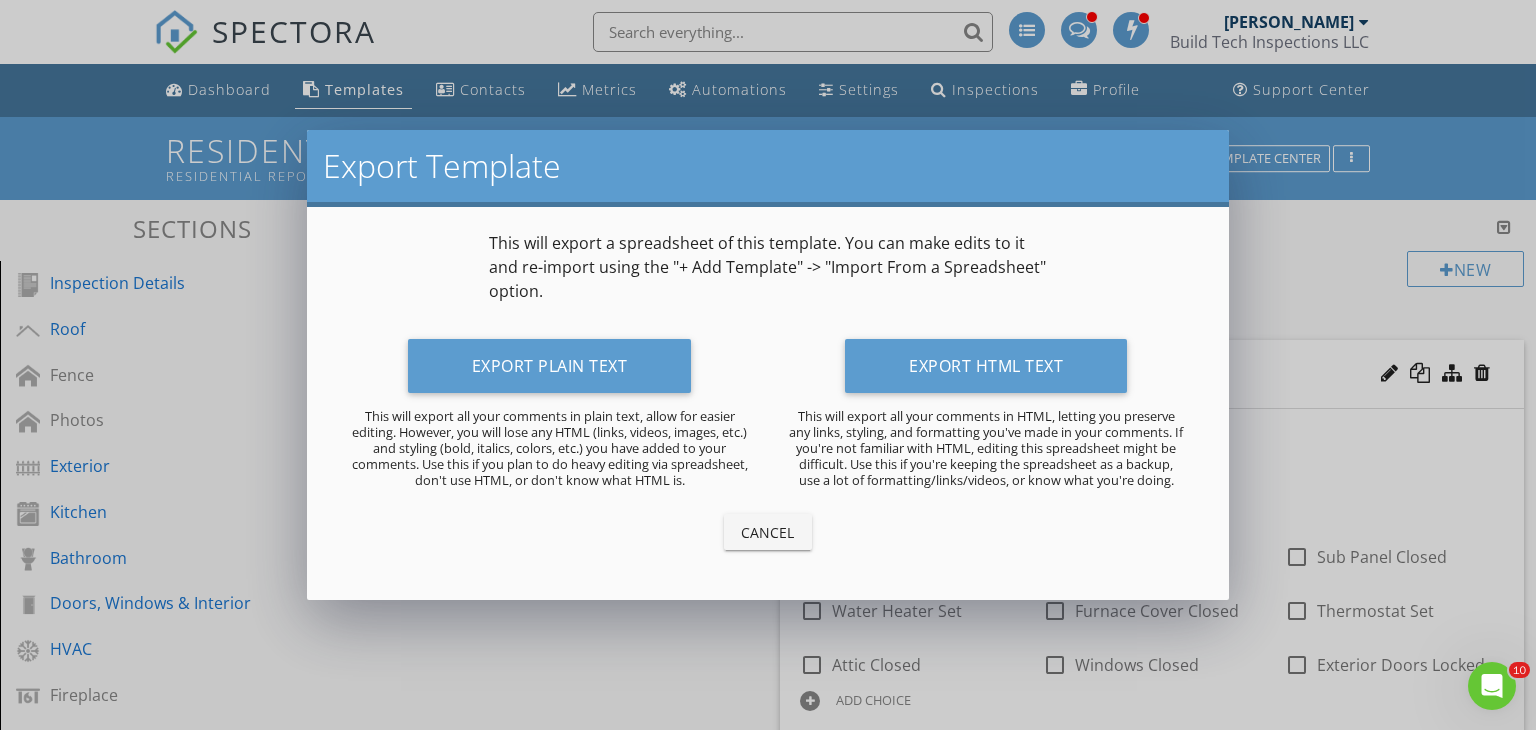 click on "Cancel" at bounding box center (768, 532) 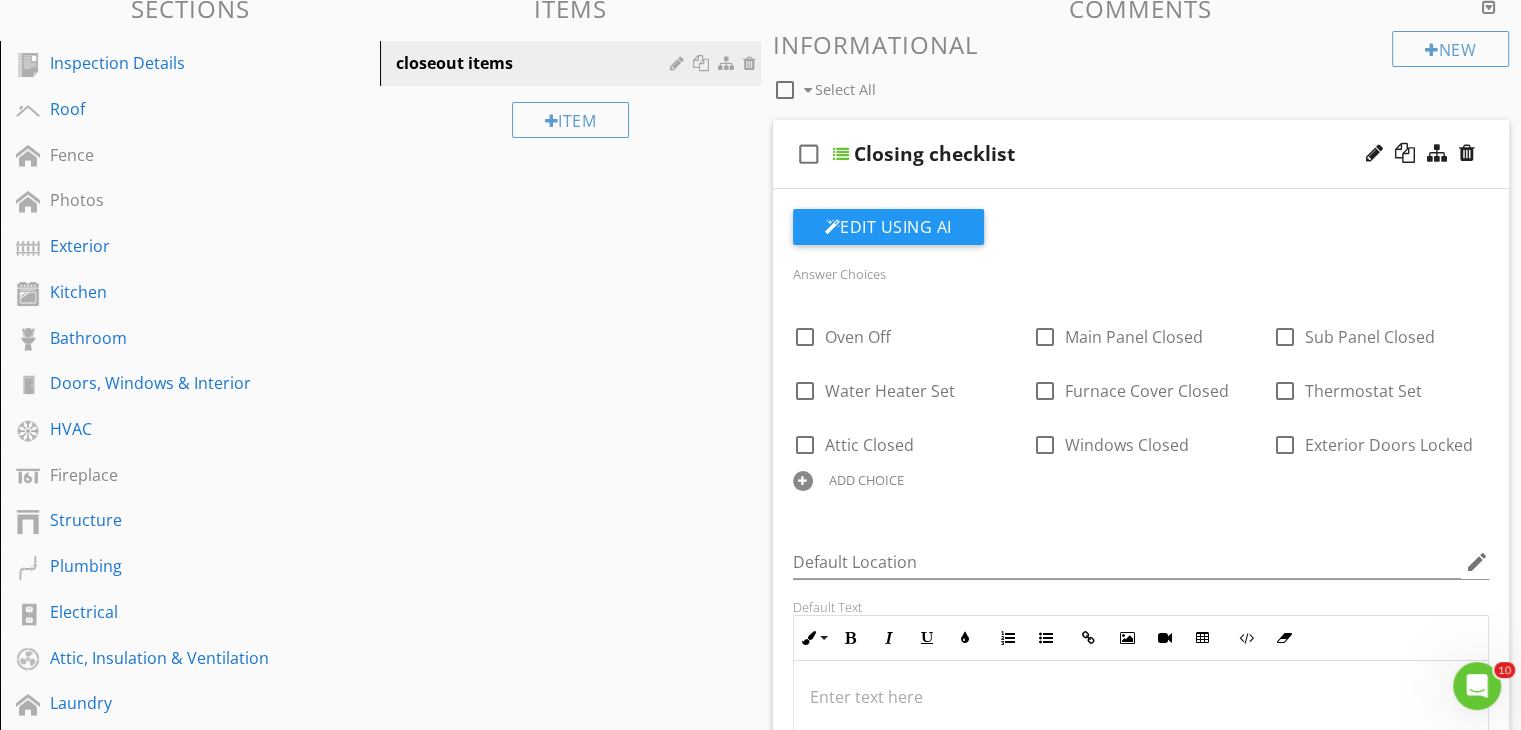 scroll, scrollTop: 0, scrollLeft: 0, axis: both 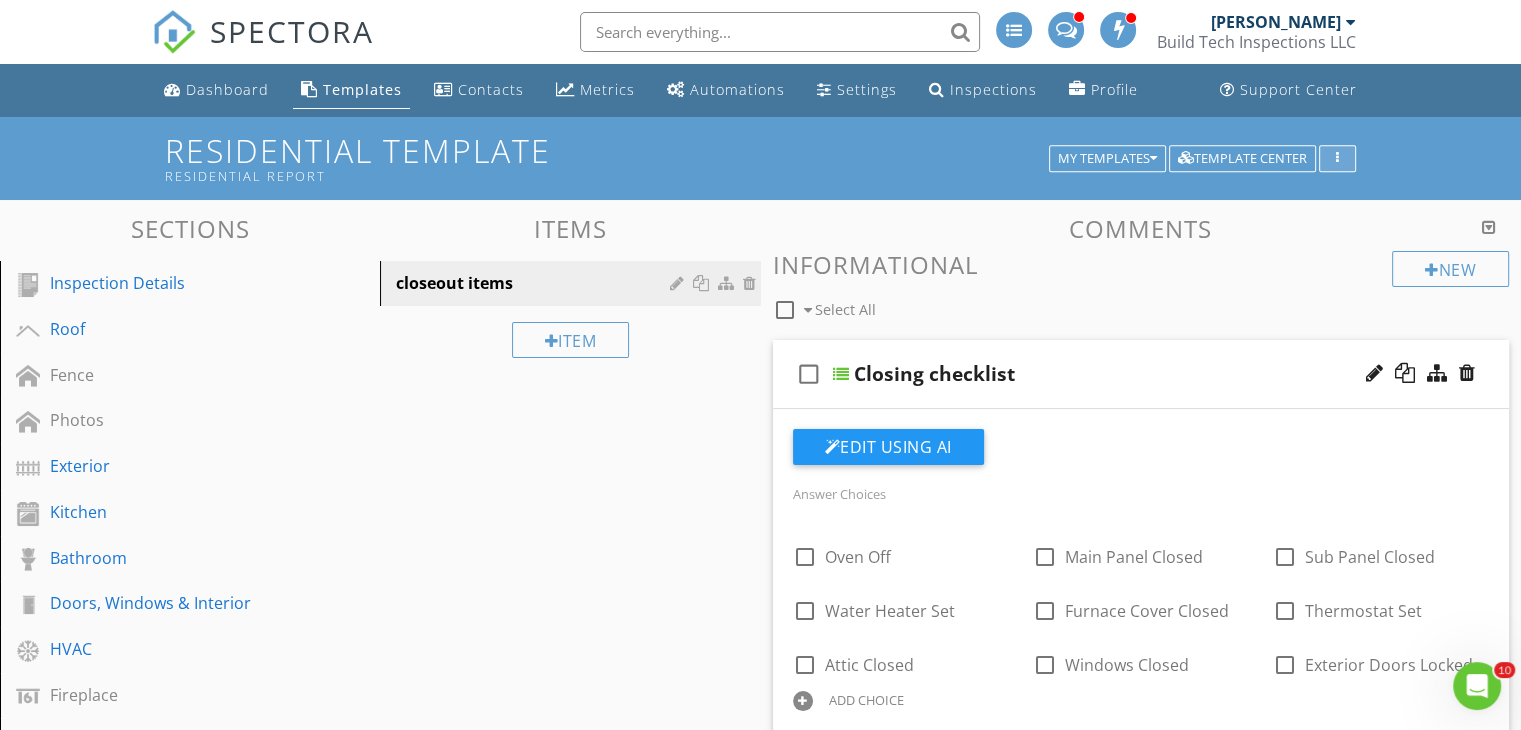 click at bounding box center (1337, 159) 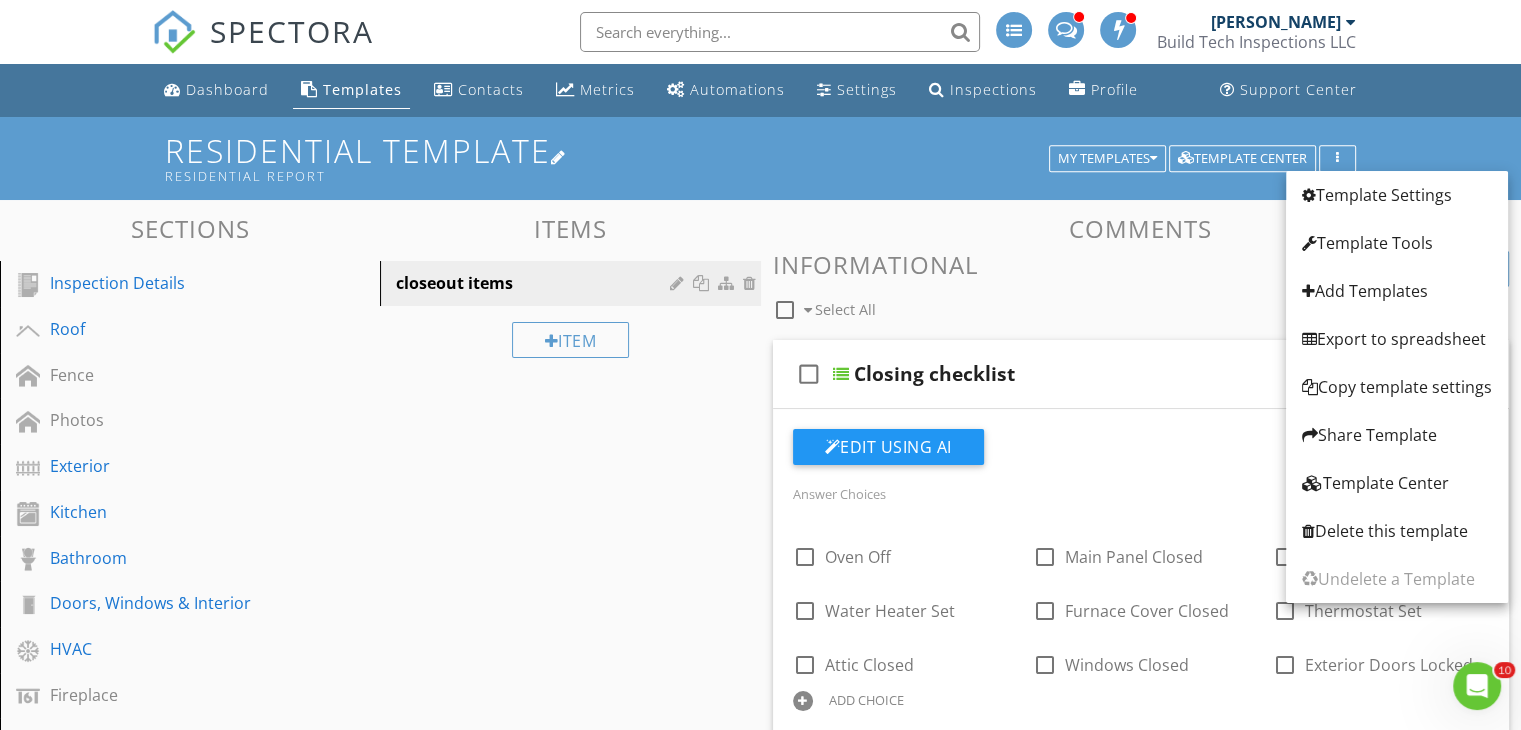 click on "Residential Template
Residential Report" at bounding box center (760, 158) 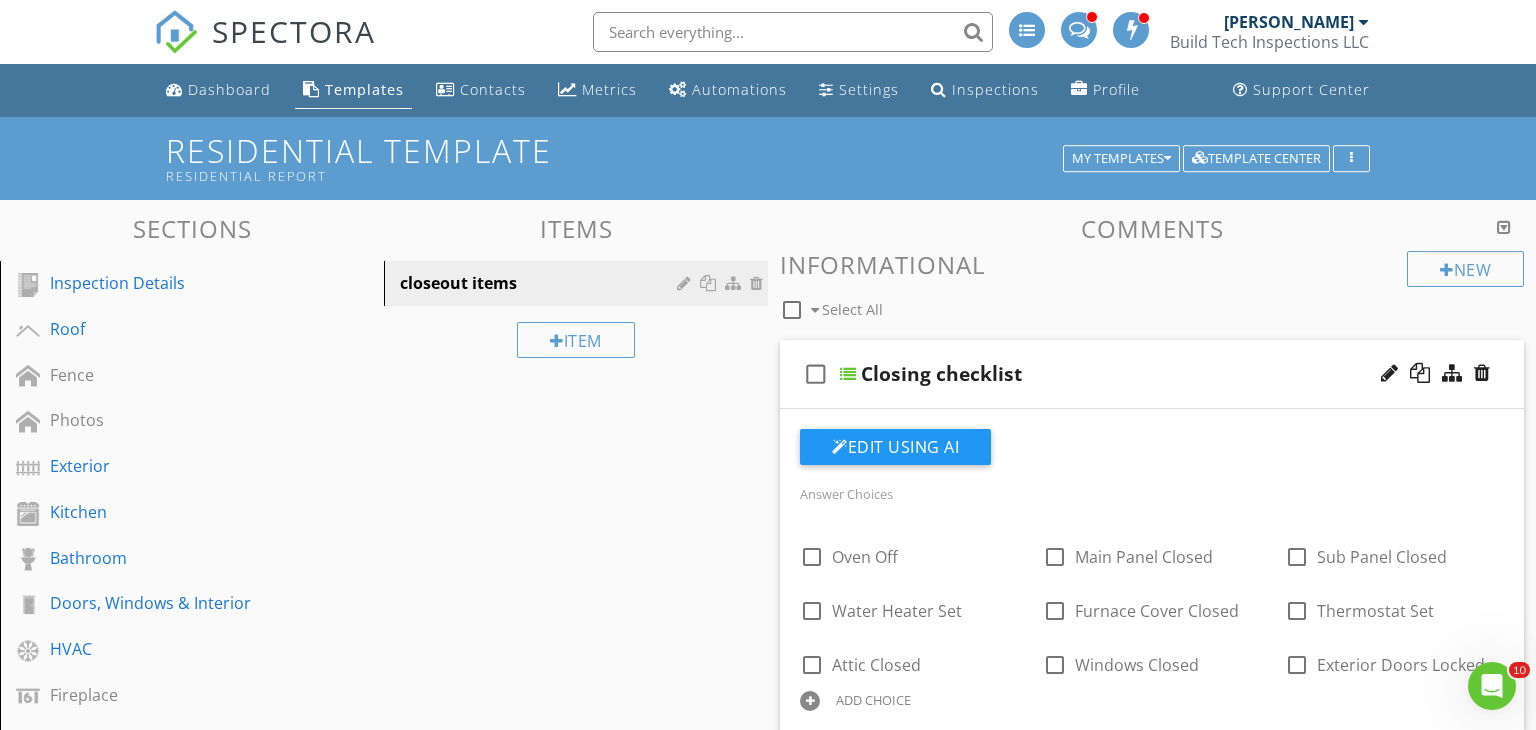 click at bounding box center [768, 365] 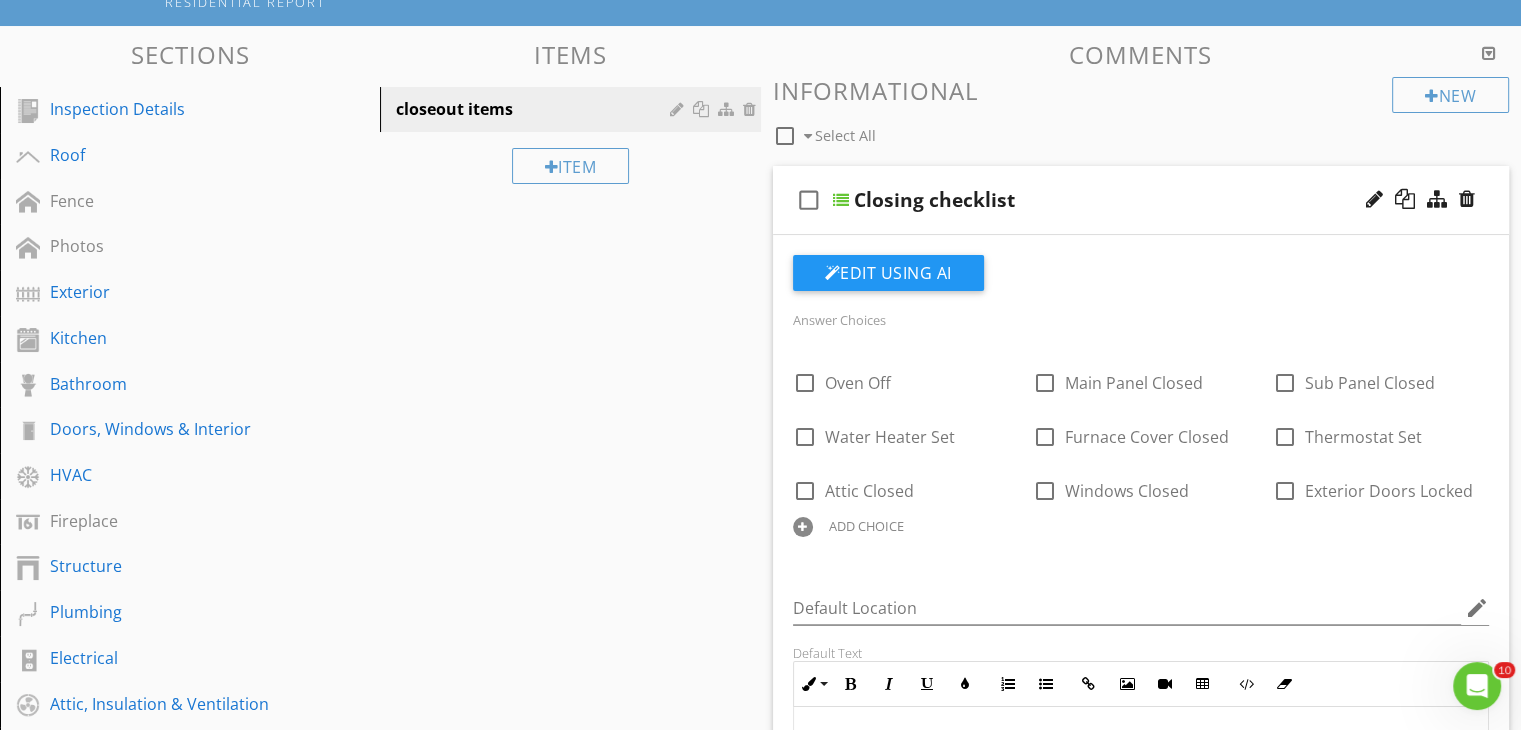scroll, scrollTop: 0, scrollLeft: 0, axis: both 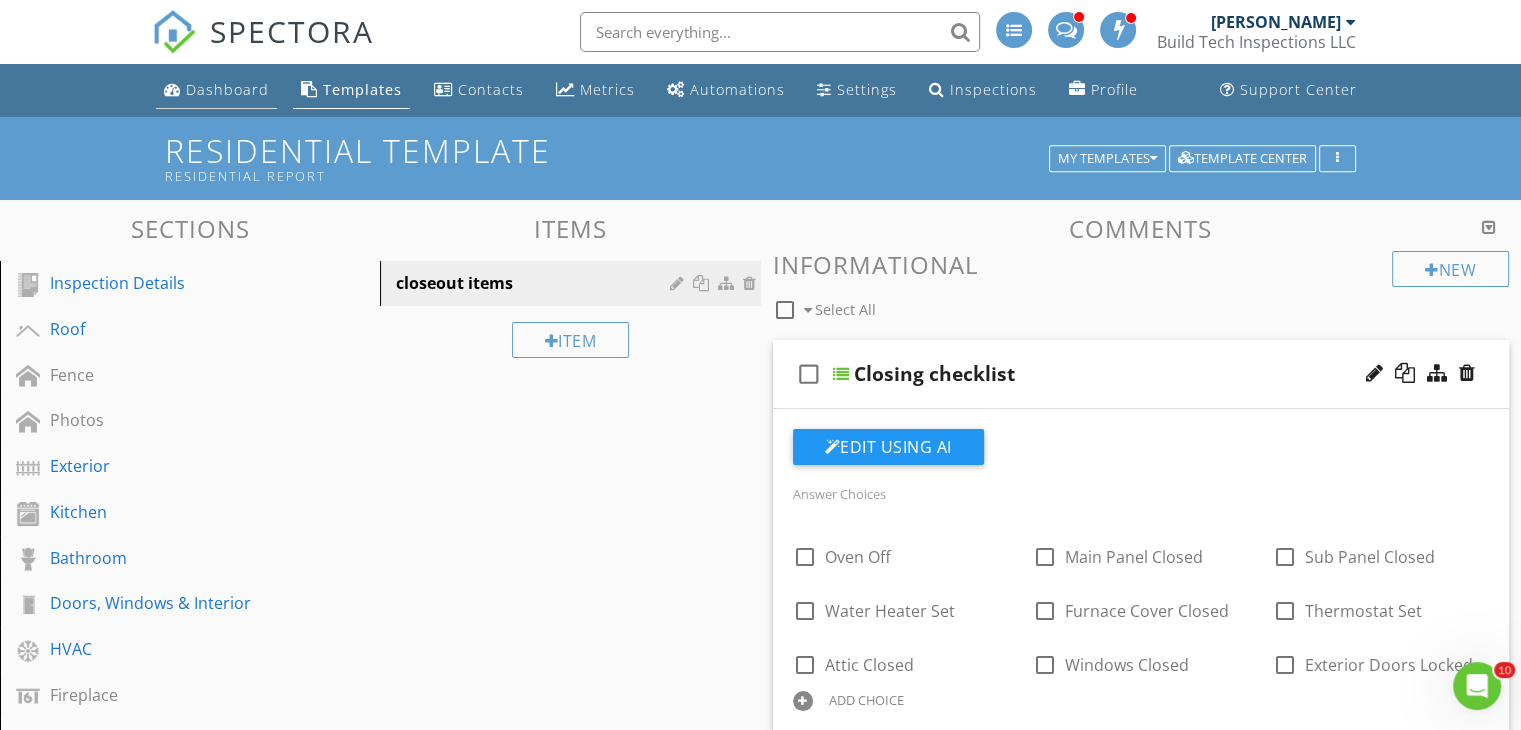 click on "Dashboard" at bounding box center (216, 90) 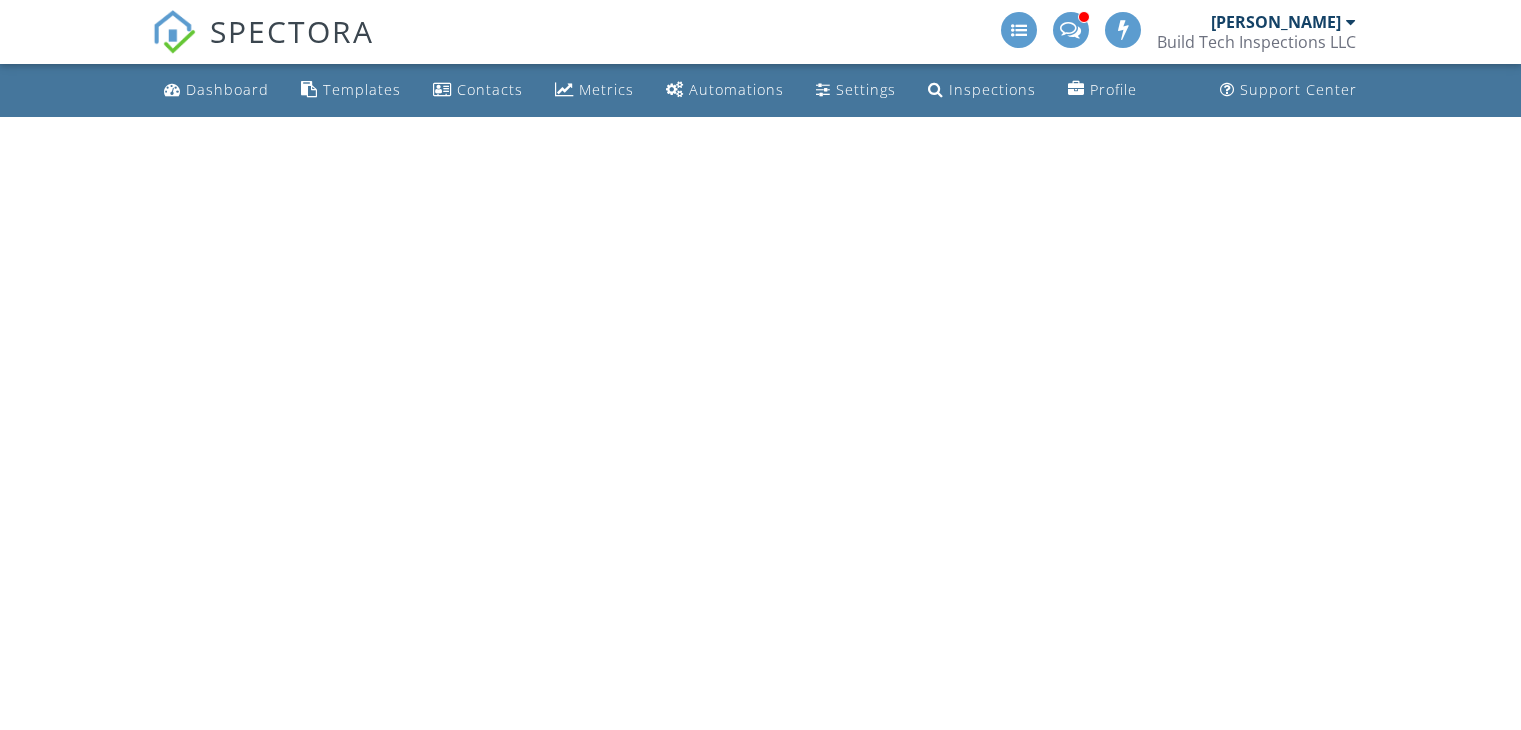 scroll, scrollTop: 0, scrollLeft: 0, axis: both 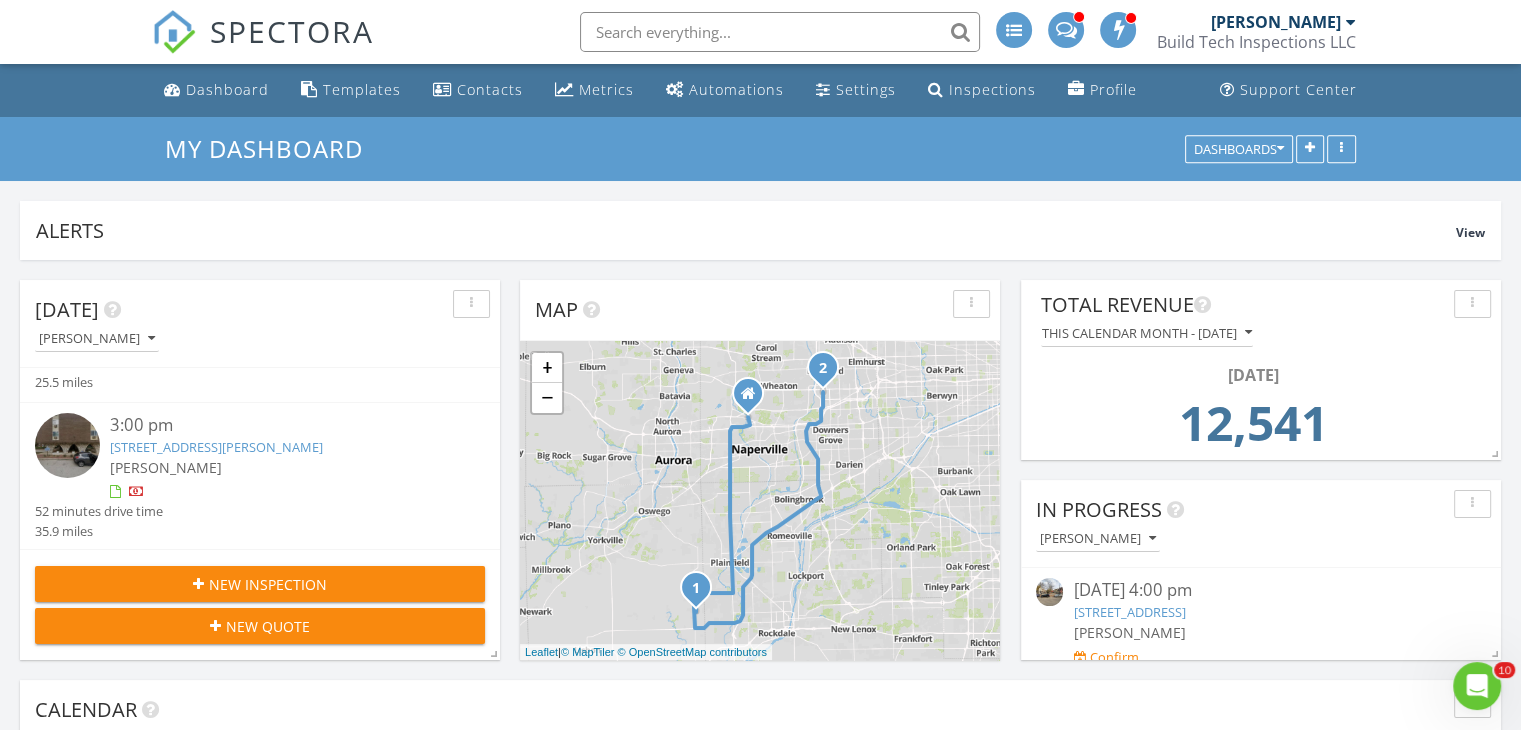 click on "1321 S Finley Rd 108, Lombard, IL 60148" at bounding box center (216, 447) 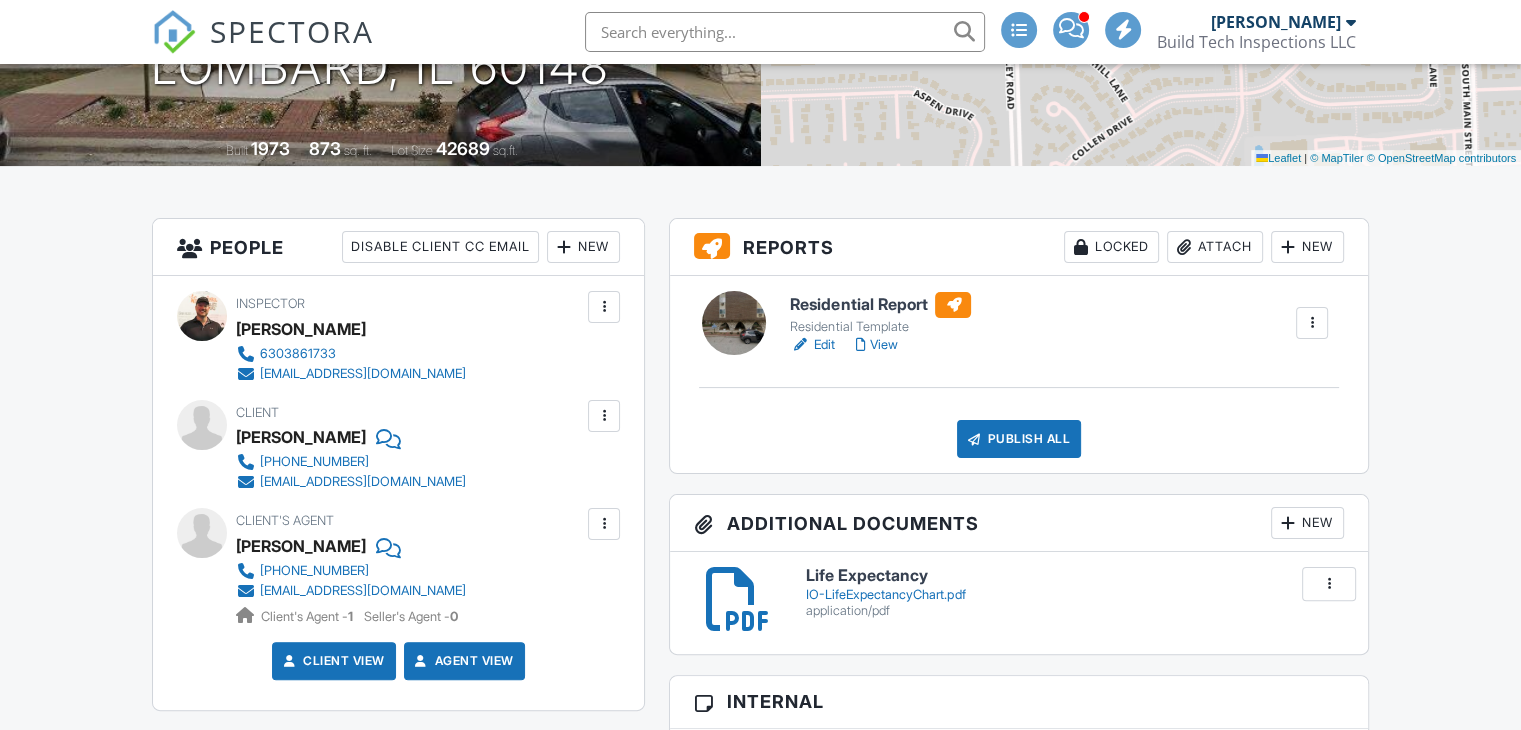 scroll, scrollTop: 535, scrollLeft: 0, axis: vertical 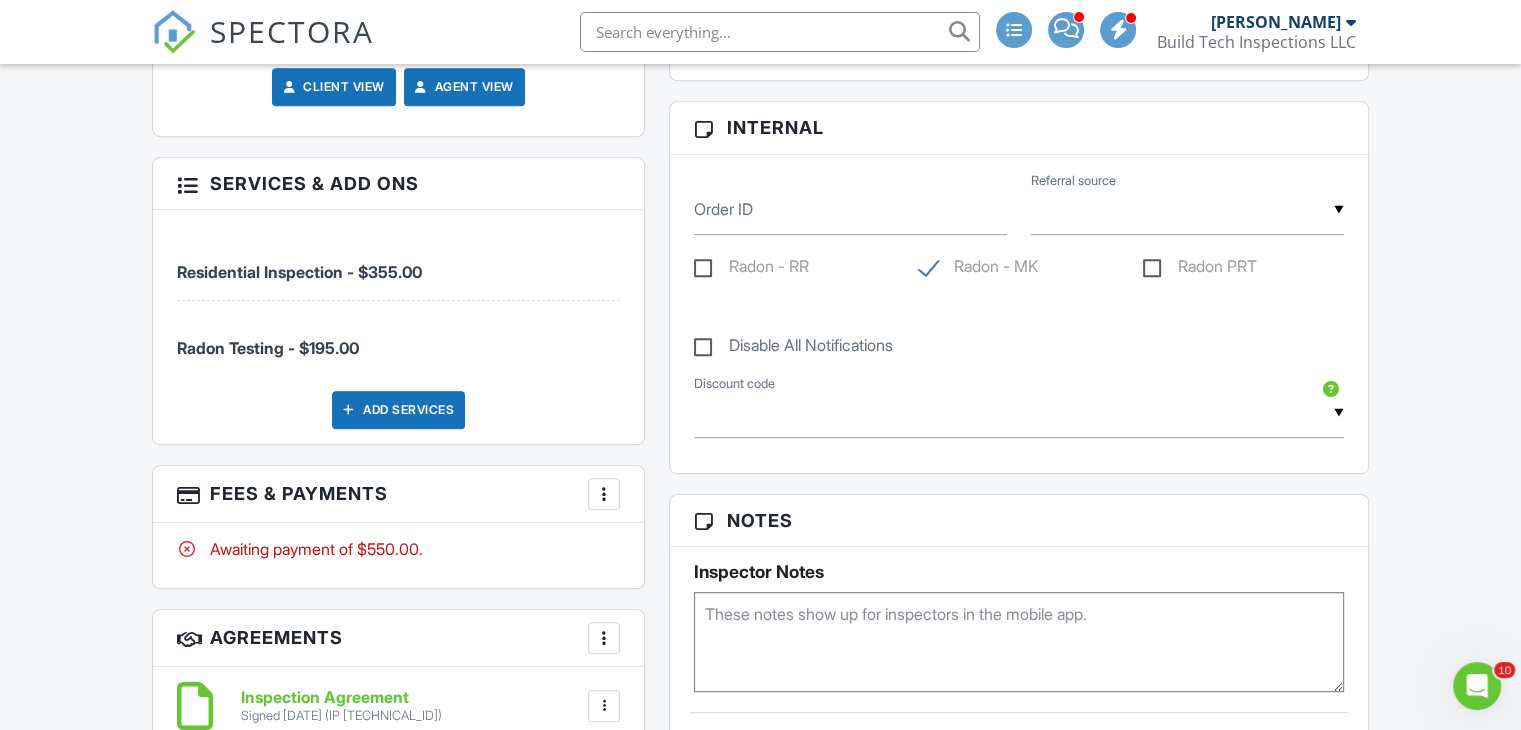 click at bounding box center (604, 494) 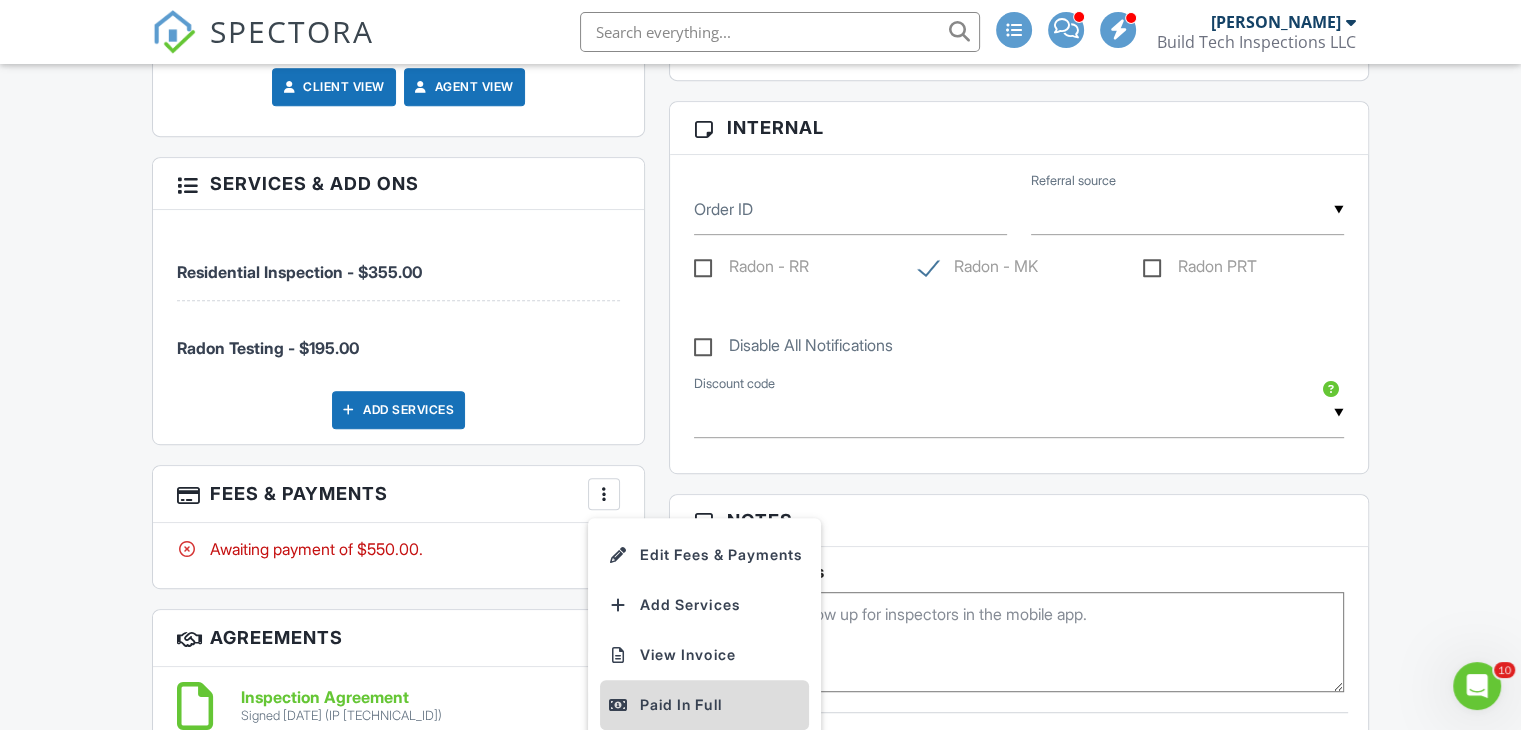 click on "Paid In Full" at bounding box center (704, 705) 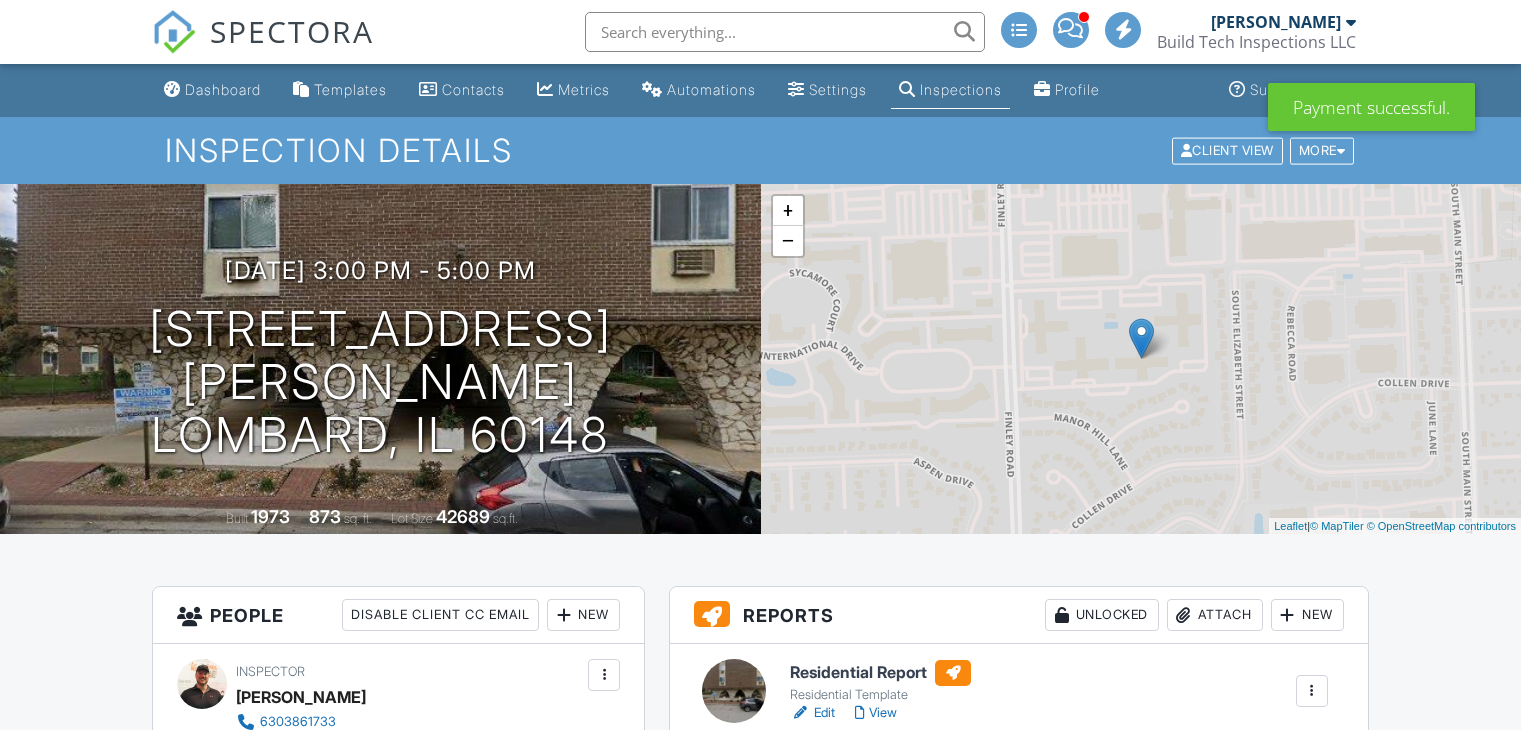 scroll, scrollTop: 0, scrollLeft: 0, axis: both 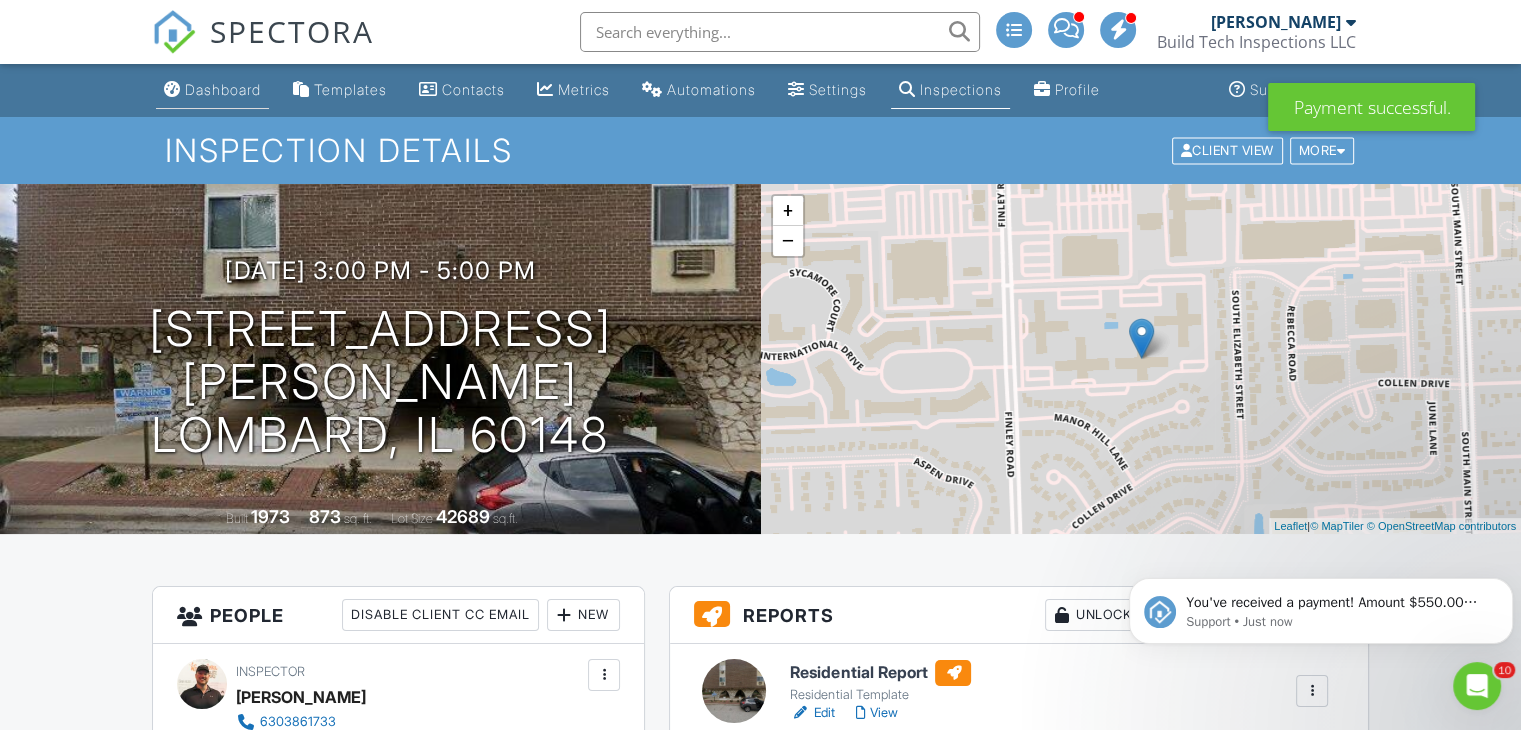click on "Dashboard" at bounding box center (223, 89) 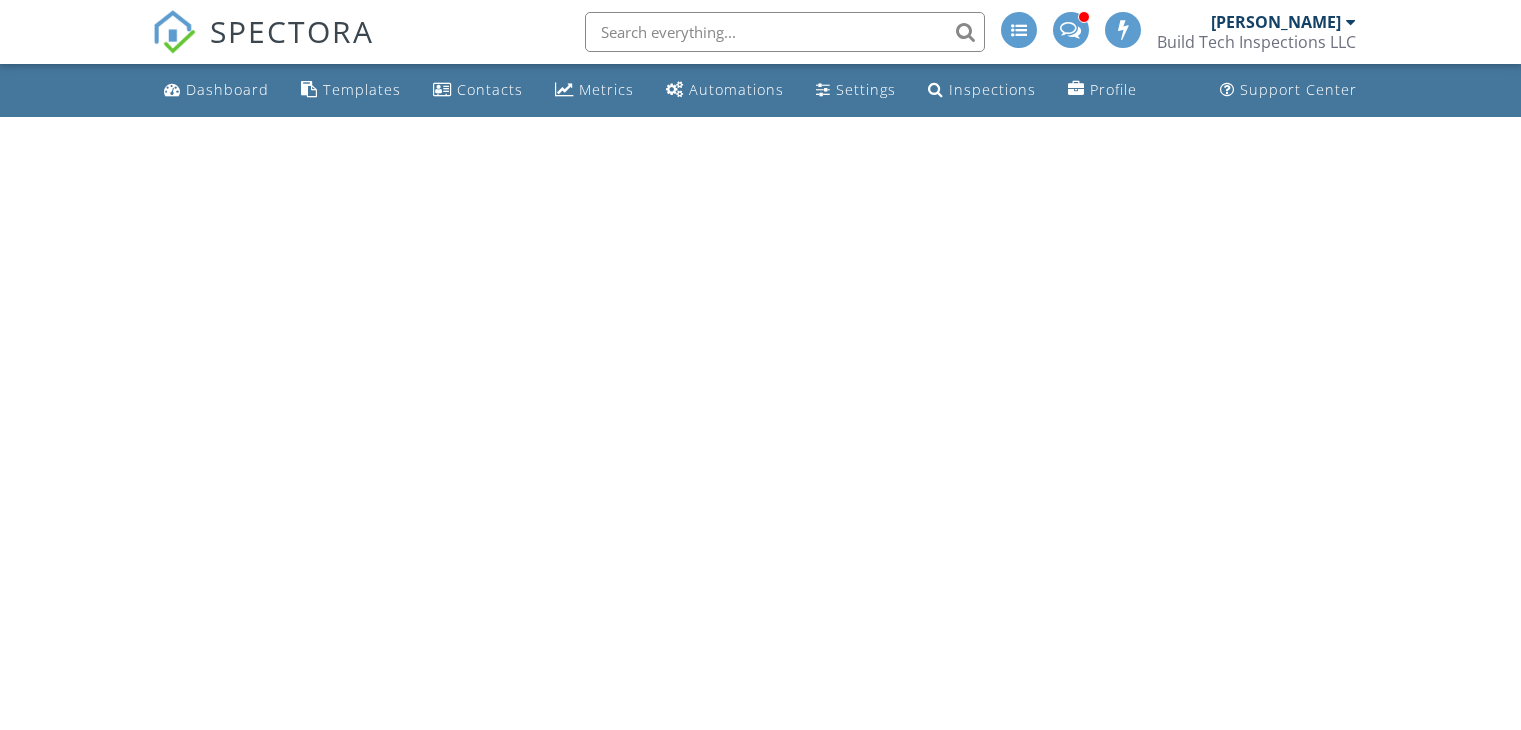 scroll, scrollTop: 0, scrollLeft: 0, axis: both 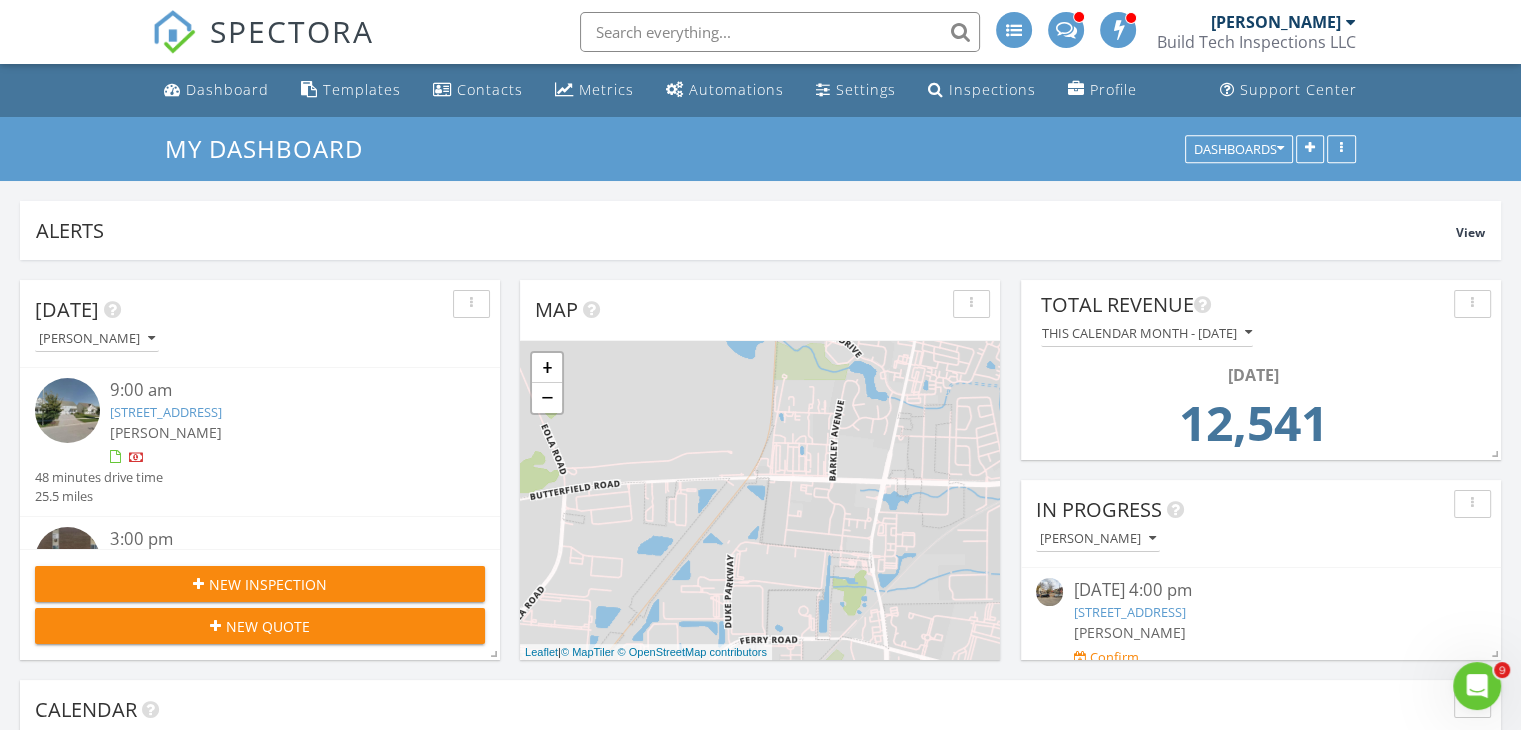 click 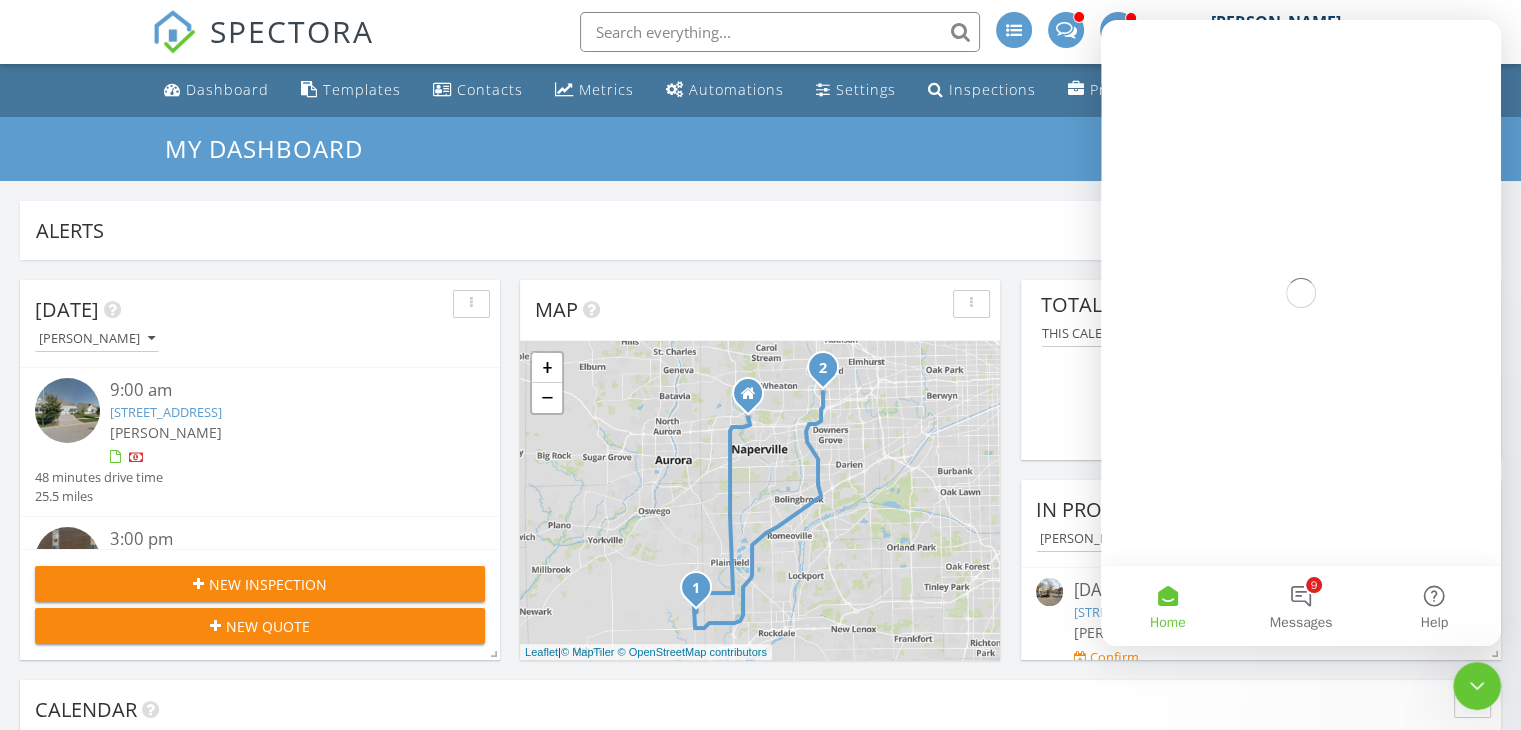 scroll, scrollTop: 0, scrollLeft: 0, axis: both 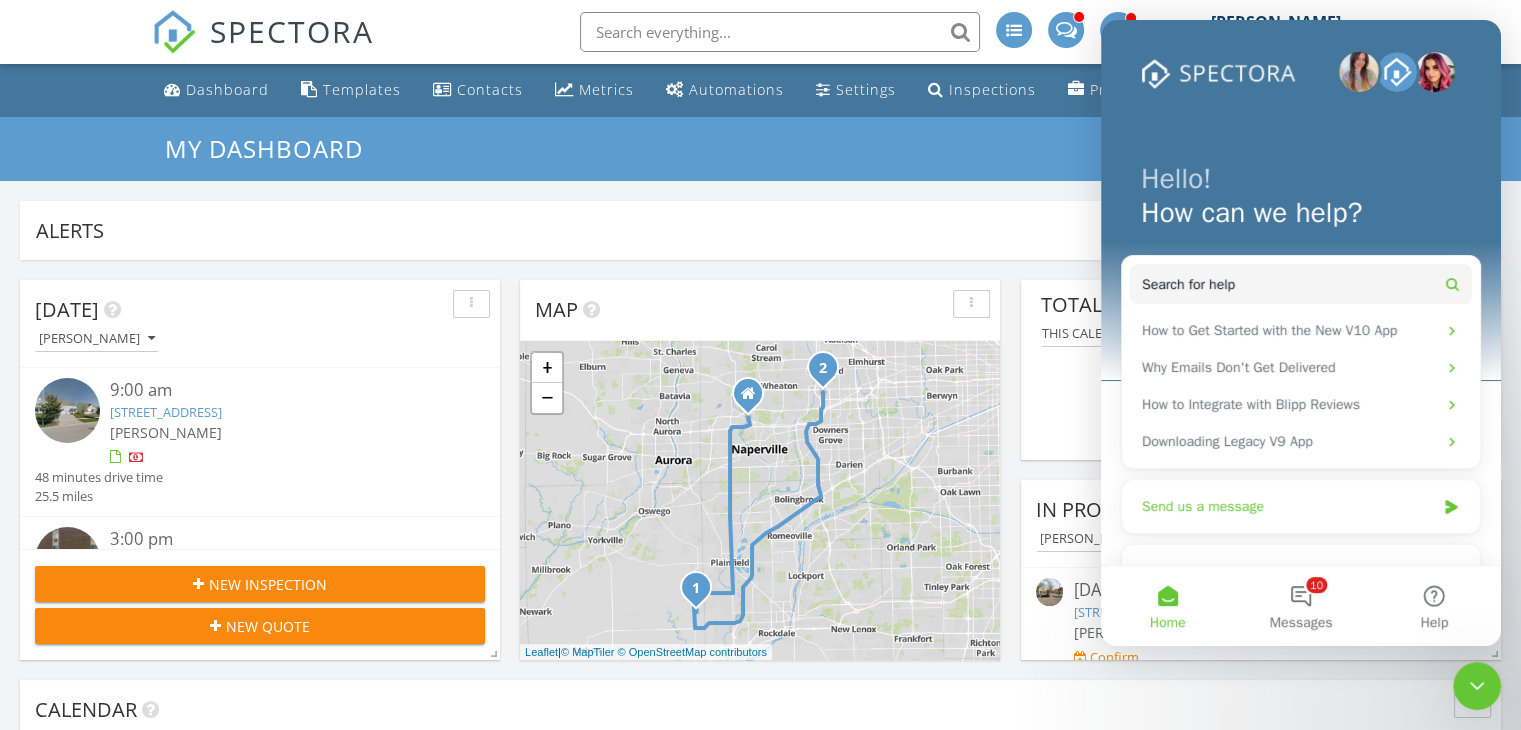click on "Send us a message" at bounding box center [1288, 506] 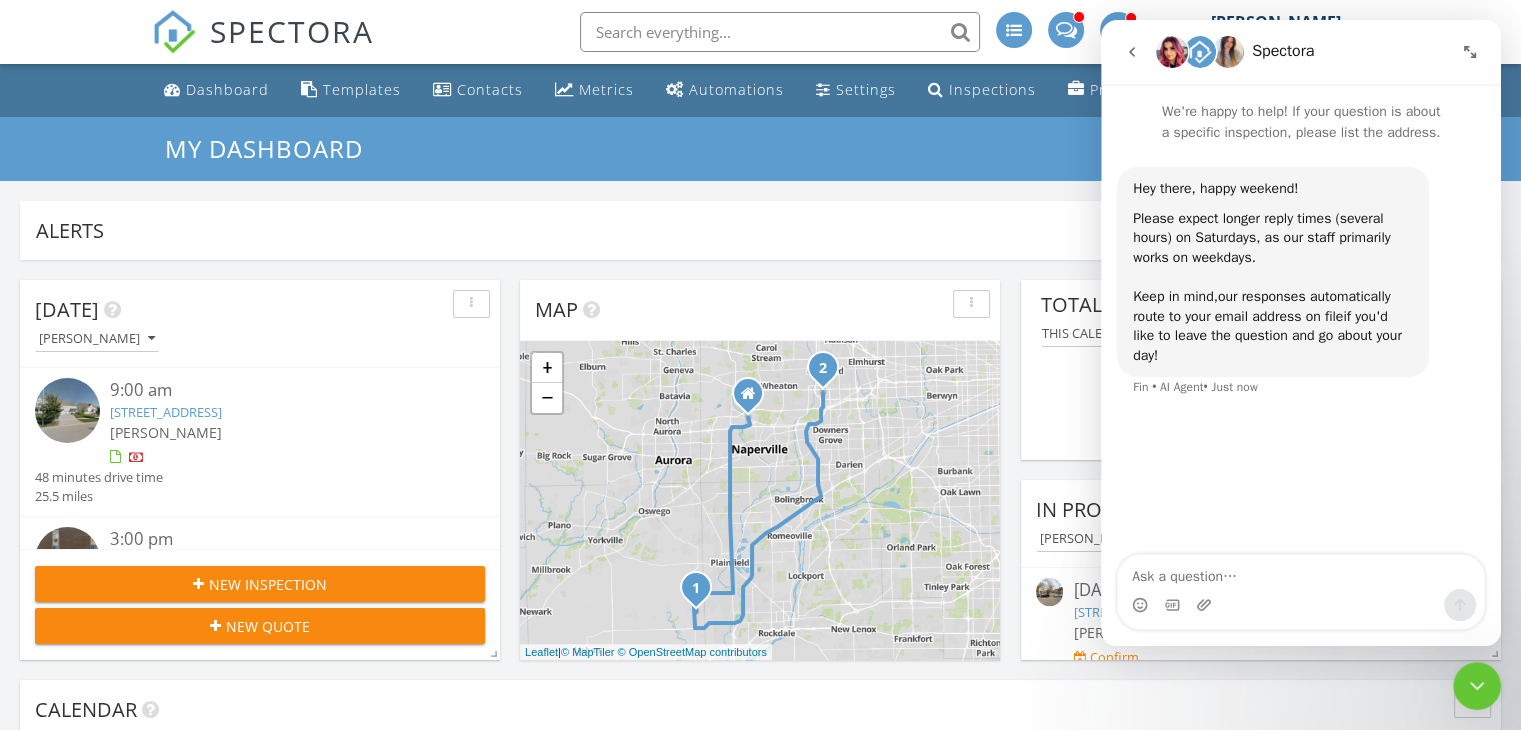 click at bounding box center [1301, 572] 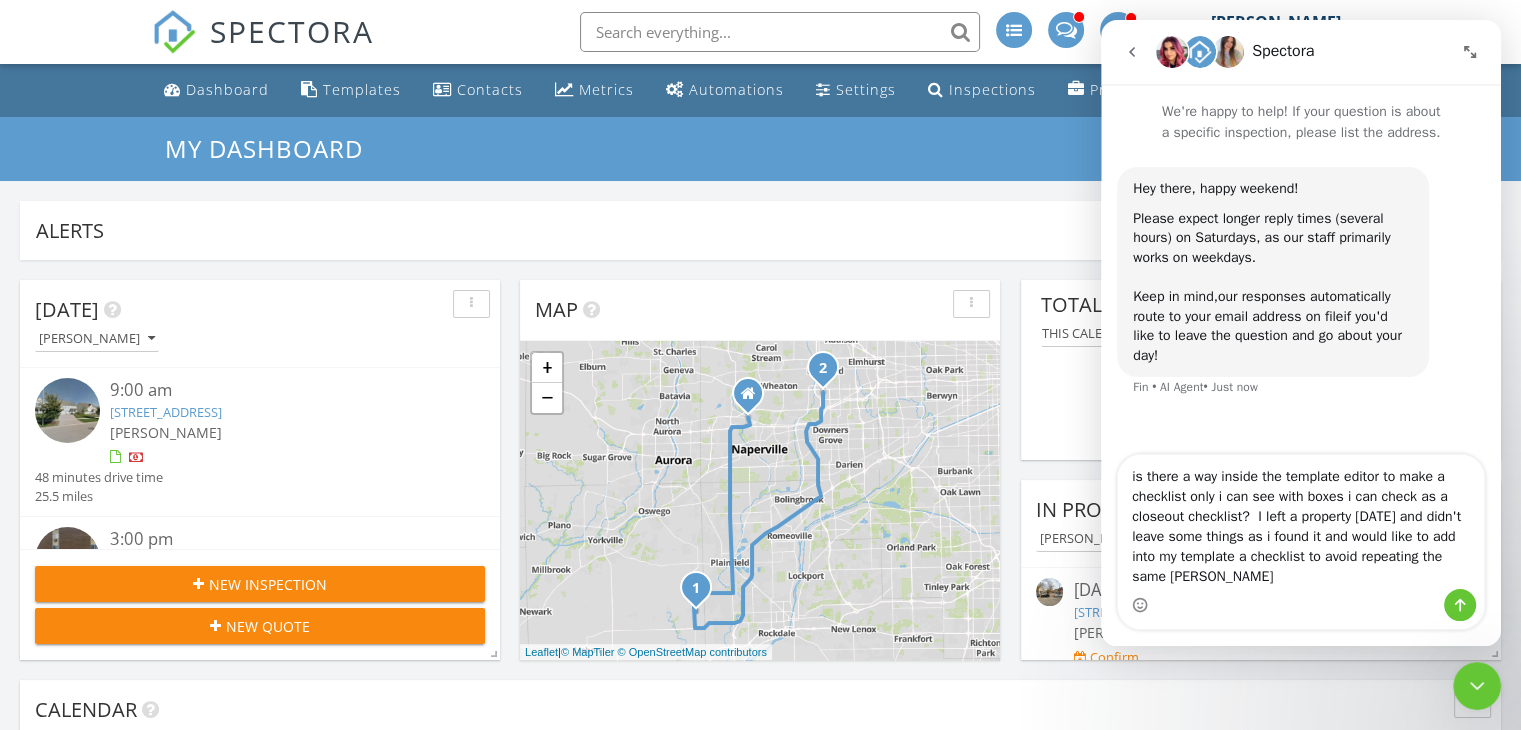 type on "is there a way inside the template editor to make a checklist only i can see with boxes i can check as a closeout checklist?  I left a property [DATE] and didn't leave some things as i found it and would like to add into my template a checklist to avoid repeating the same mistake" 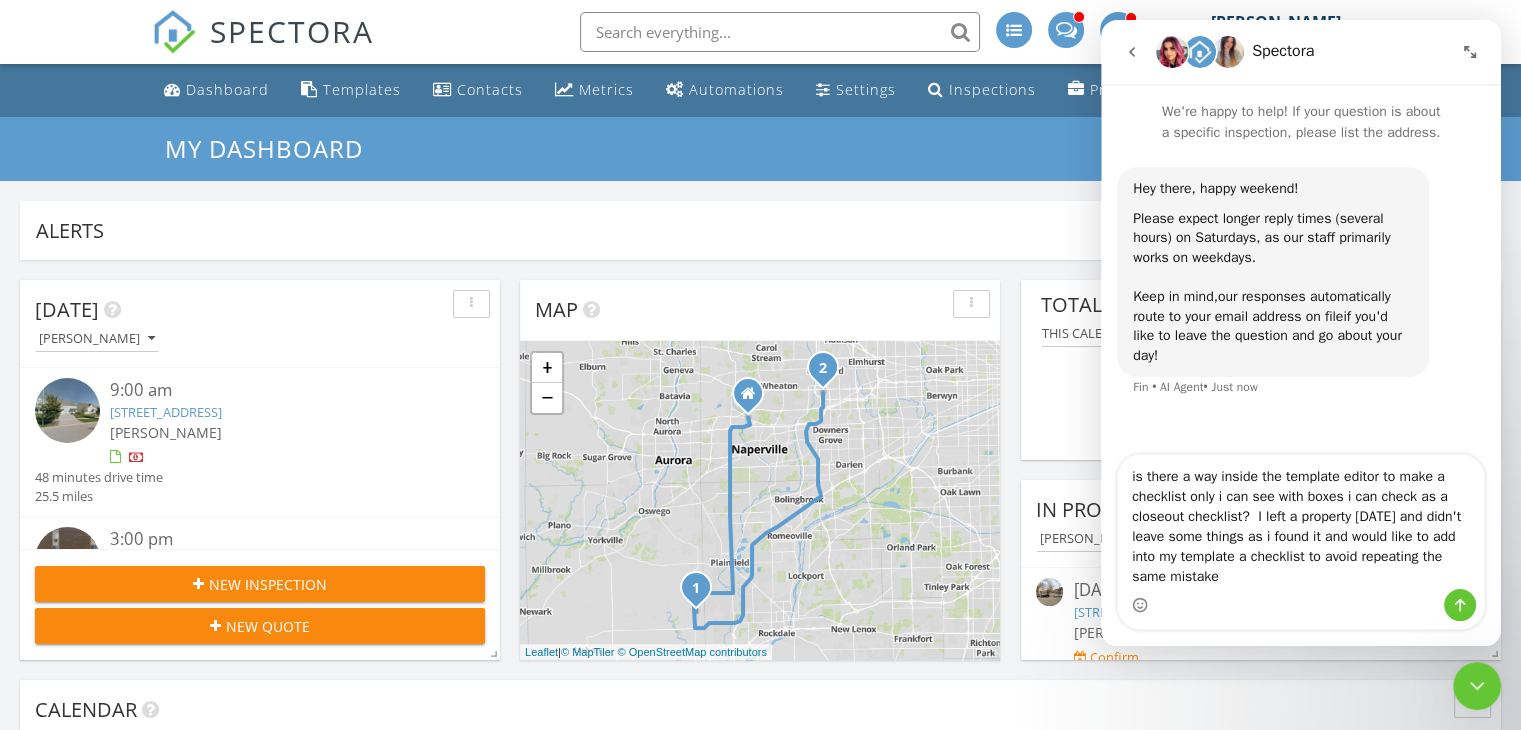 type 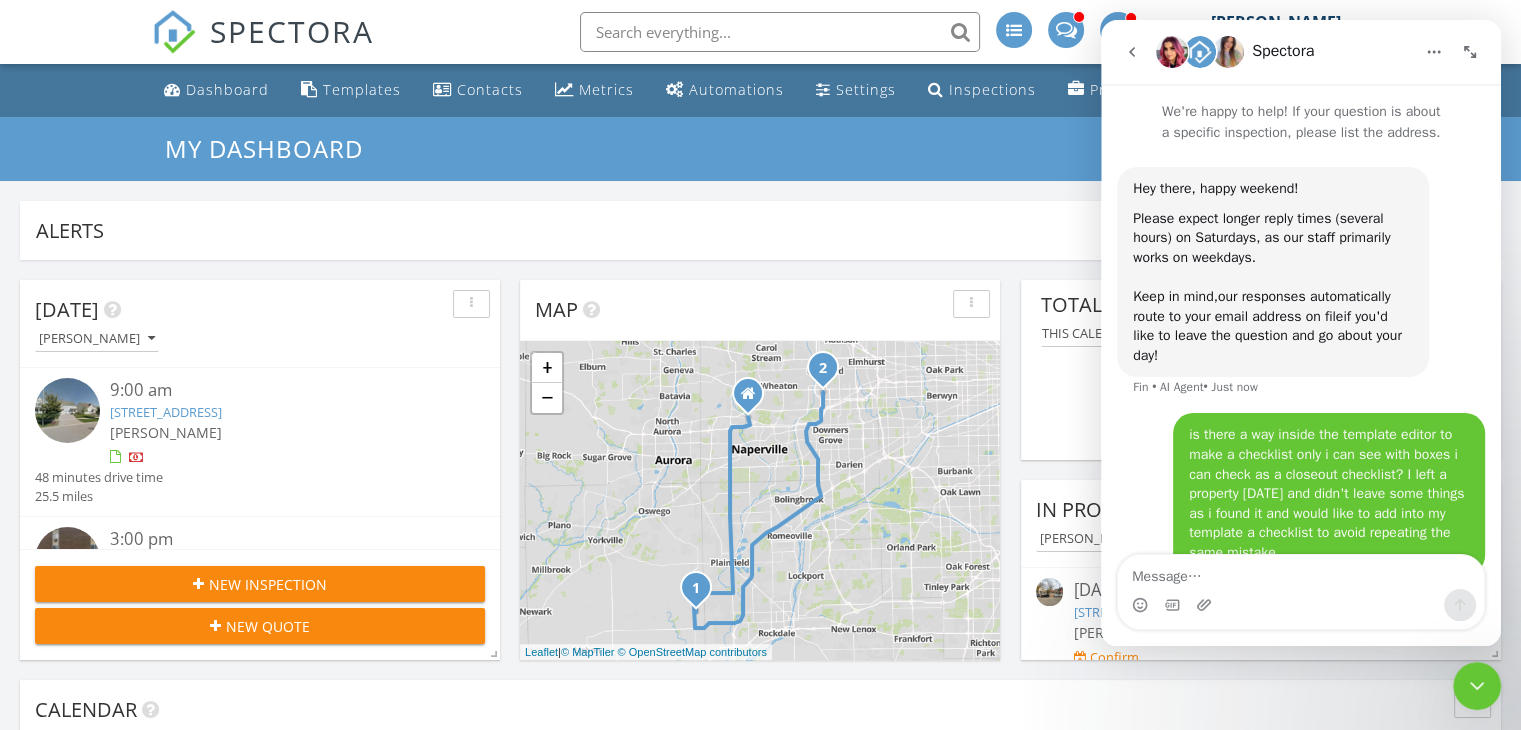 scroll, scrollTop: 106, scrollLeft: 0, axis: vertical 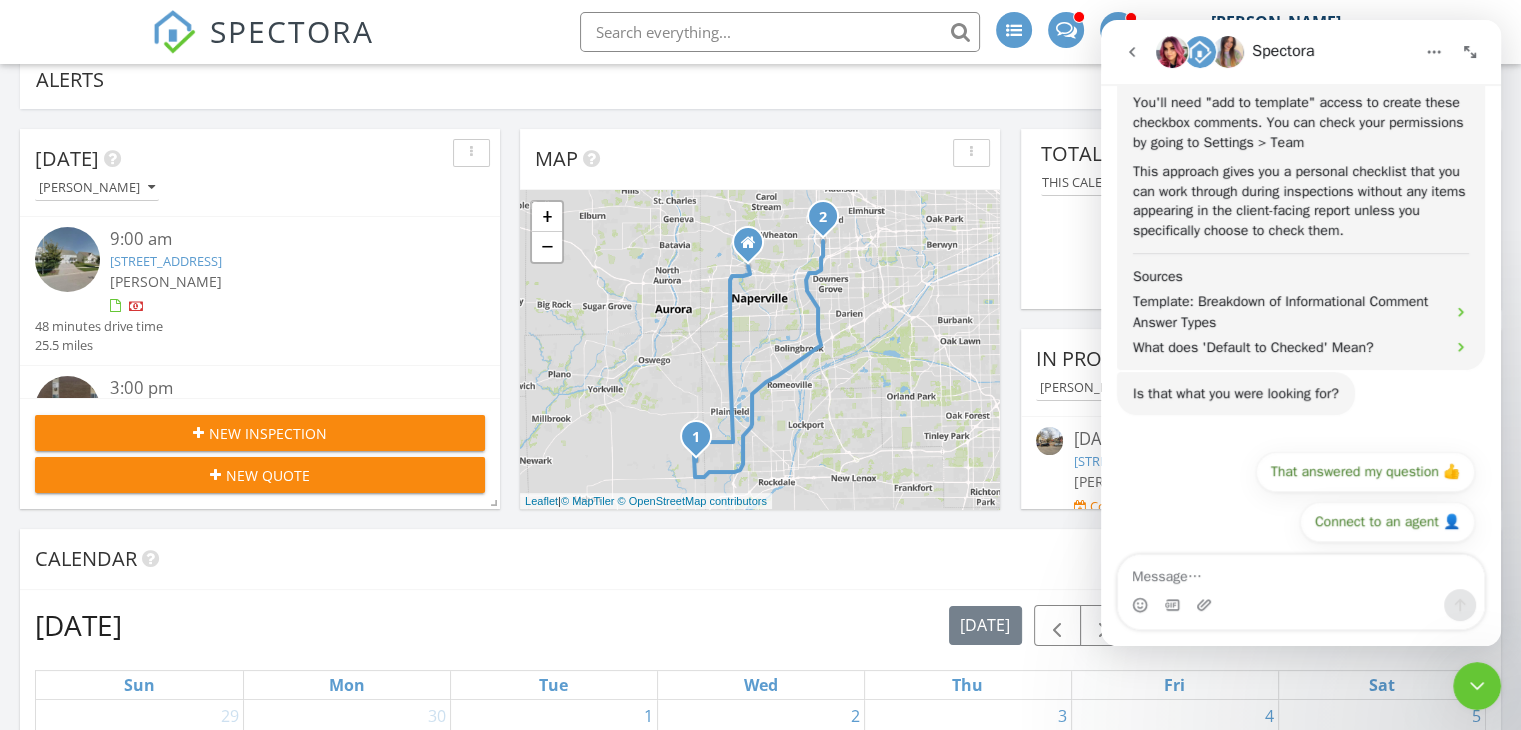 drag, startPoint x: 1261, startPoint y: 574, endPoint x: 1216, endPoint y: 577, distance: 45.099888 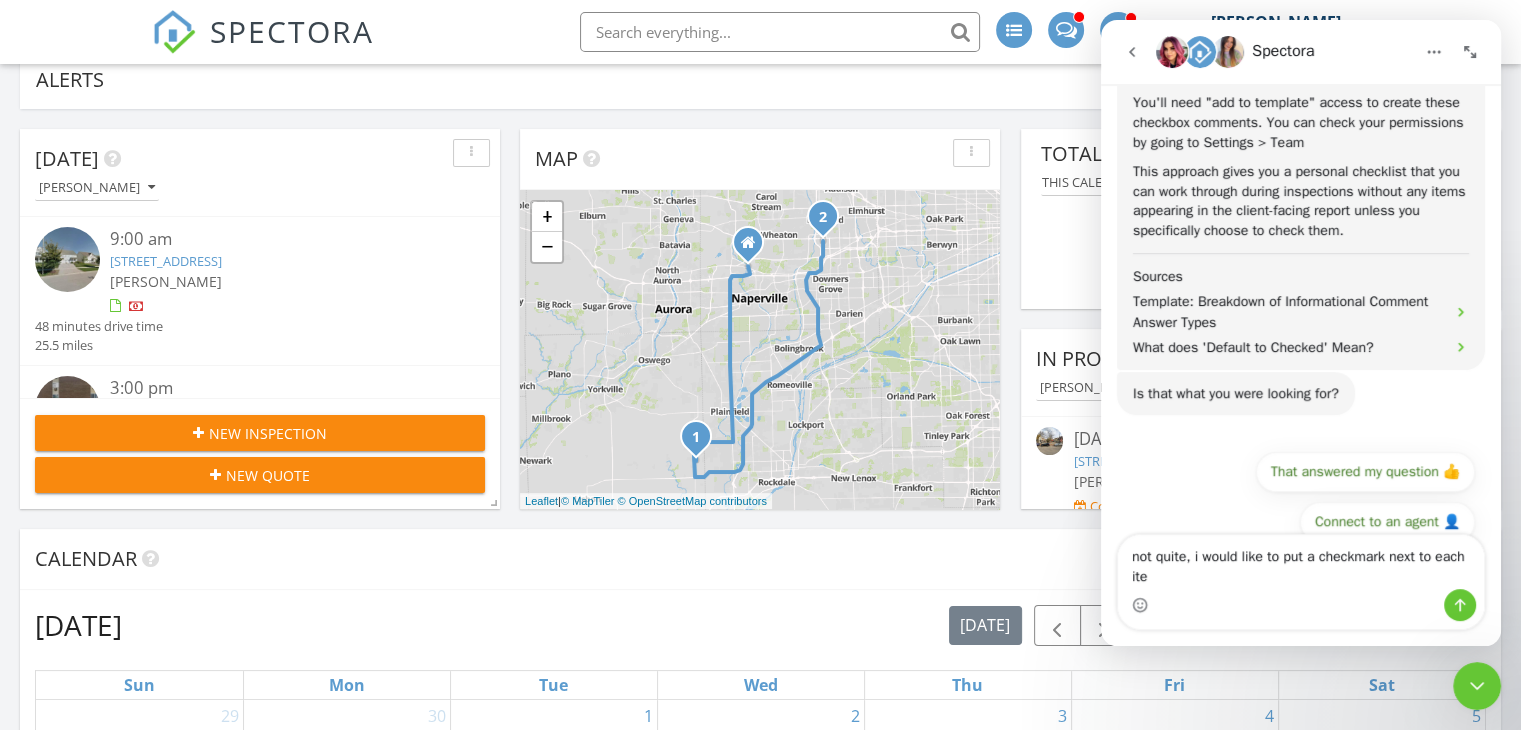 scroll, scrollTop: 958, scrollLeft: 0, axis: vertical 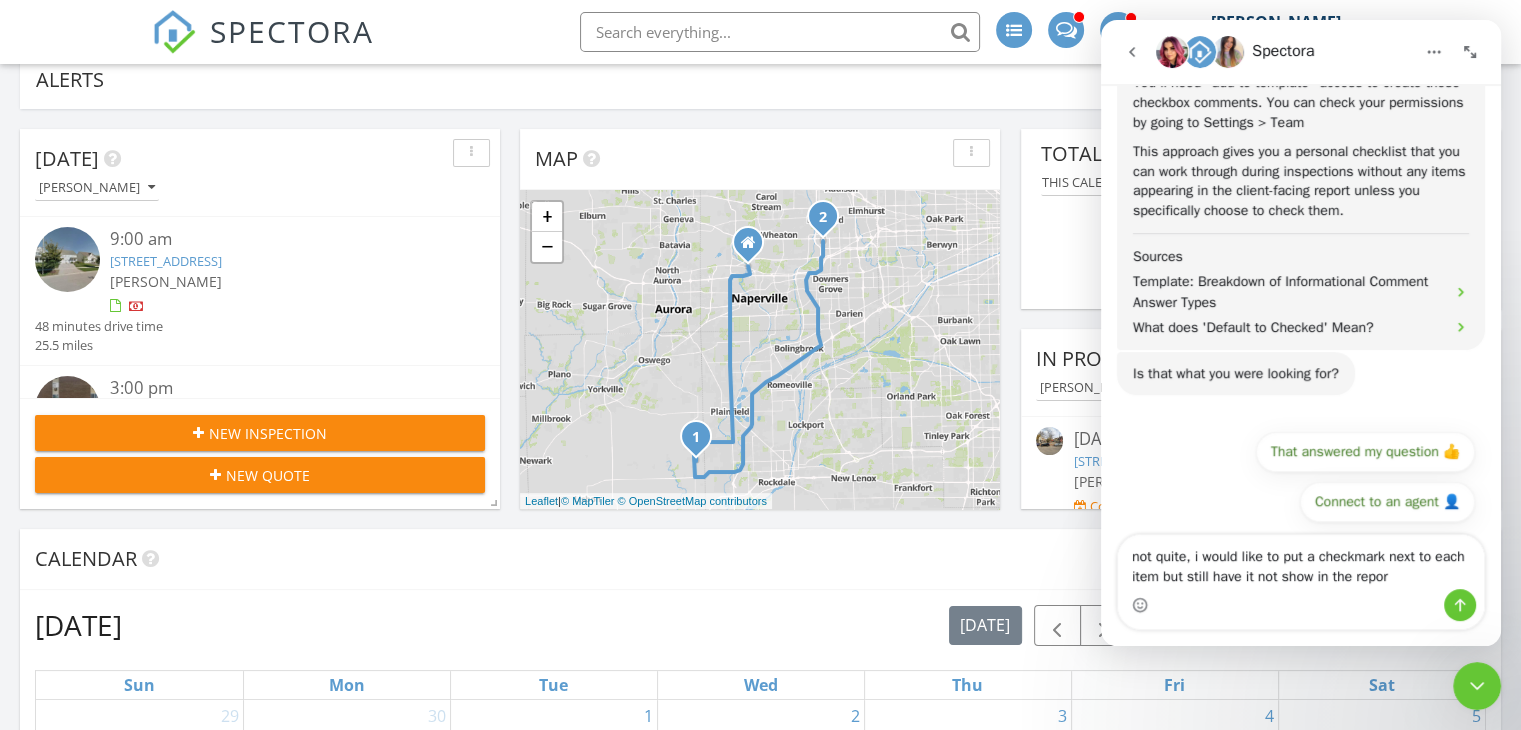 type on "not quite, i would like to put a checkmark next to each item but still have it not show in the report" 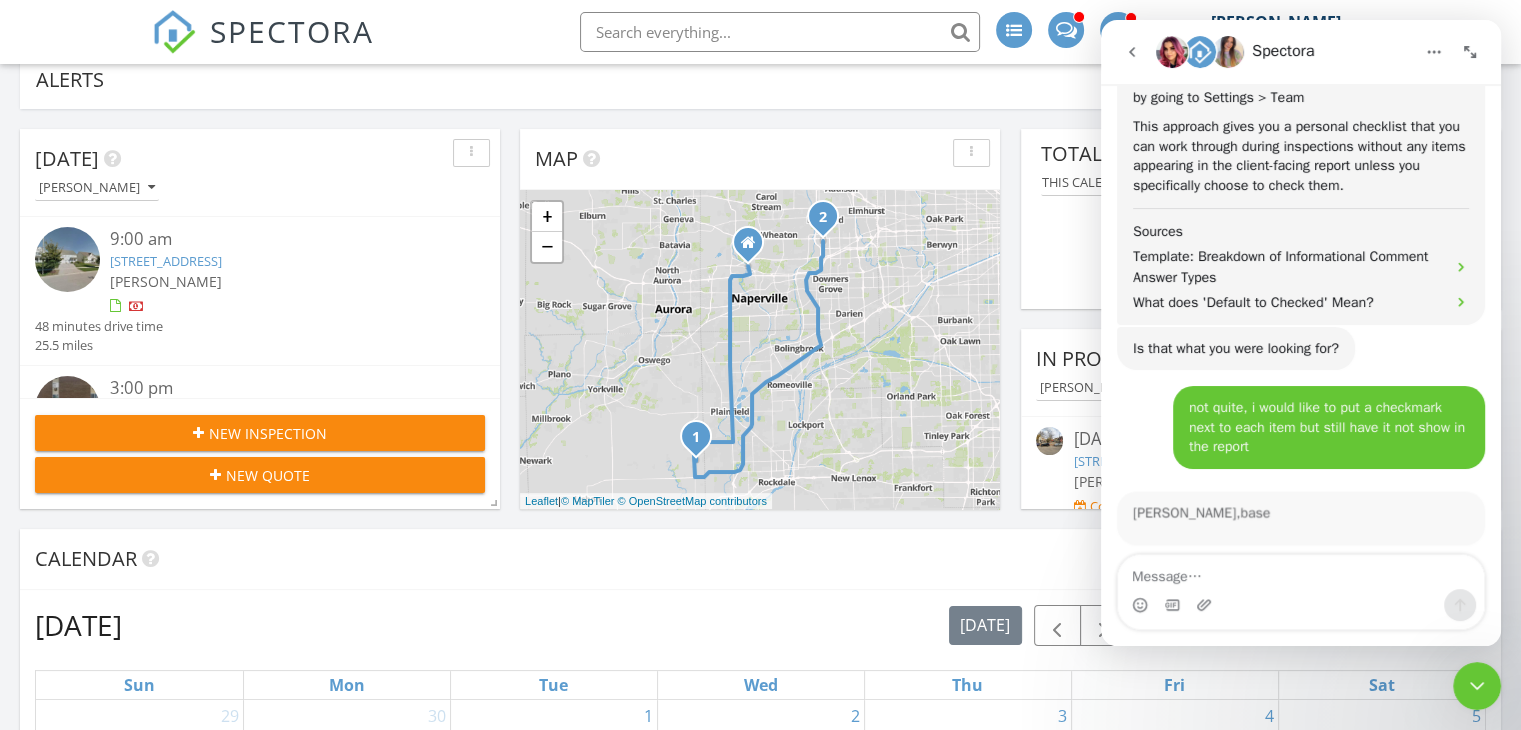 scroll, scrollTop: 1236, scrollLeft: 0, axis: vertical 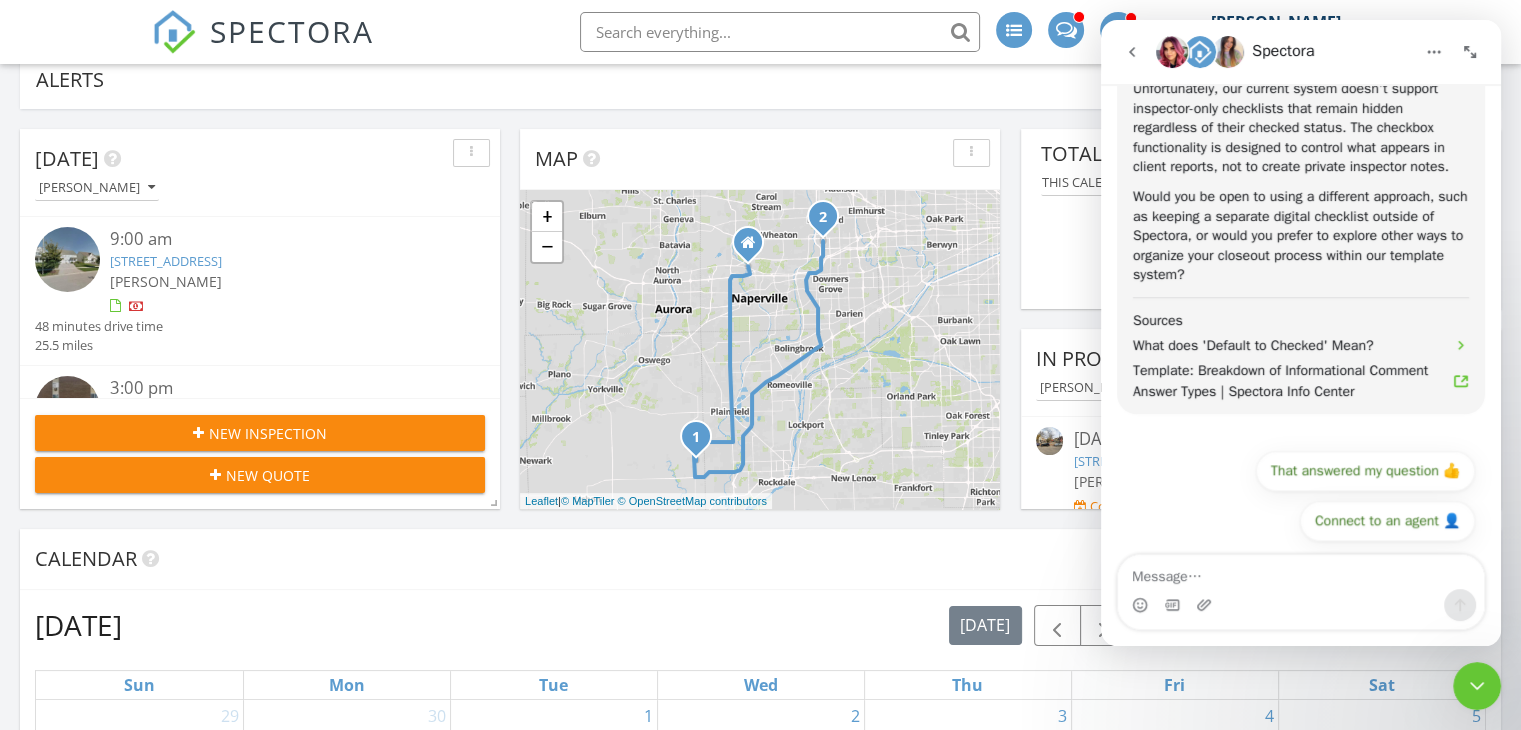 click at bounding box center [1301, 572] 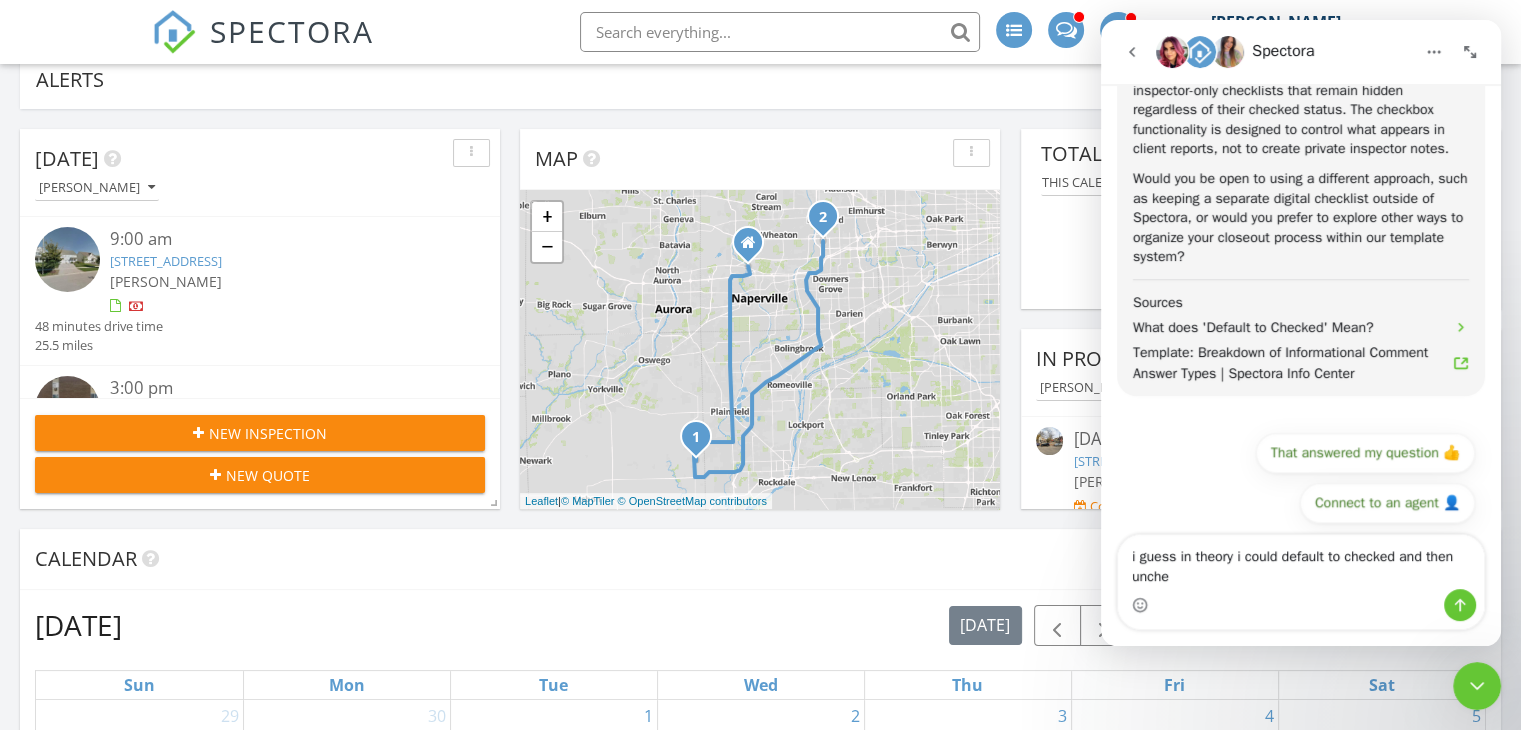 scroll, scrollTop: 1861, scrollLeft: 0, axis: vertical 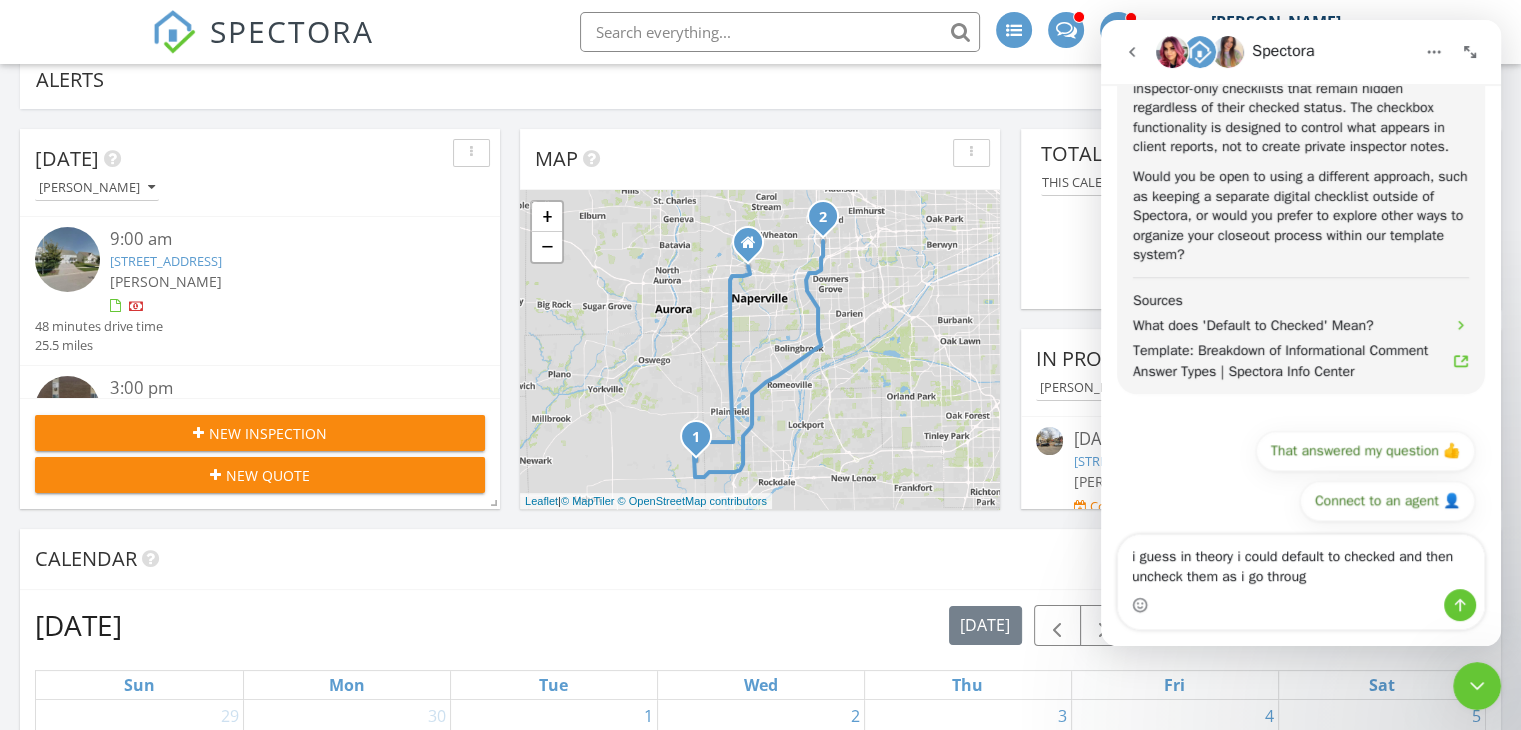 type on "i guess in theory i could default to checked and then uncheck them as i go through" 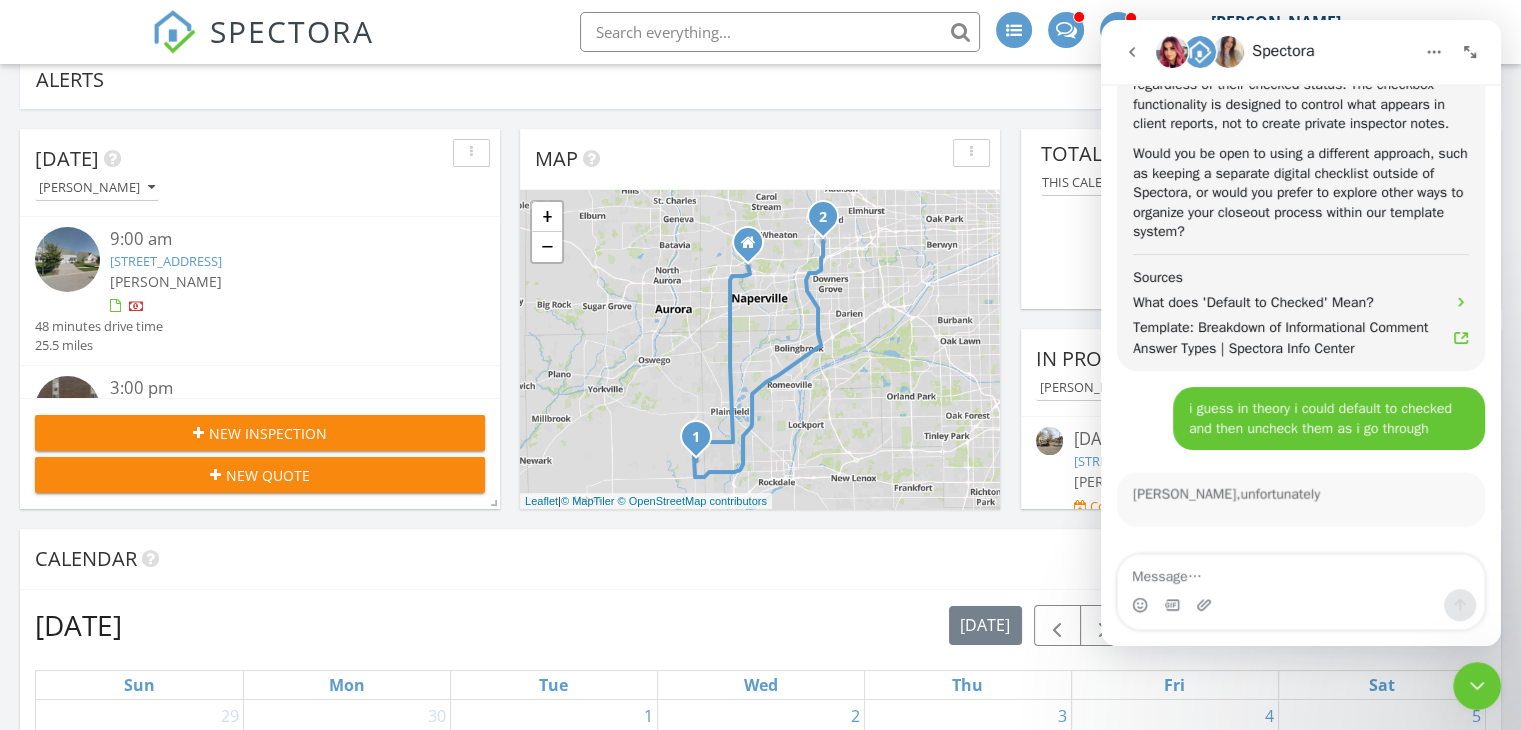 scroll, scrollTop: 2171, scrollLeft: 0, axis: vertical 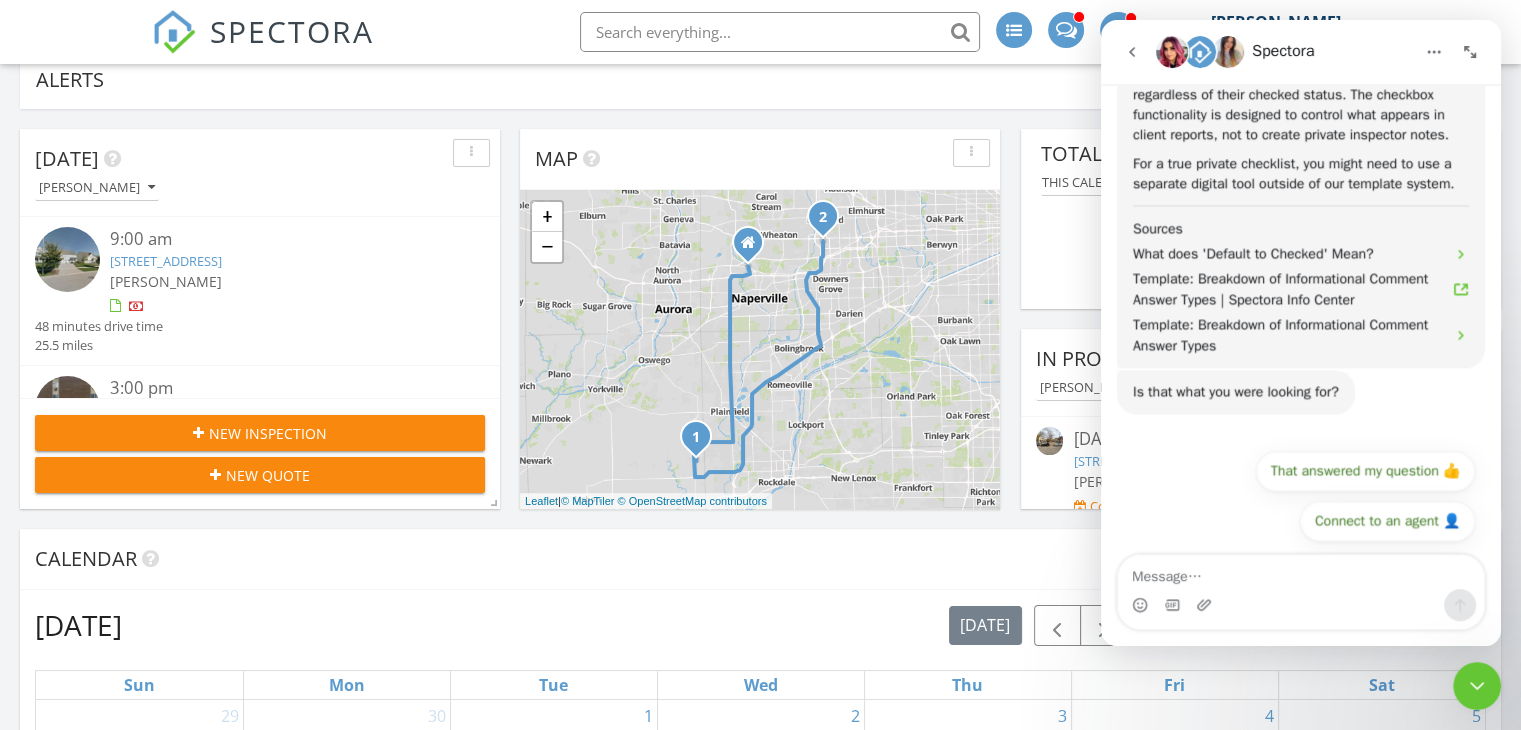 click at bounding box center (1301, 572) 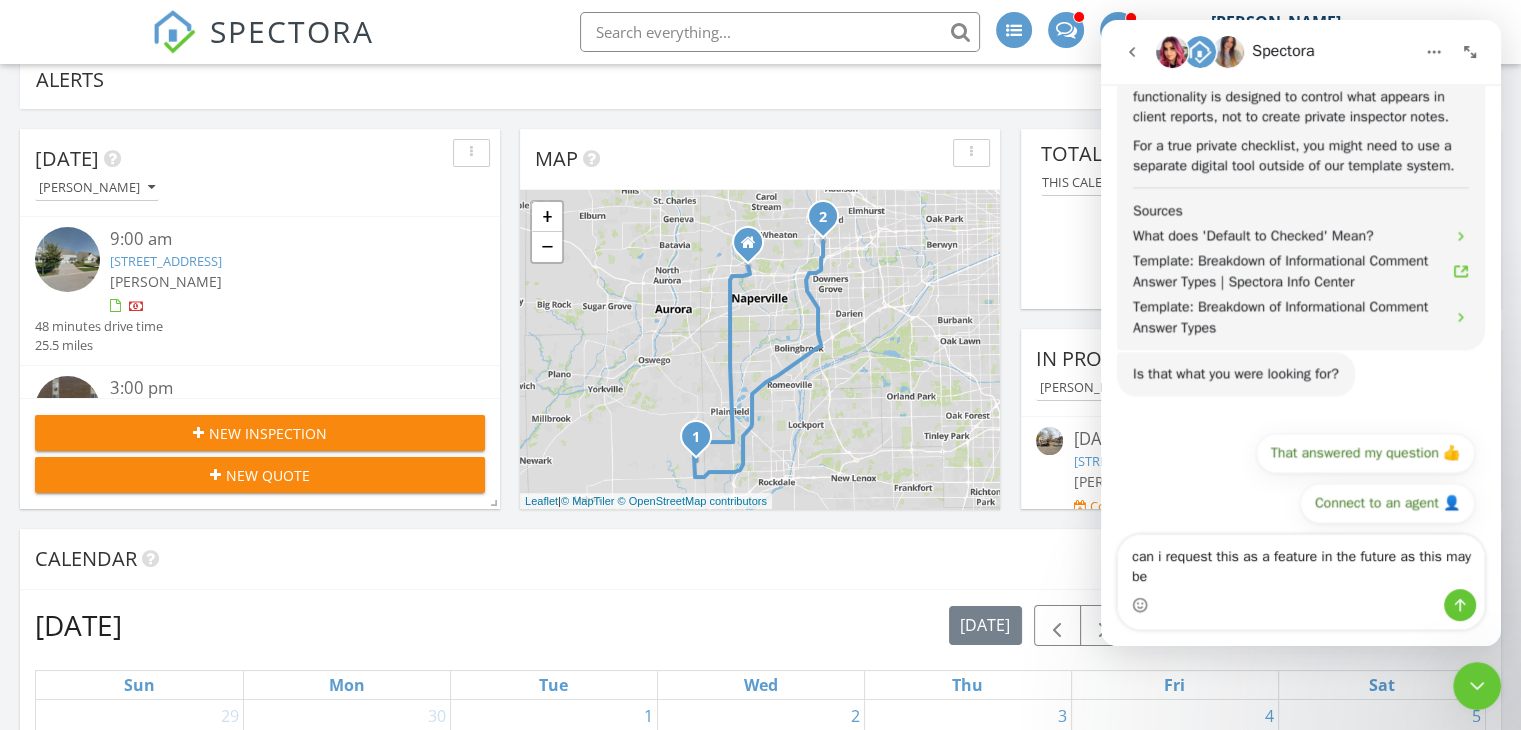 scroll, scrollTop: 2830, scrollLeft: 0, axis: vertical 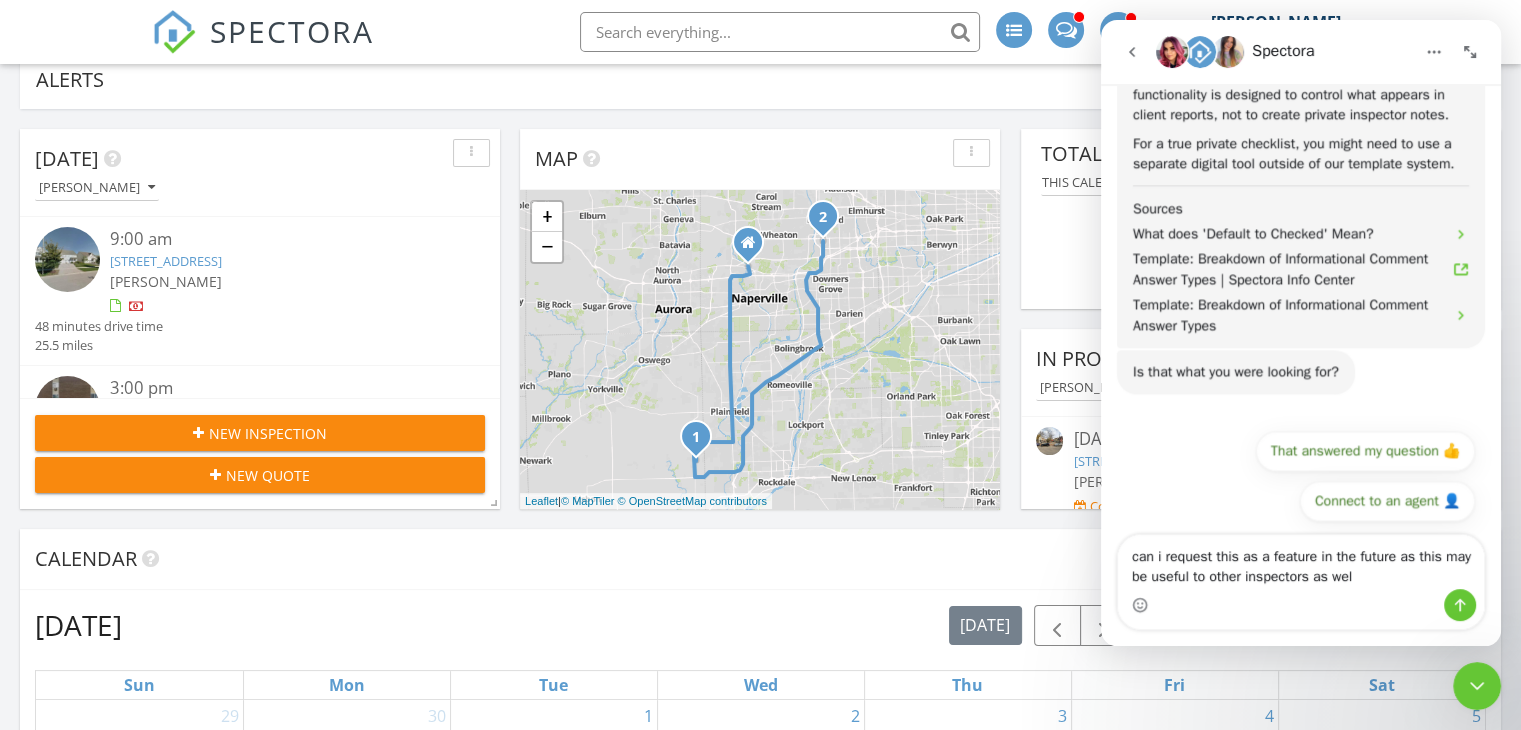 type on "can i request this as a feature in the future as this may be useful to other inspectors as well" 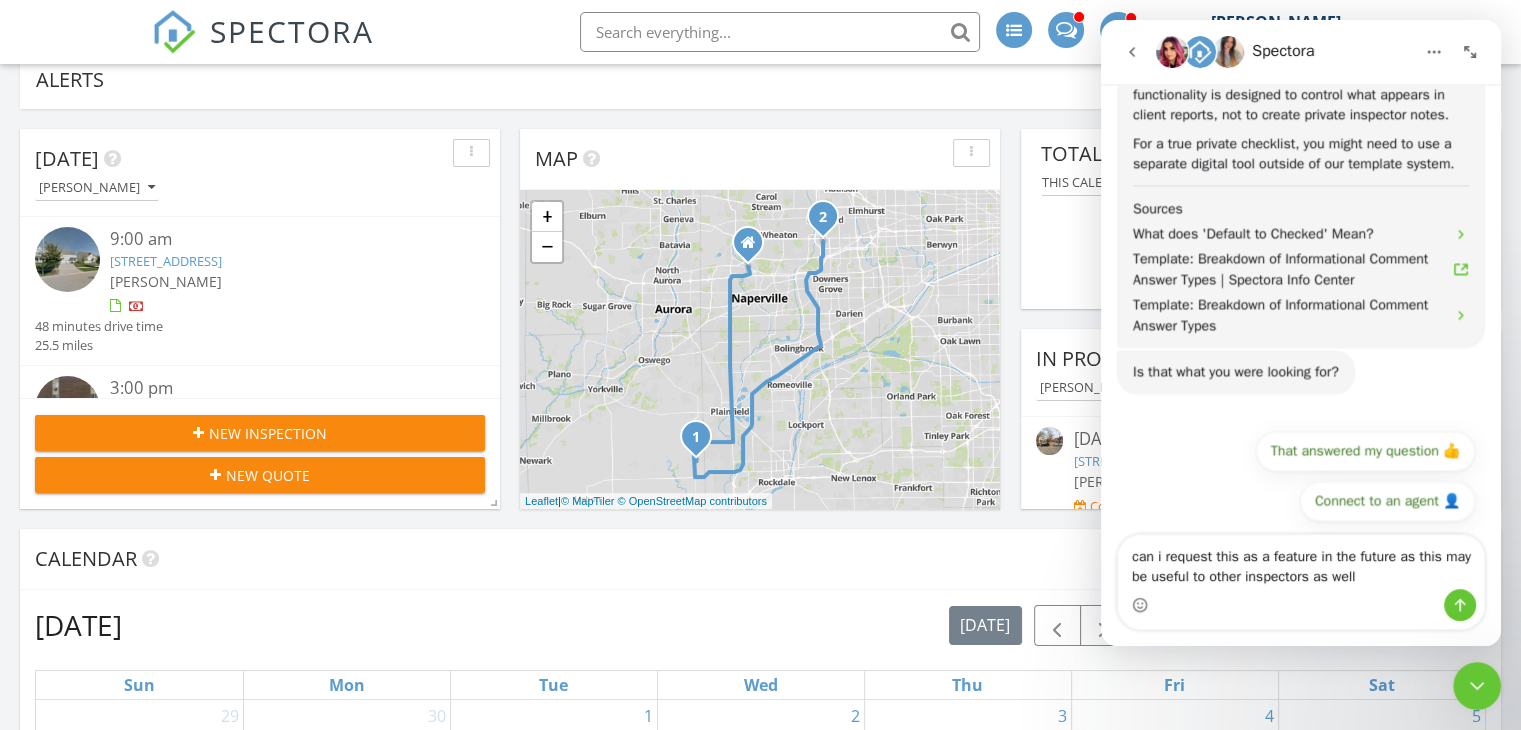type 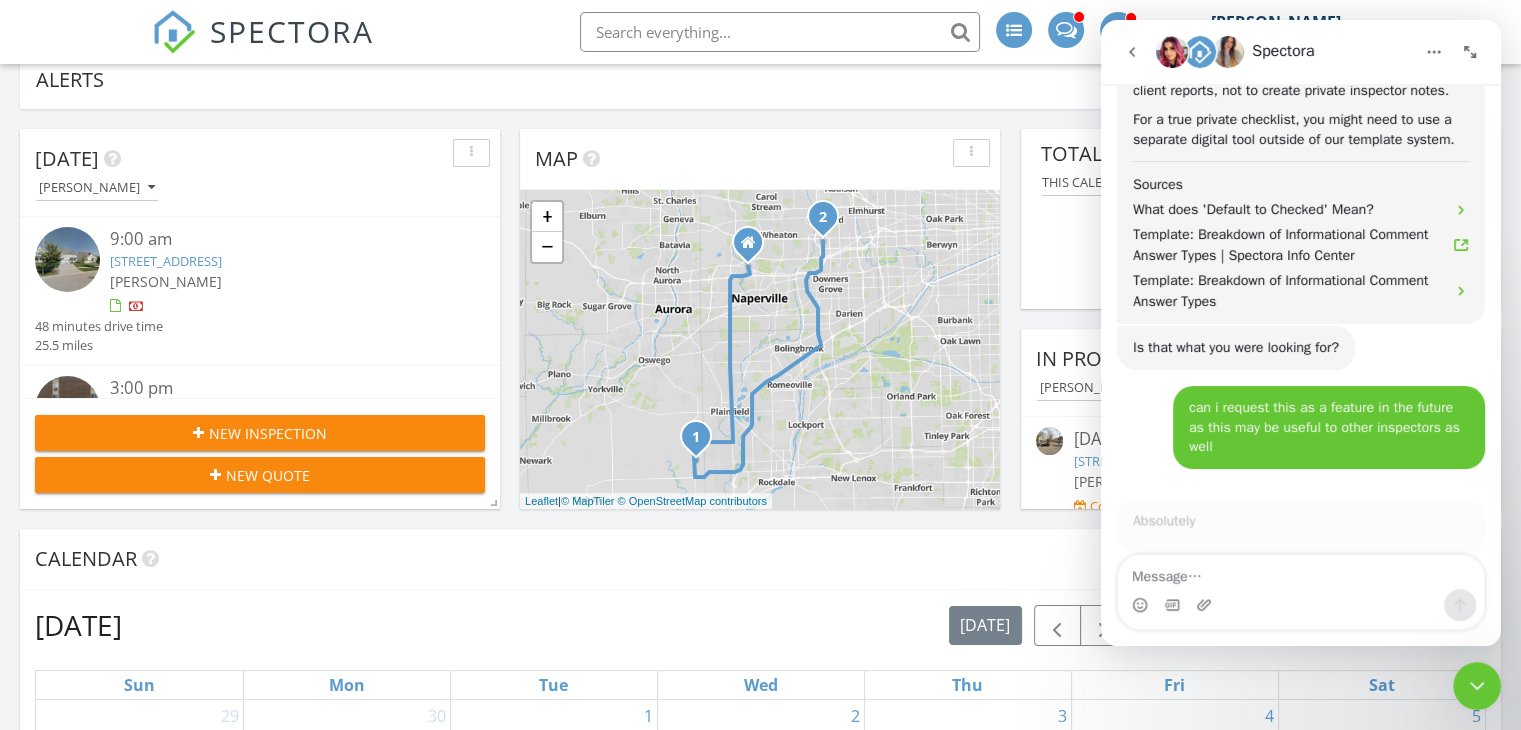 scroll, scrollTop: 3140, scrollLeft: 0, axis: vertical 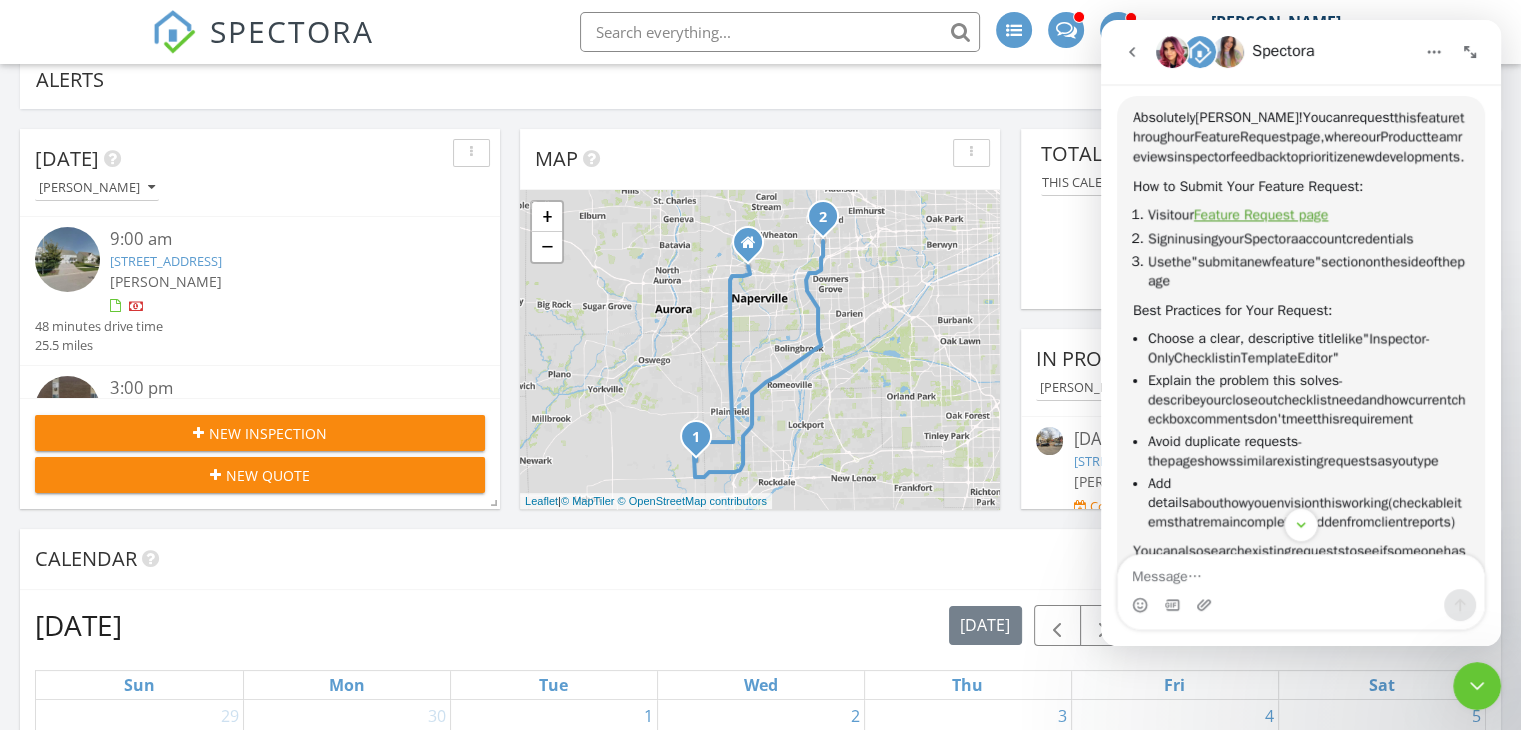 click on "Feature Request page" at bounding box center (1261, 214) 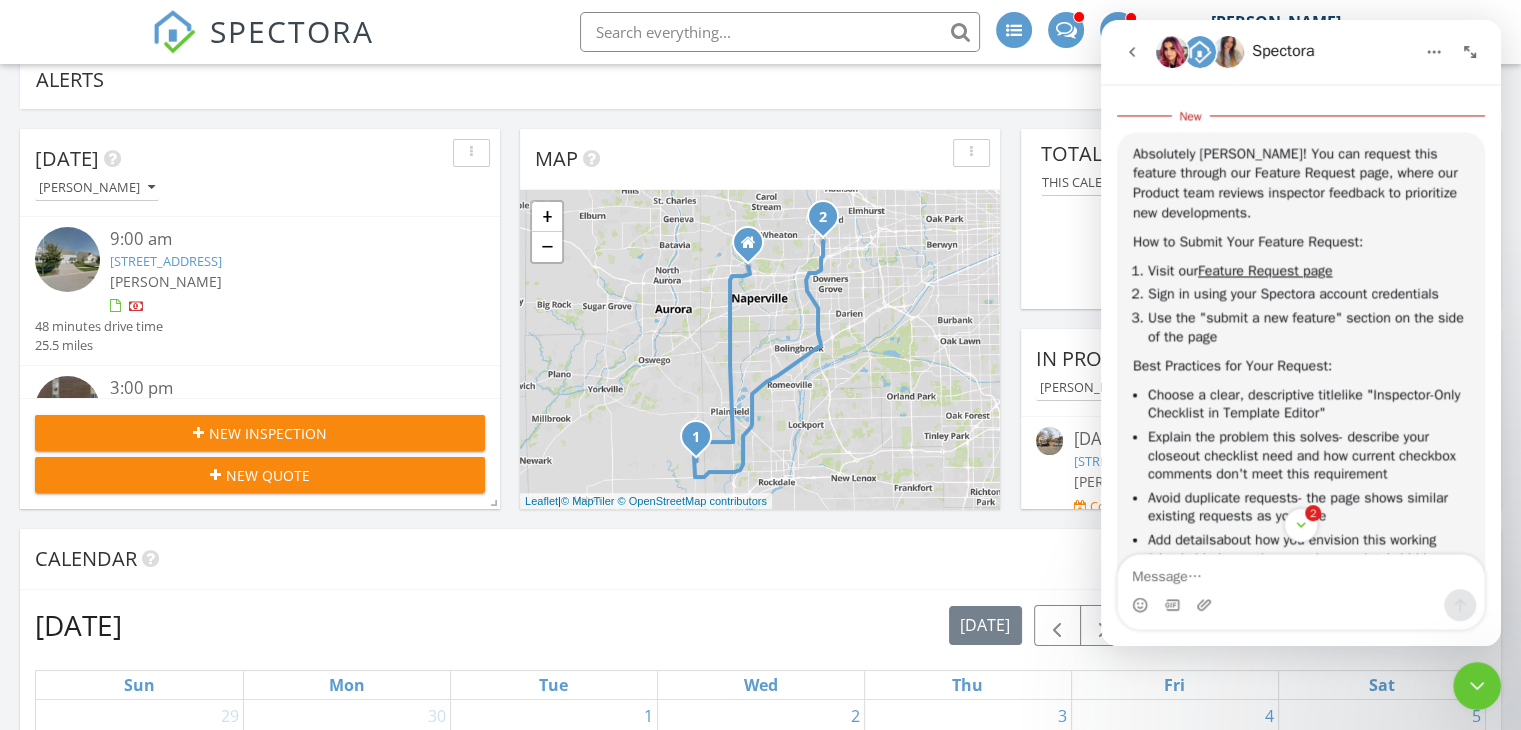 scroll, scrollTop: 0, scrollLeft: 0, axis: both 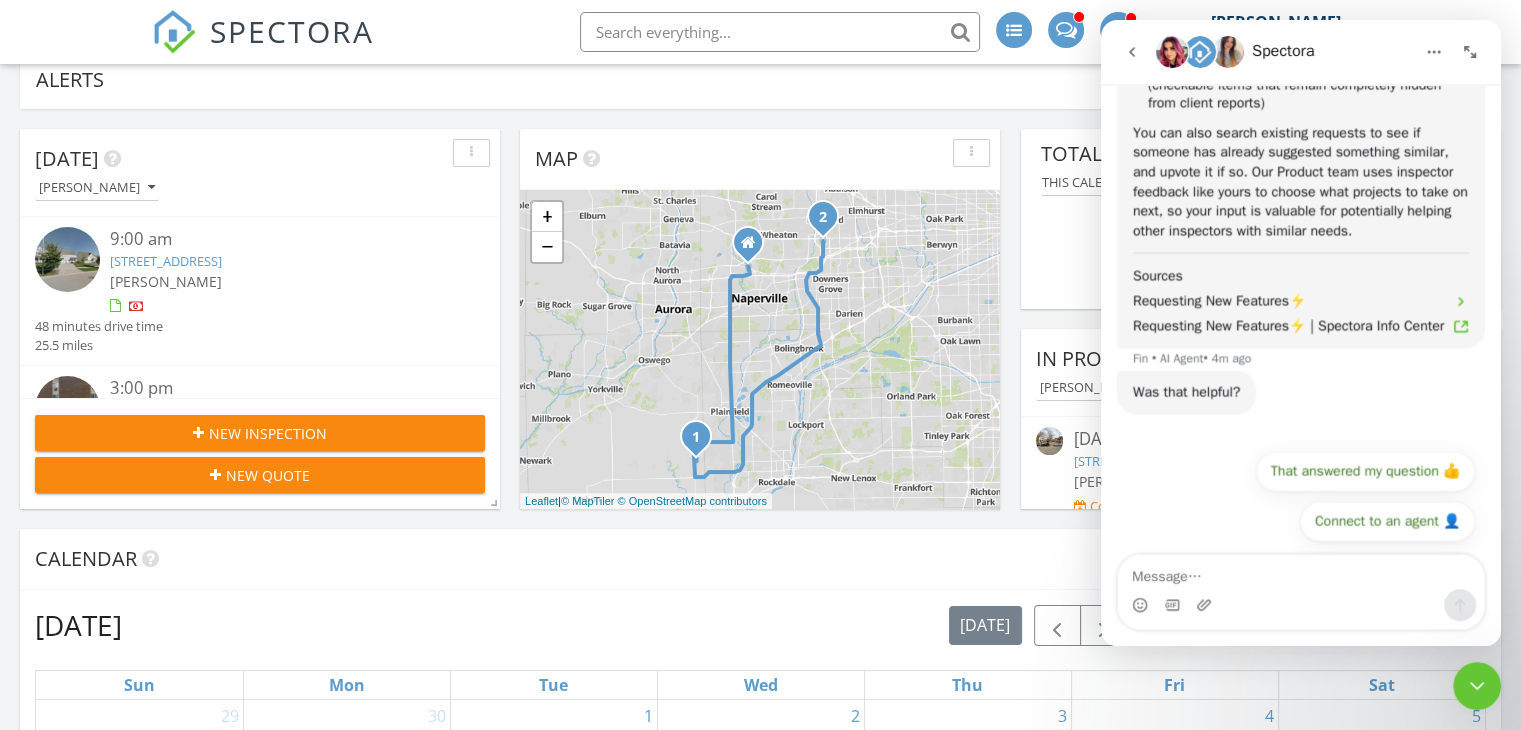 click 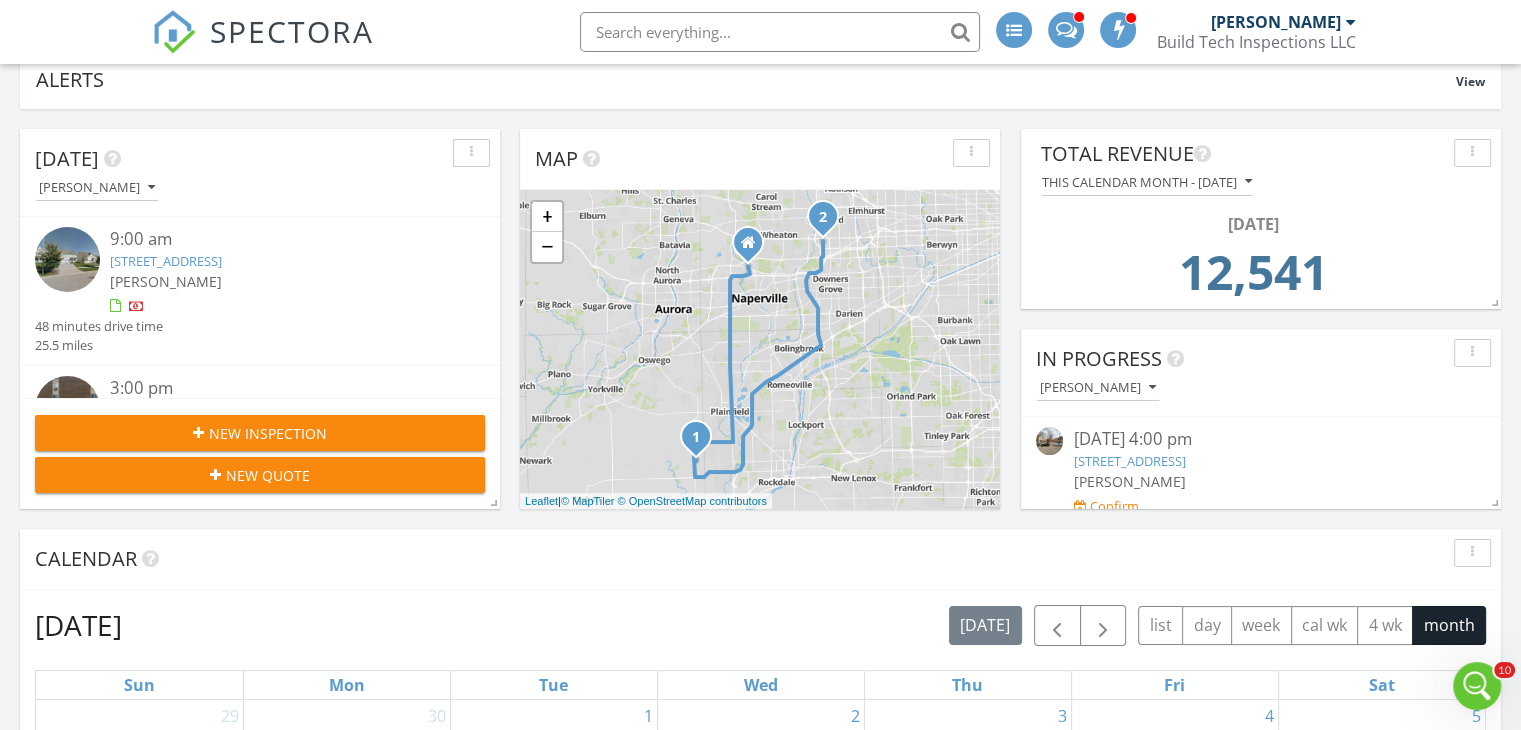 scroll, scrollTop: 0, scrollLeft: 0, axis: both 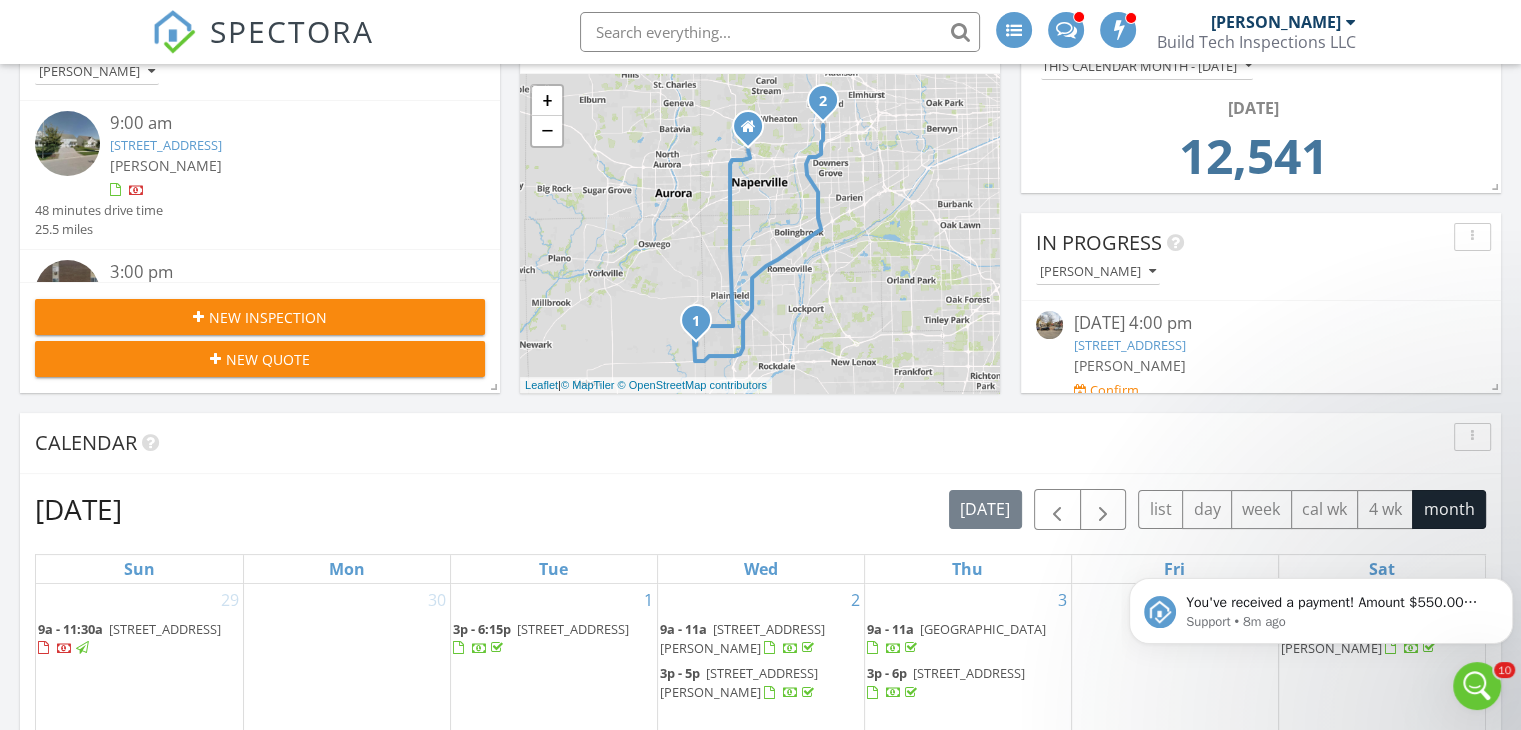 click on "1000 Salvia Ln, Joliet, IL 60431" at bounding box center [166, 145] 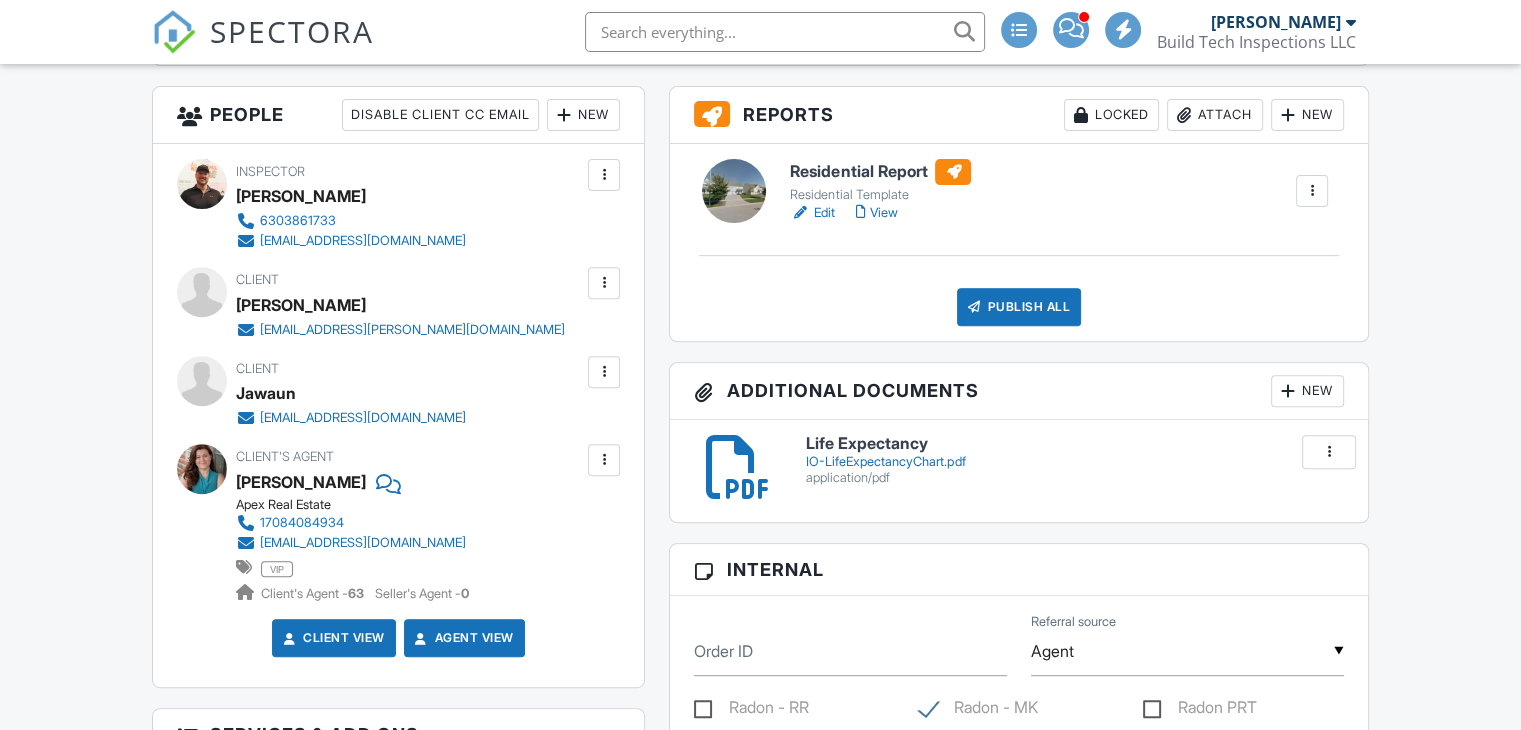 scroll, scrollTop: 0, scrollLeft: 0, axis: both 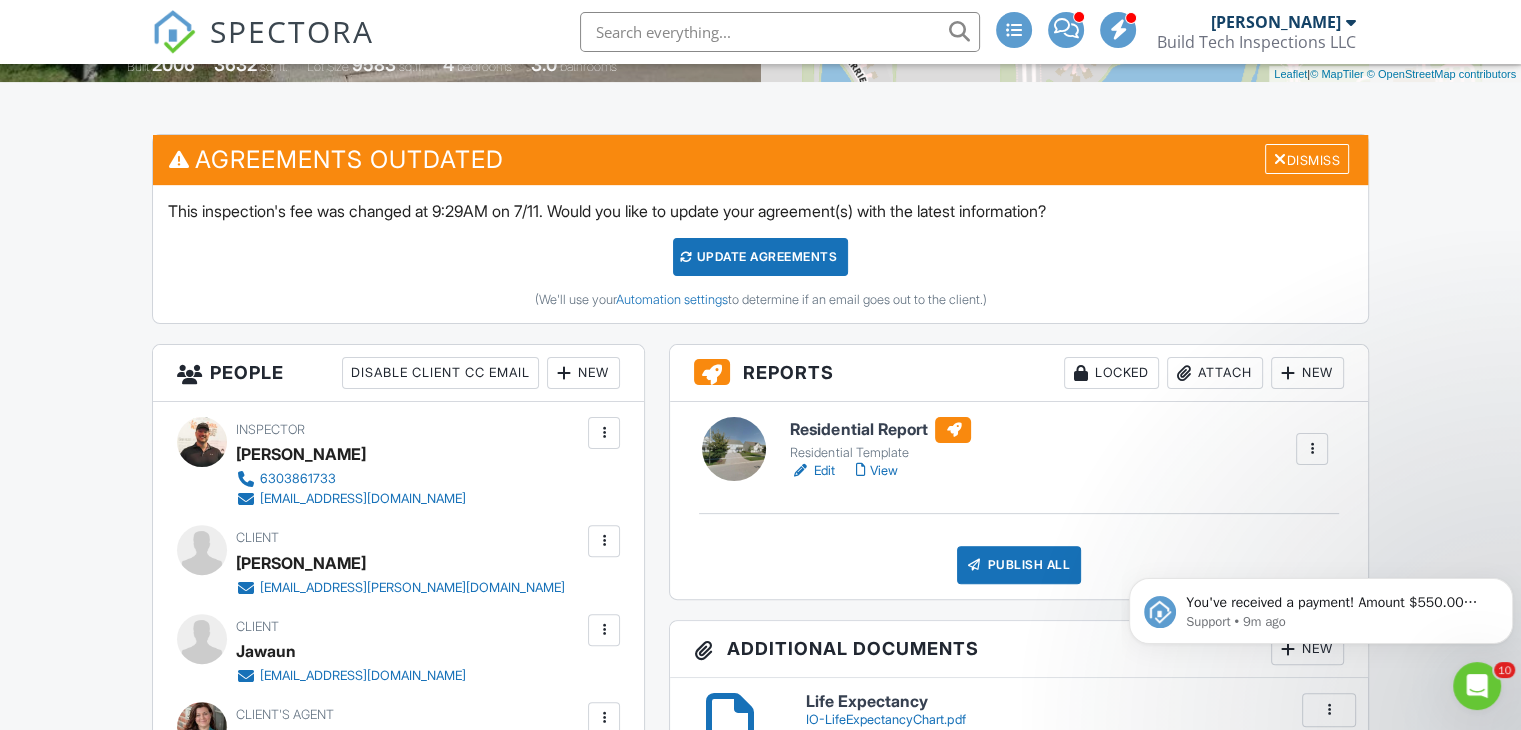 click on "View" at bounding box center (876, 471) 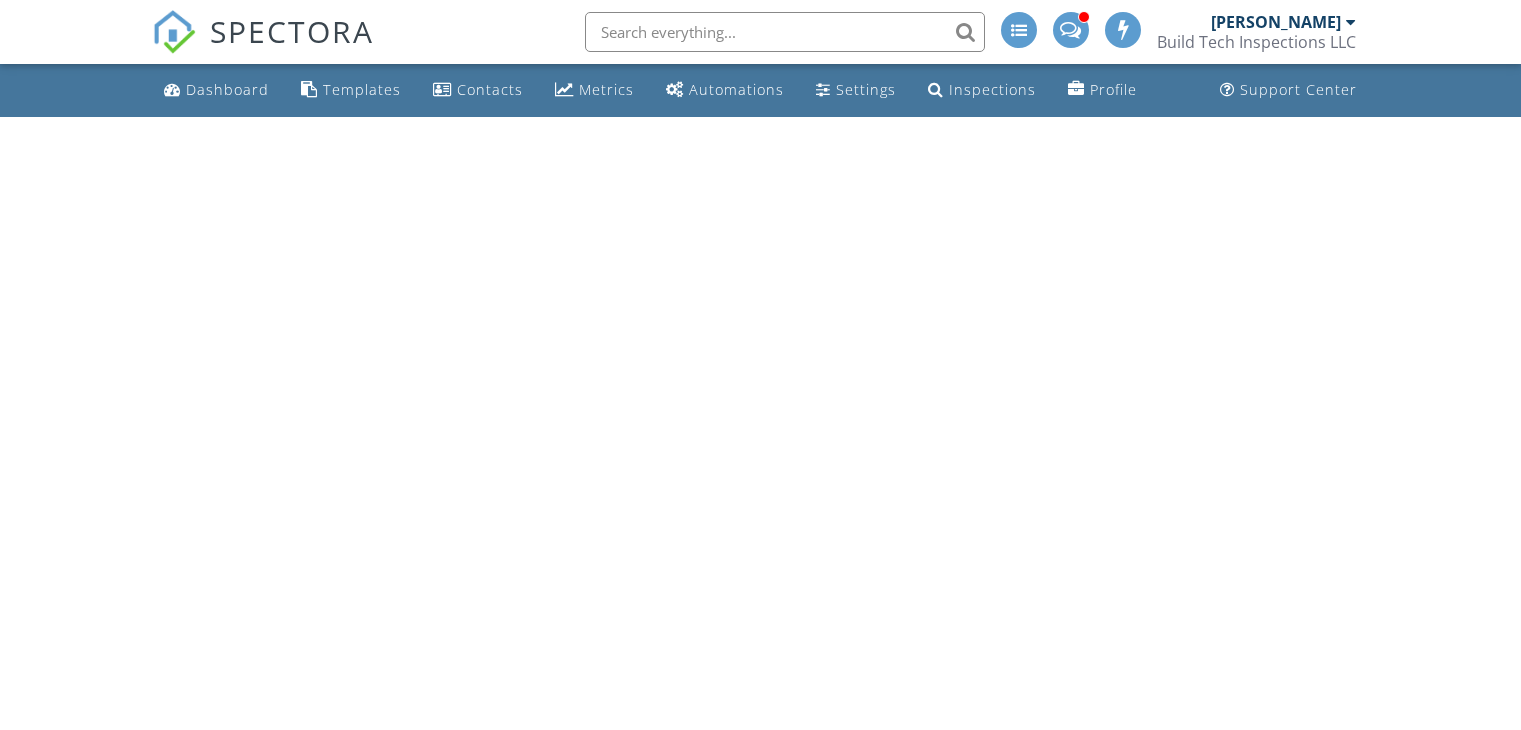 scroll, scrollTop: 0, scrollLeft: 0, axis: both 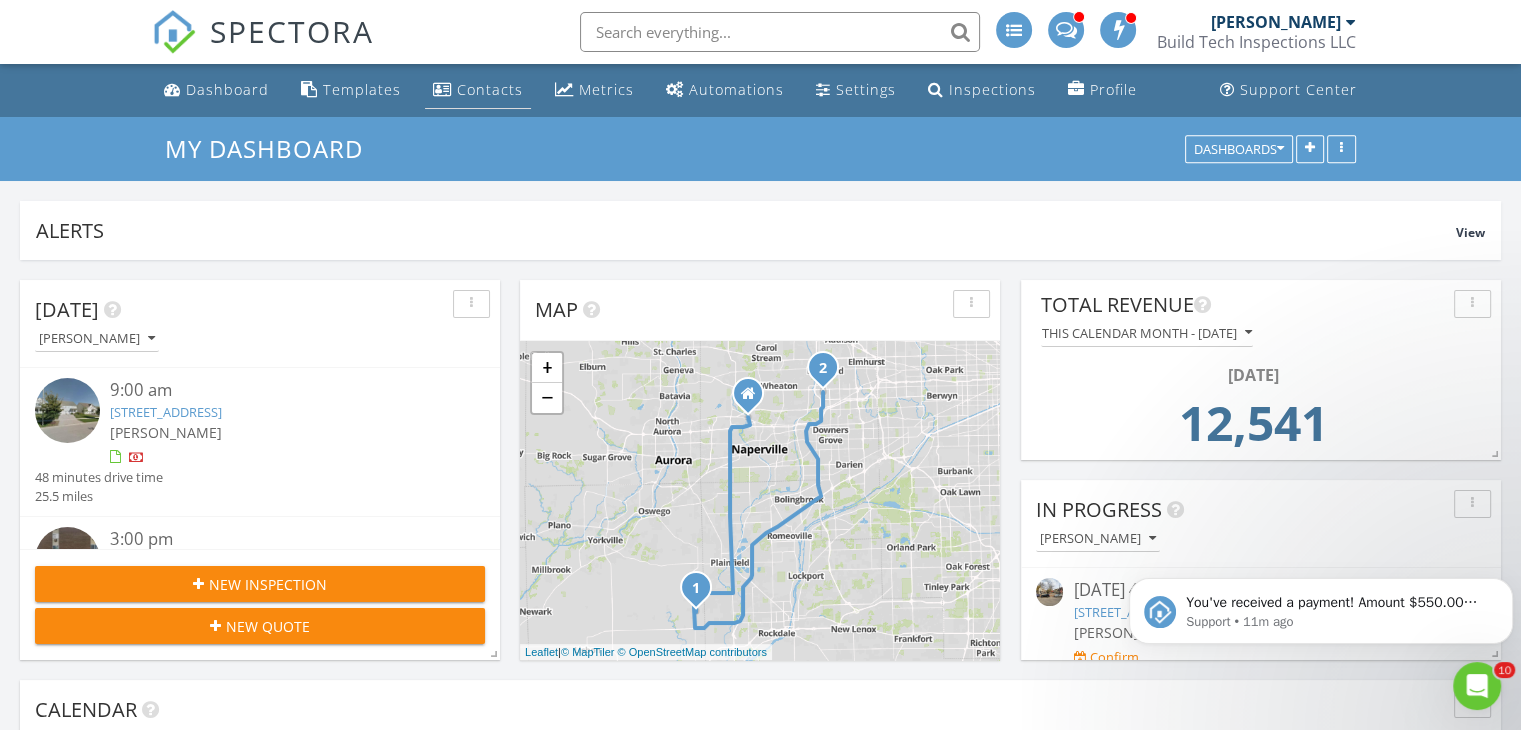 click on "Contacts" at bounding box center [490, 89] 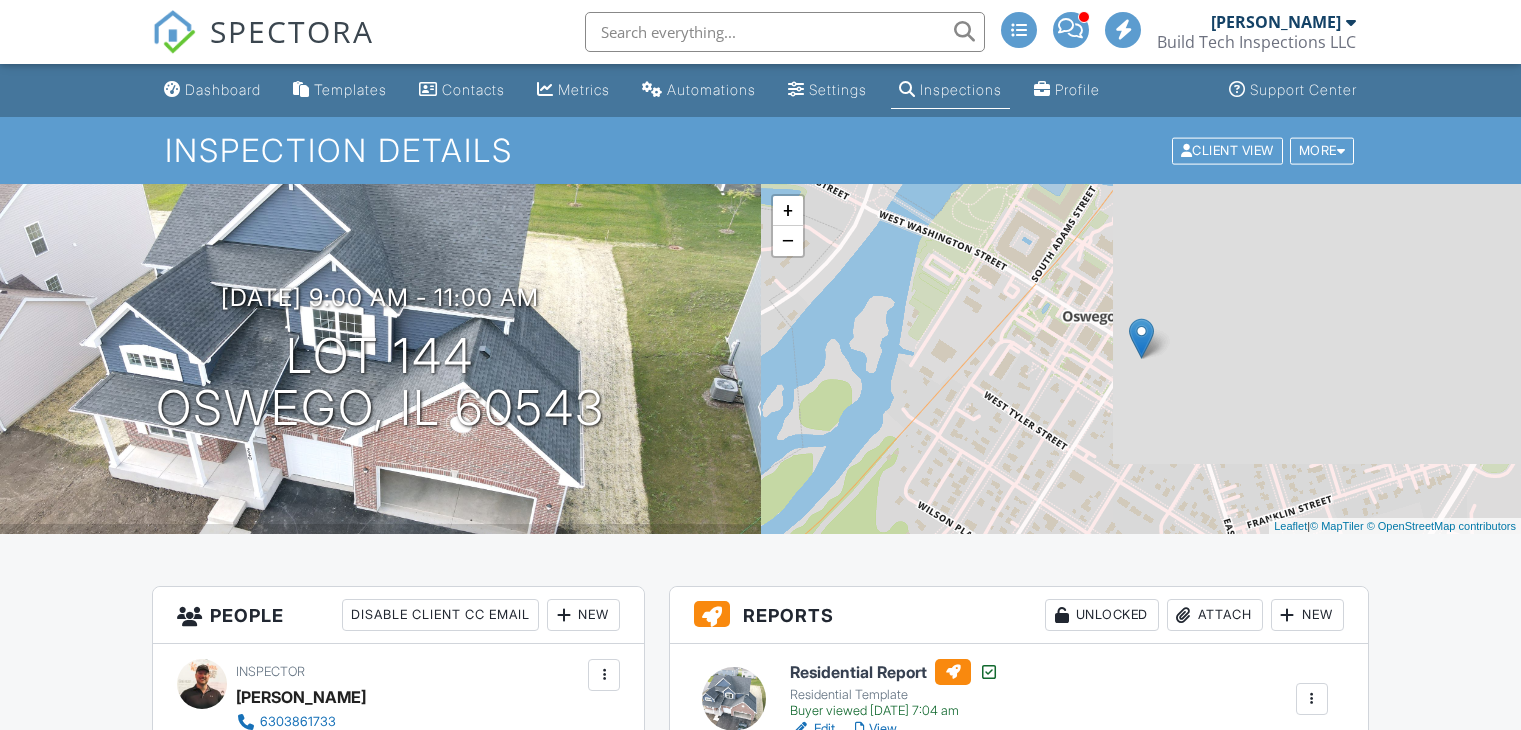 scroll, scrollTop: 0, scrollLeft: 0, axis: both 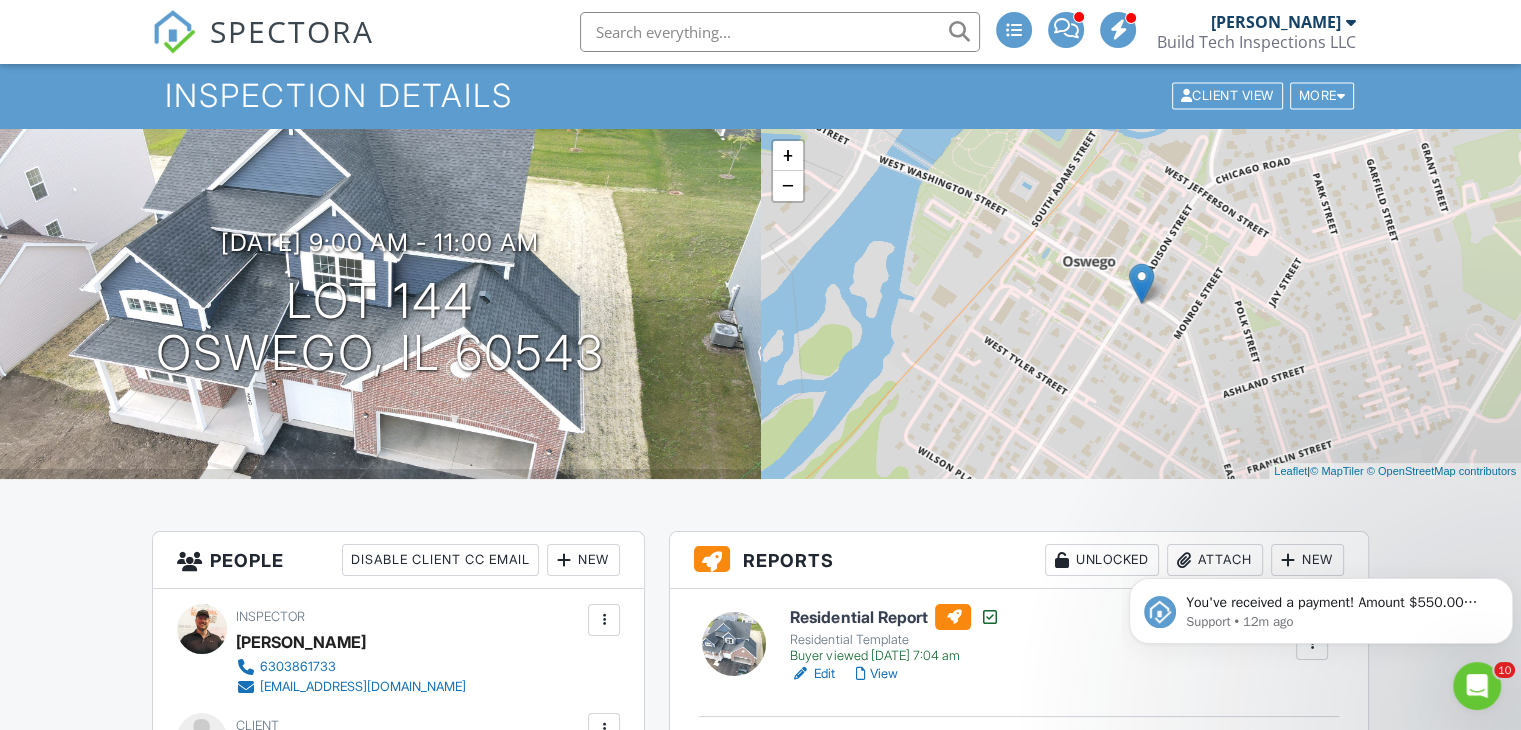 click on "Client View
More
Property Details
Reschedule
Reorder / Copy
Share
Cancel
[GEOGRAPHIC_DATA]
Print Order
Convert to V9
View Change Log" at bounding box center (1263, 95) 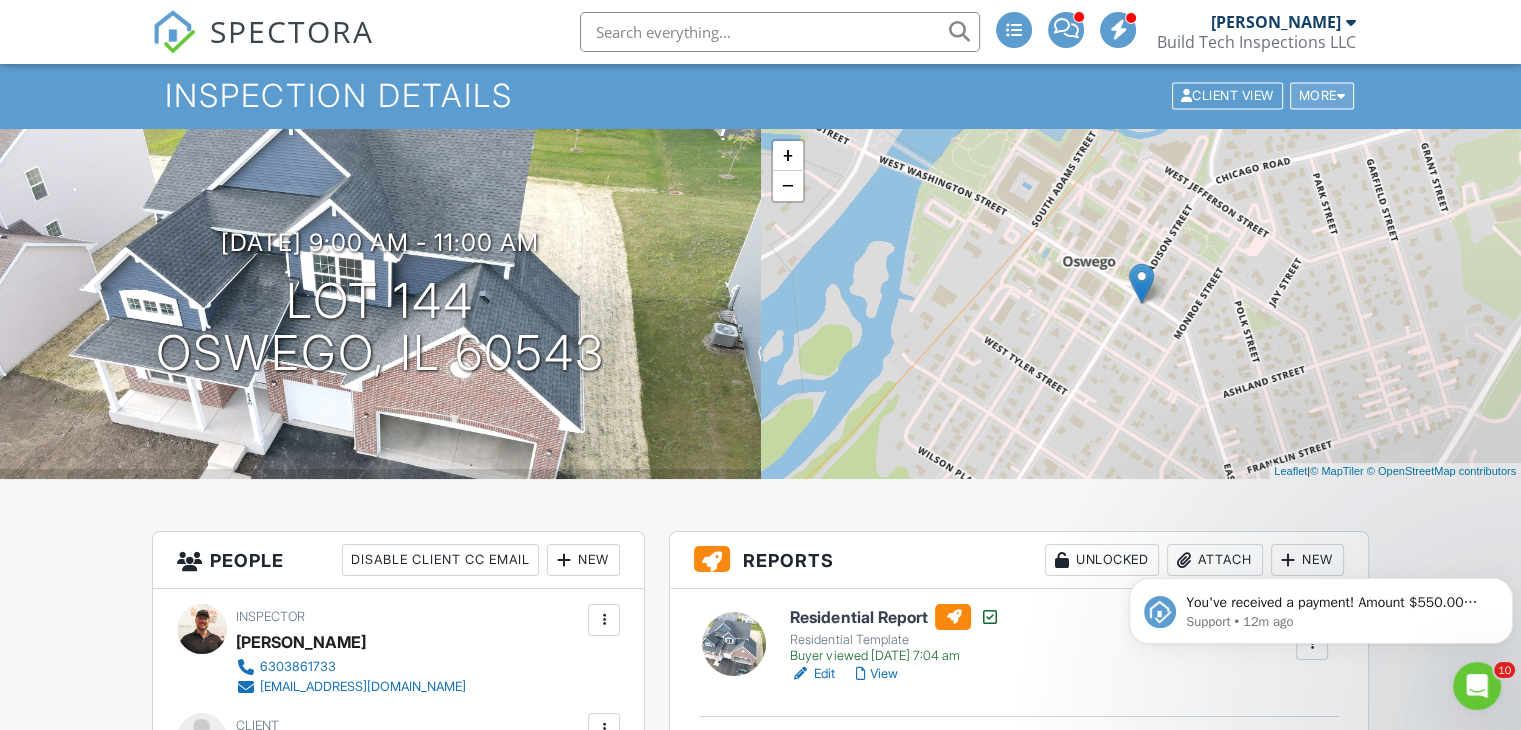 click on "More" at bounding box center [1322, 95] 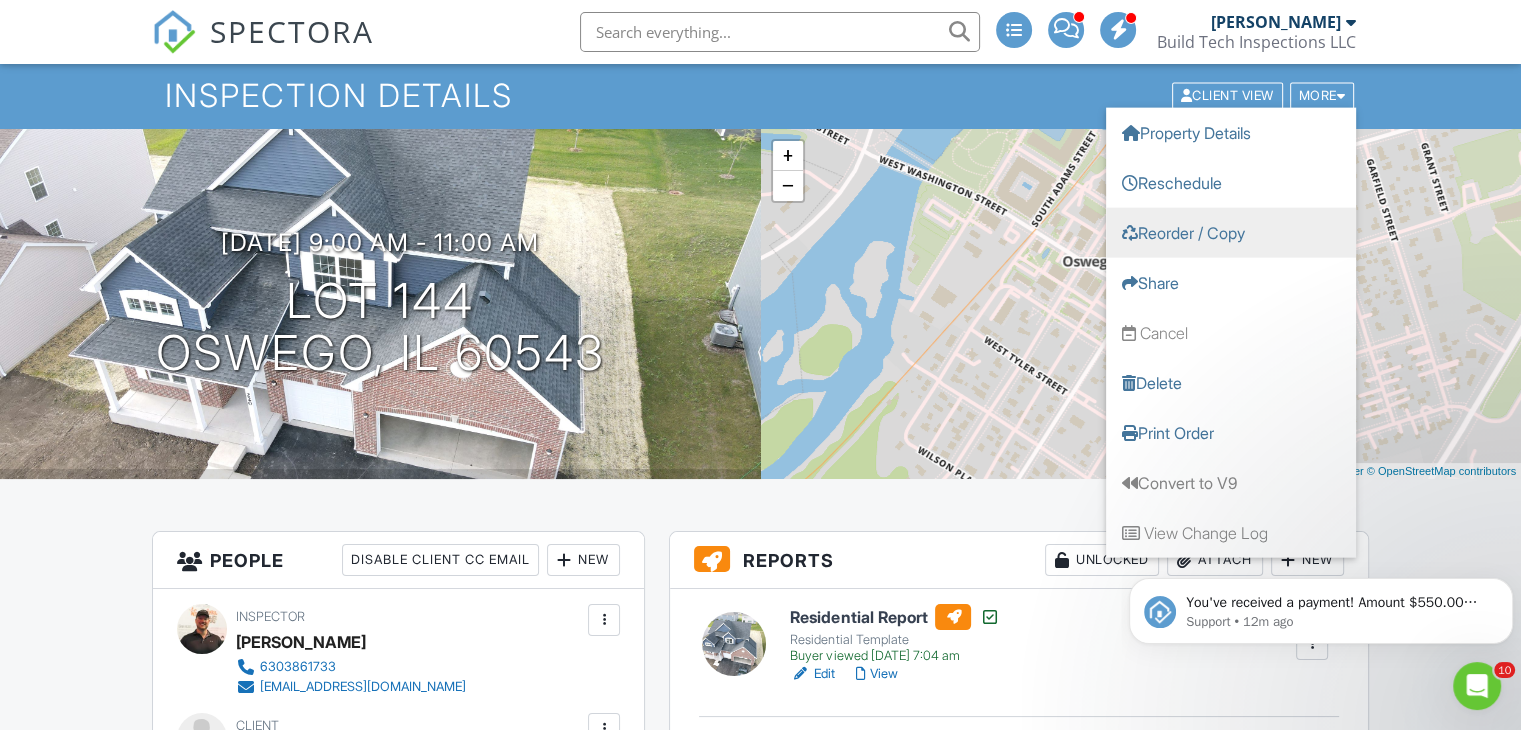 click on "Reorder / Copy" at bounding box center (1231, 232) 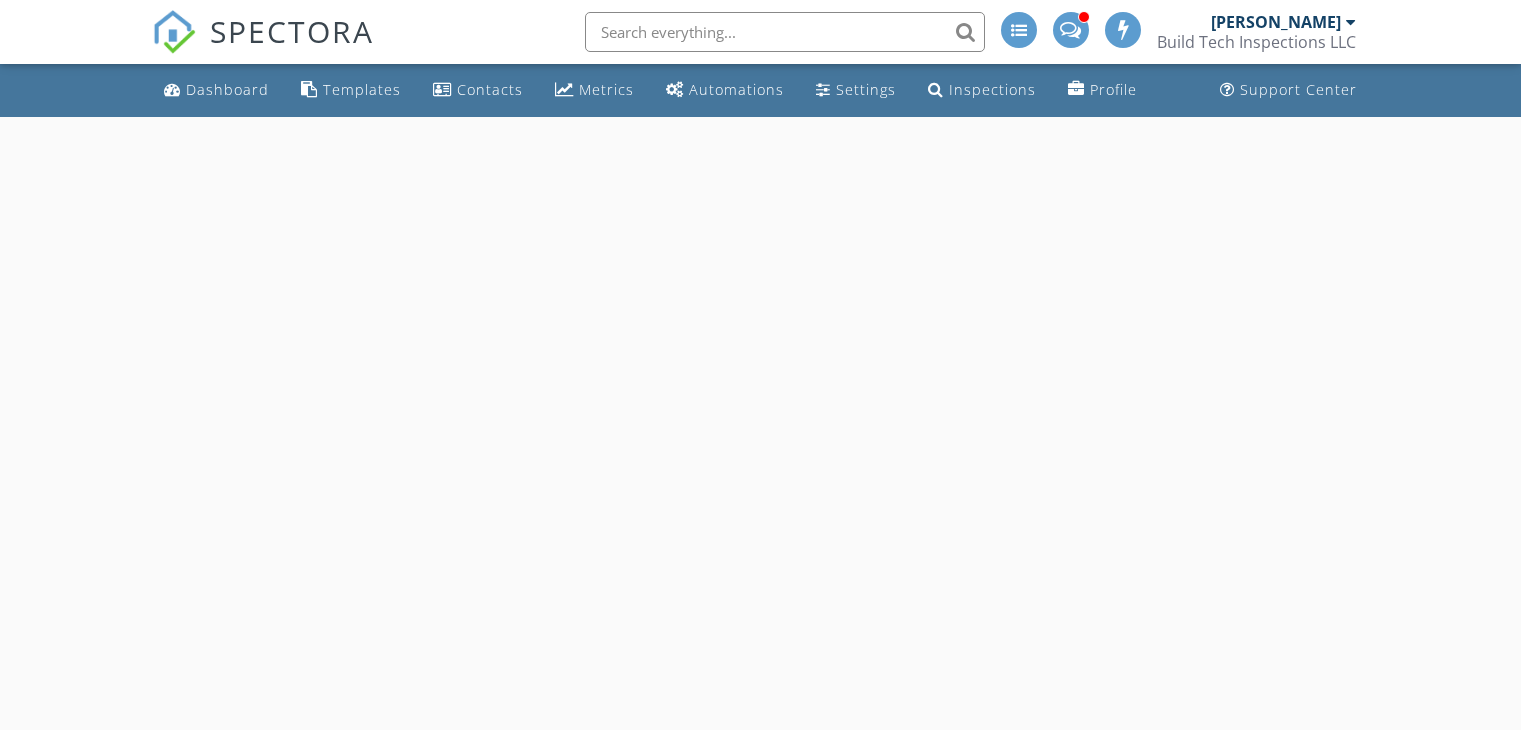 scroll, scrollTop: 0, scrollLeft: 0, axis: both 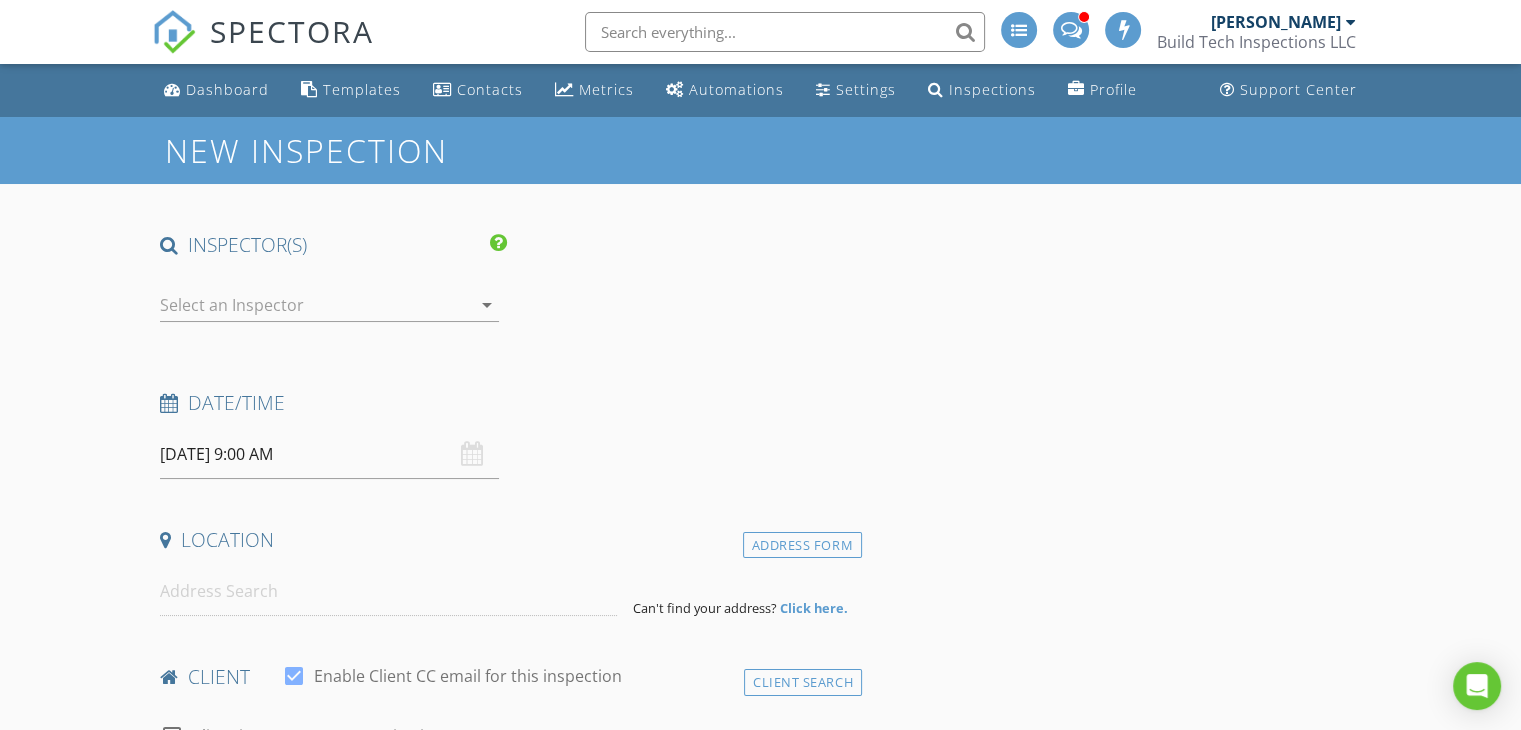 type on "[PERSON_NAME]" 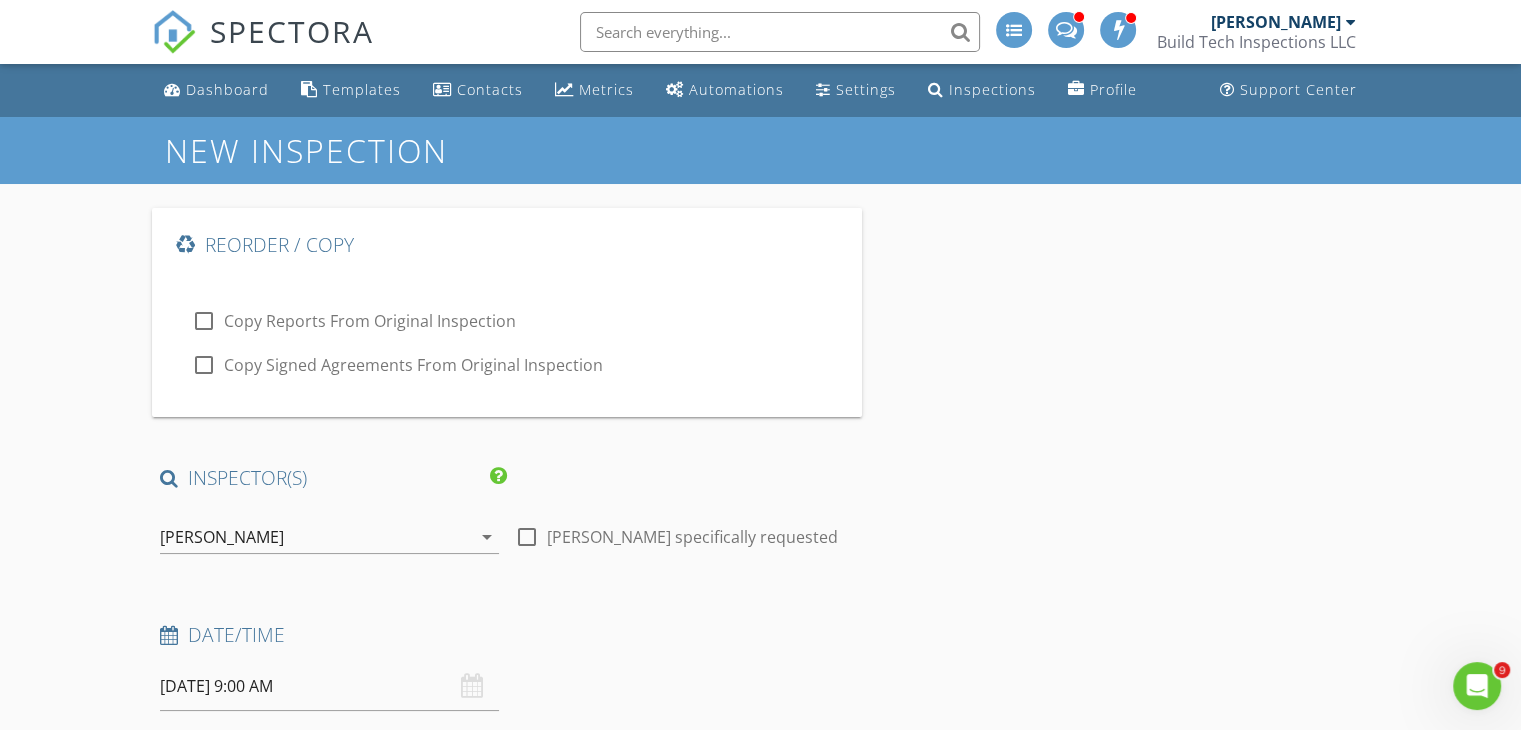 scroll, scrollTop: 0, scrollLeft: 0, axis: both 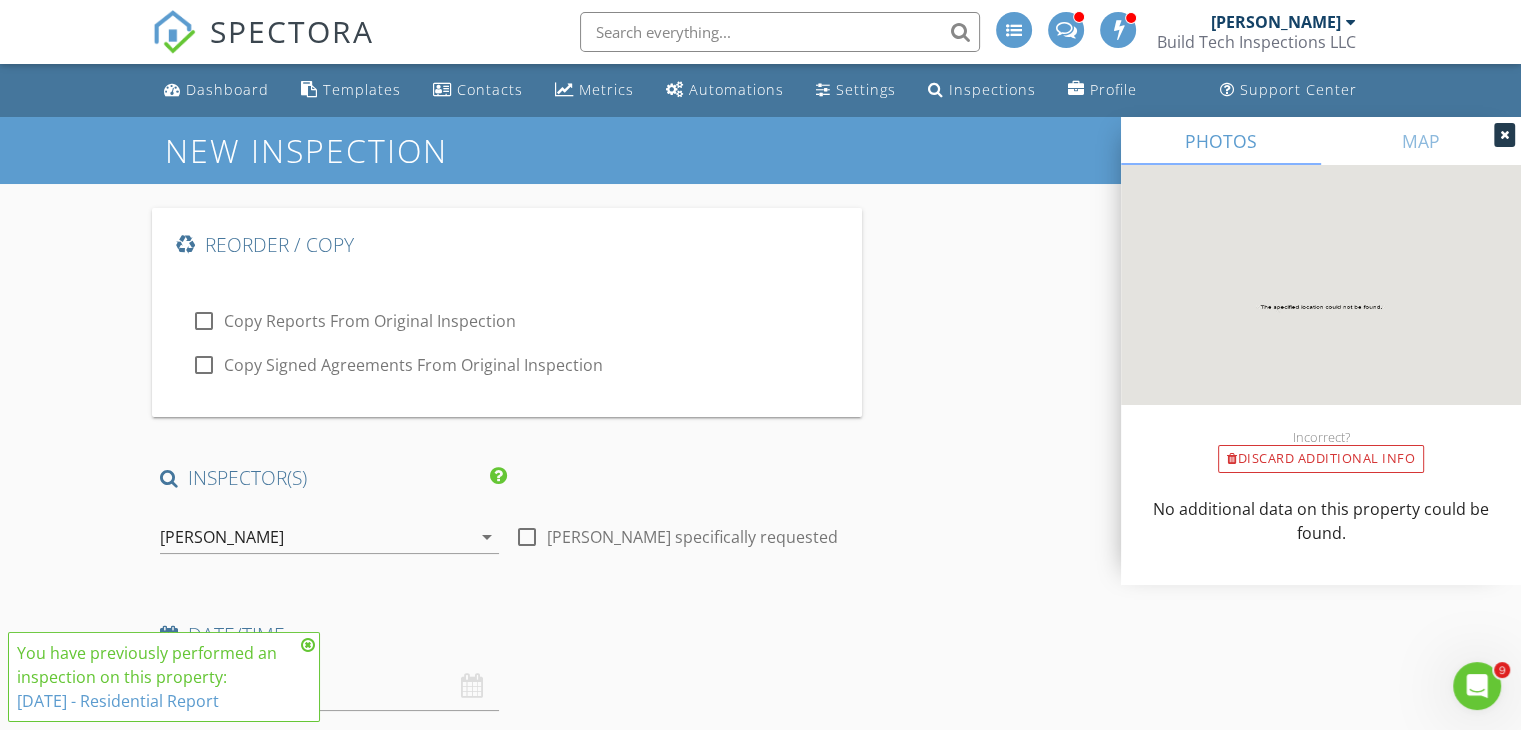 click on "You have previously performed an inspection on this property: [DATE] - Residential Report" at bounding box center (156, 677) 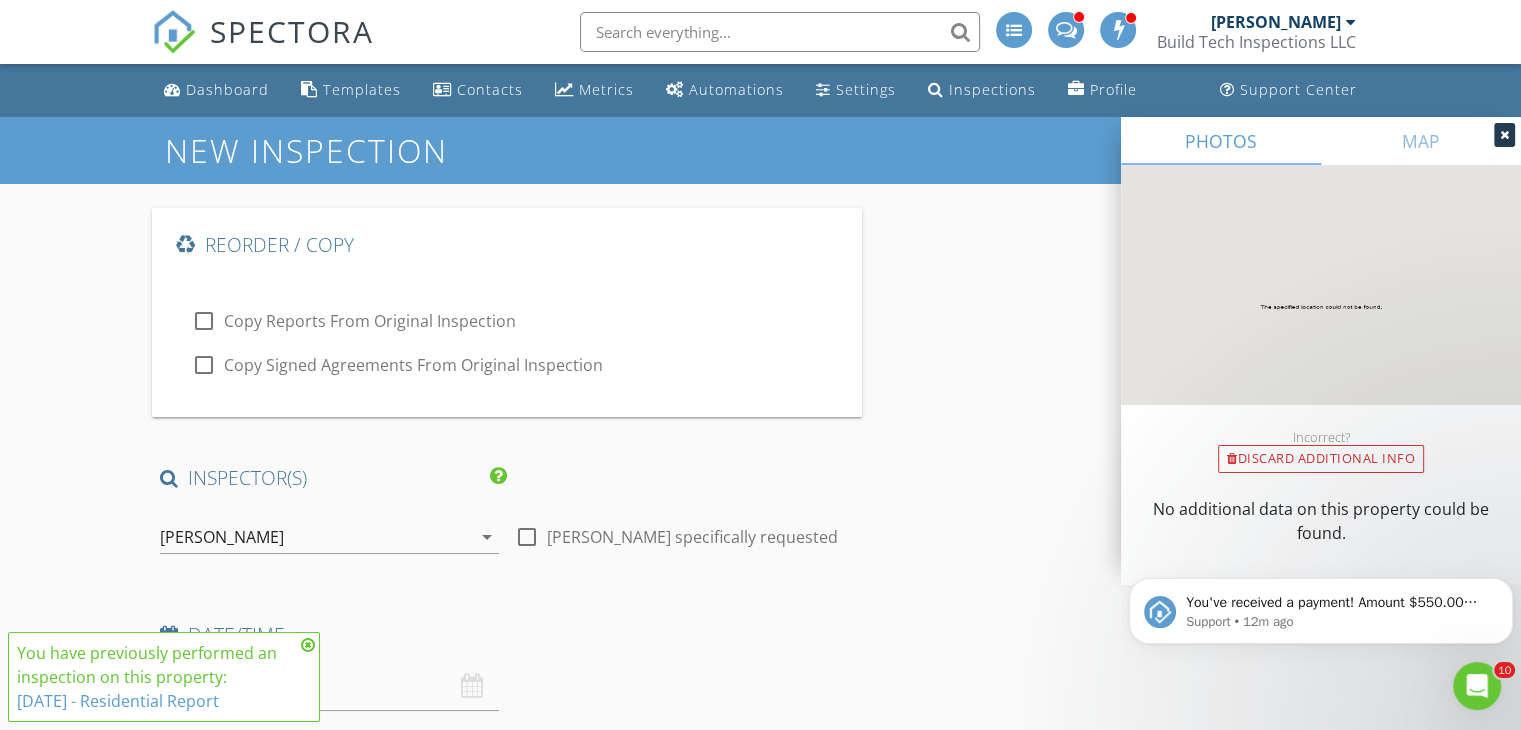scroll, scrollTop: 0, scrollLeft: 0, axis: both 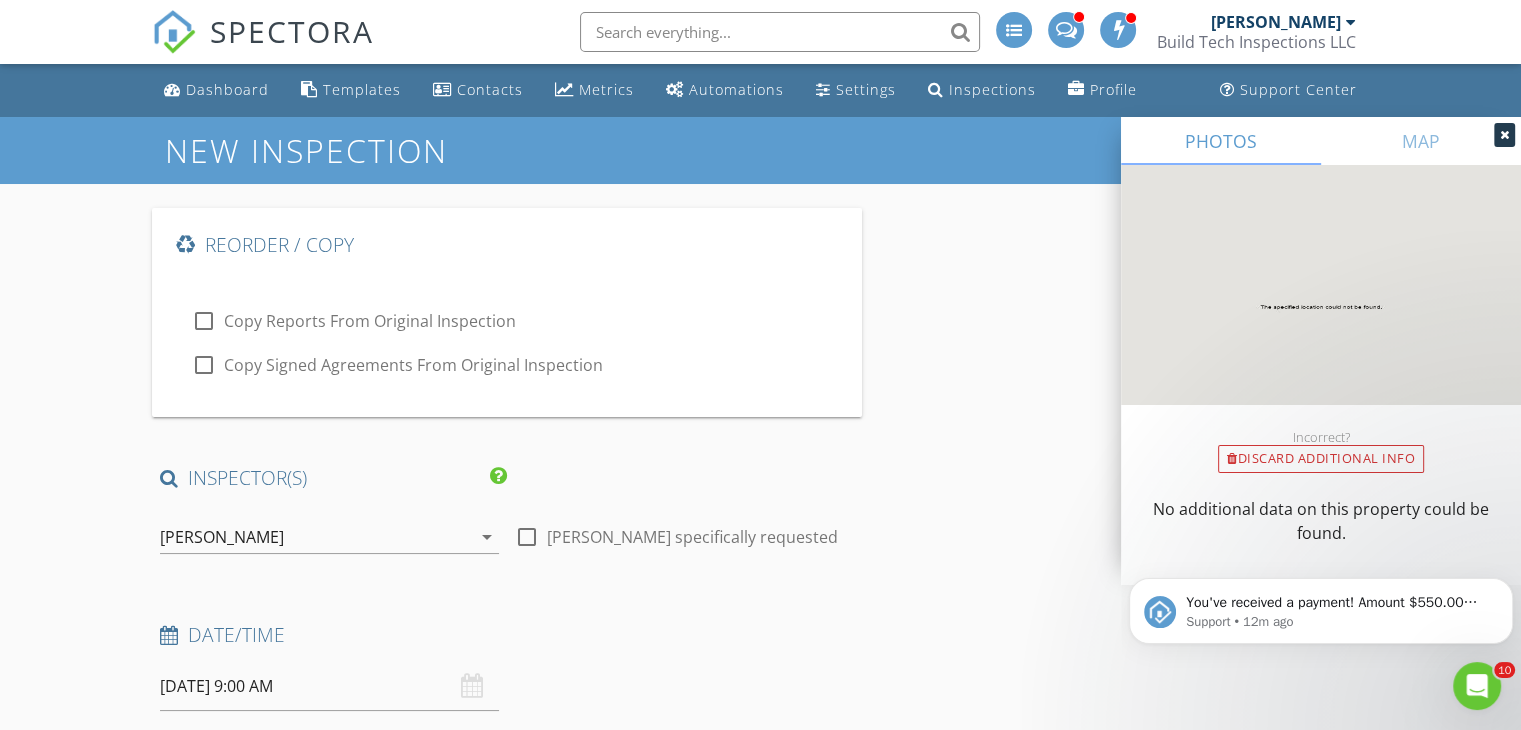 click on "07/13/2025 9:00 AM" at bounding box center (329, 686) 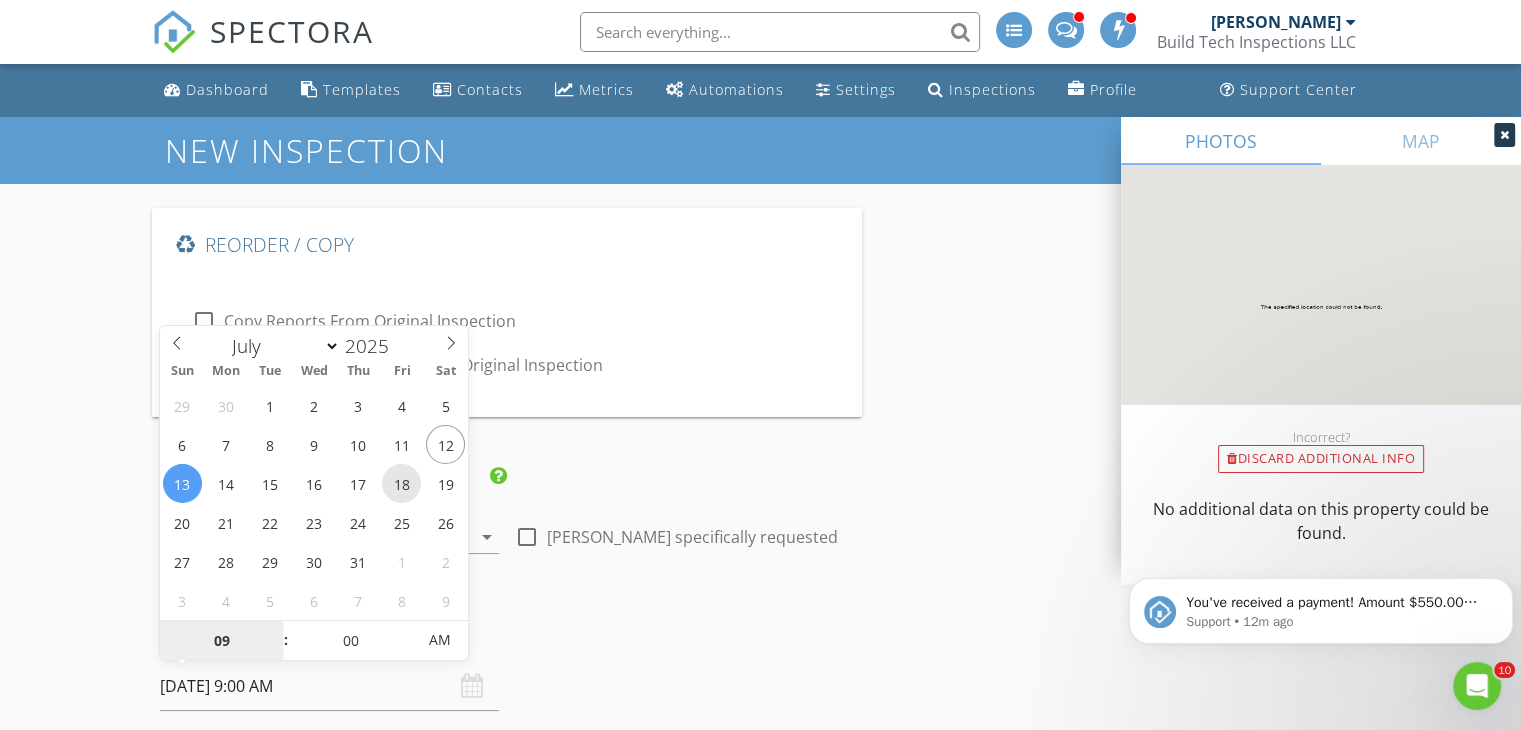 type on "07/18/2025 9:00 AM" 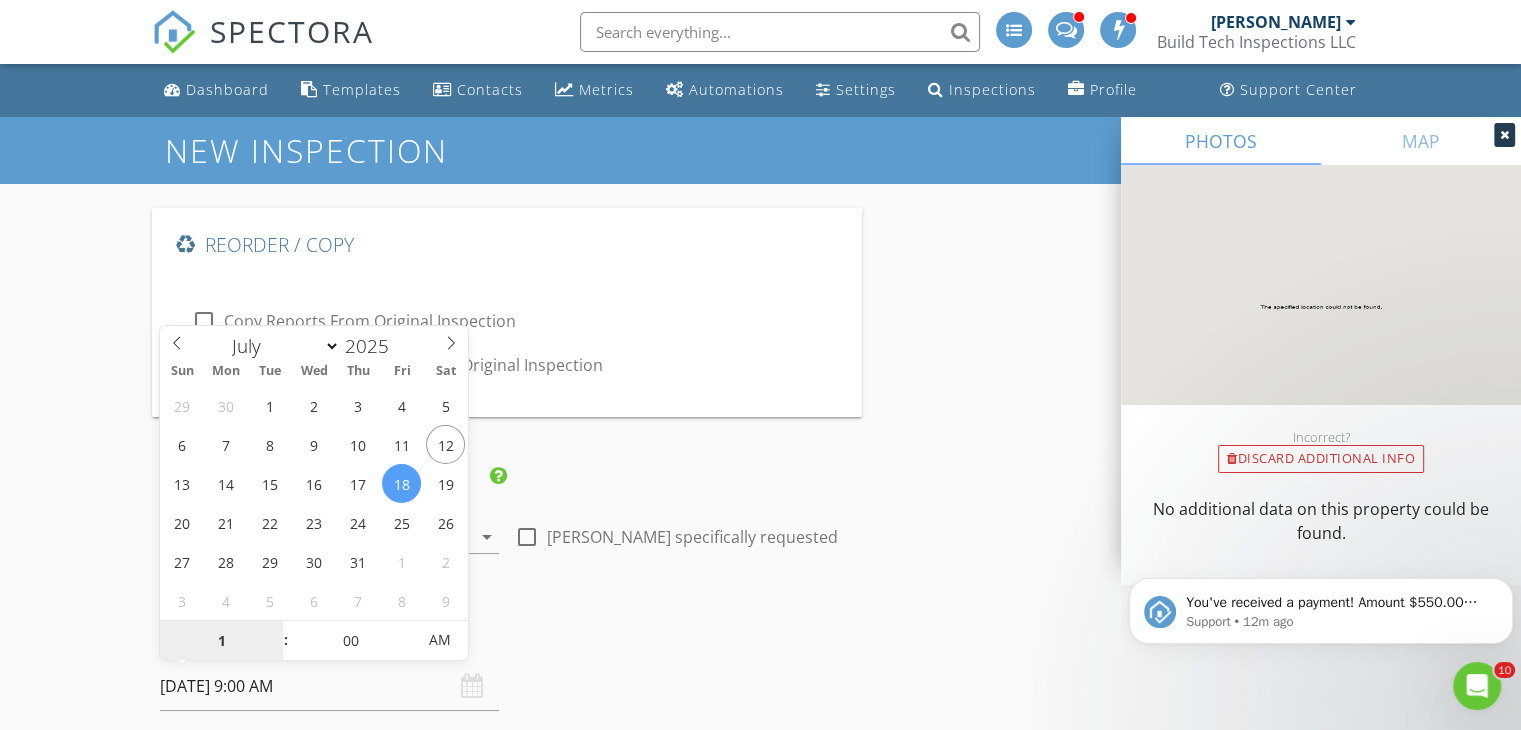 type on "12" 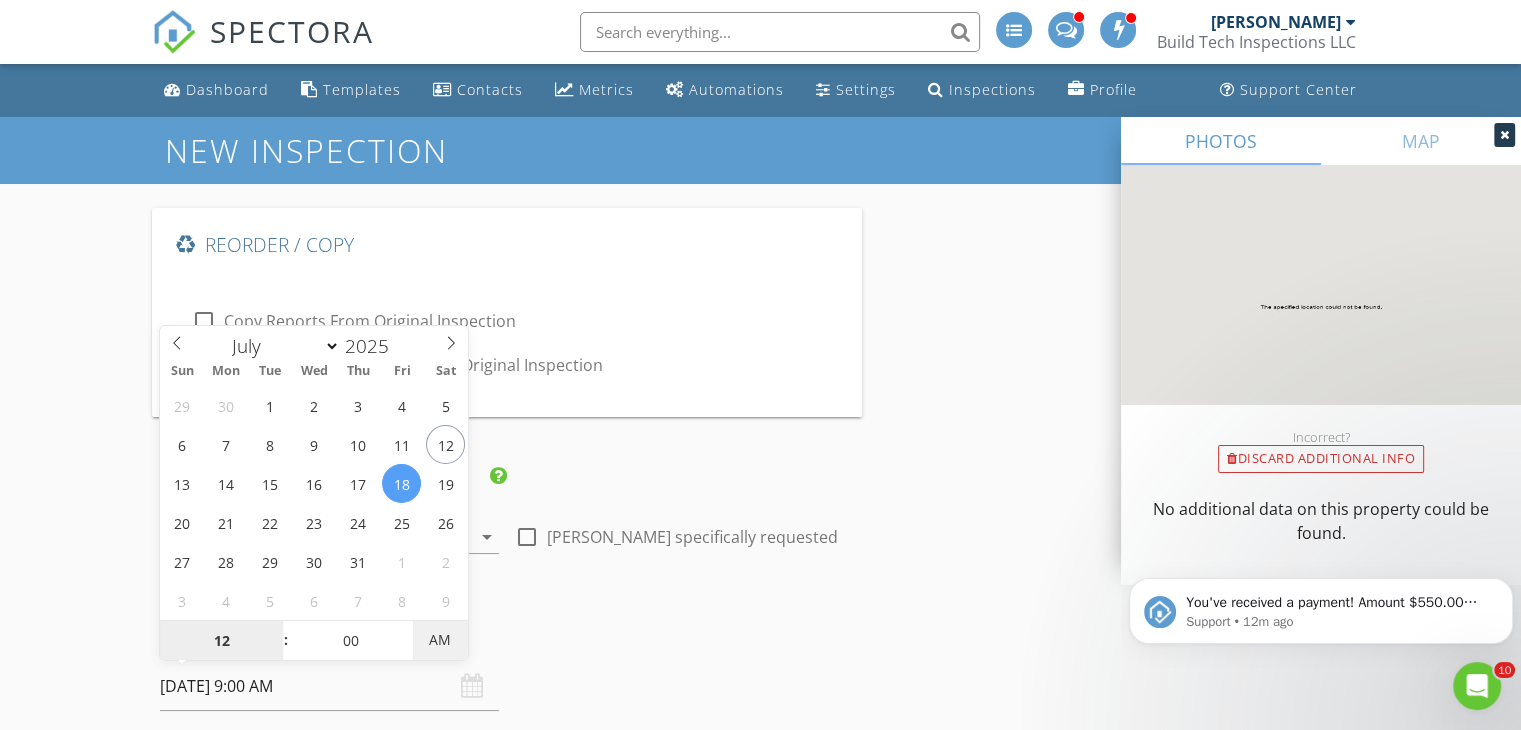 type on "[DATE] 12:00 PM" 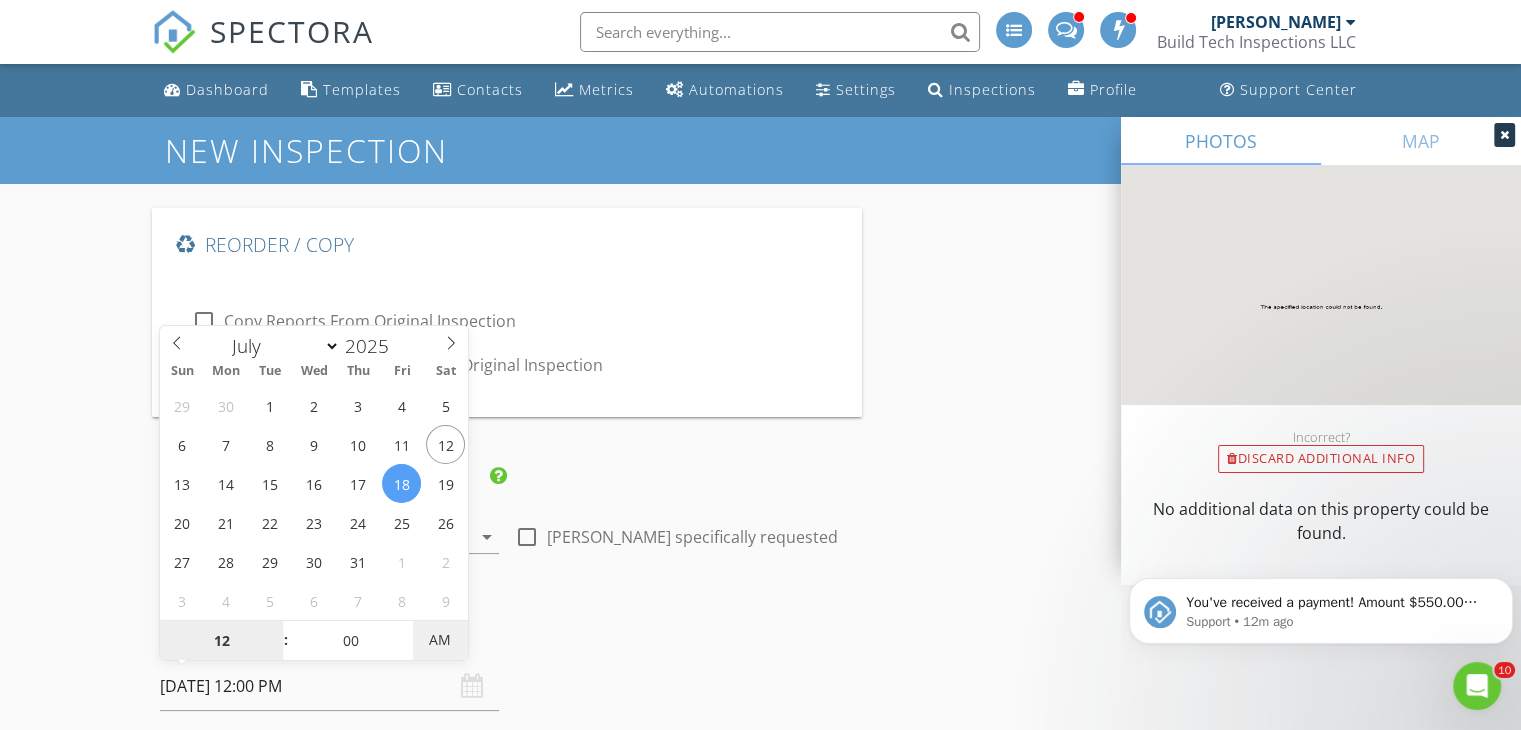 click on "AM" at bounding box center [440, 640] 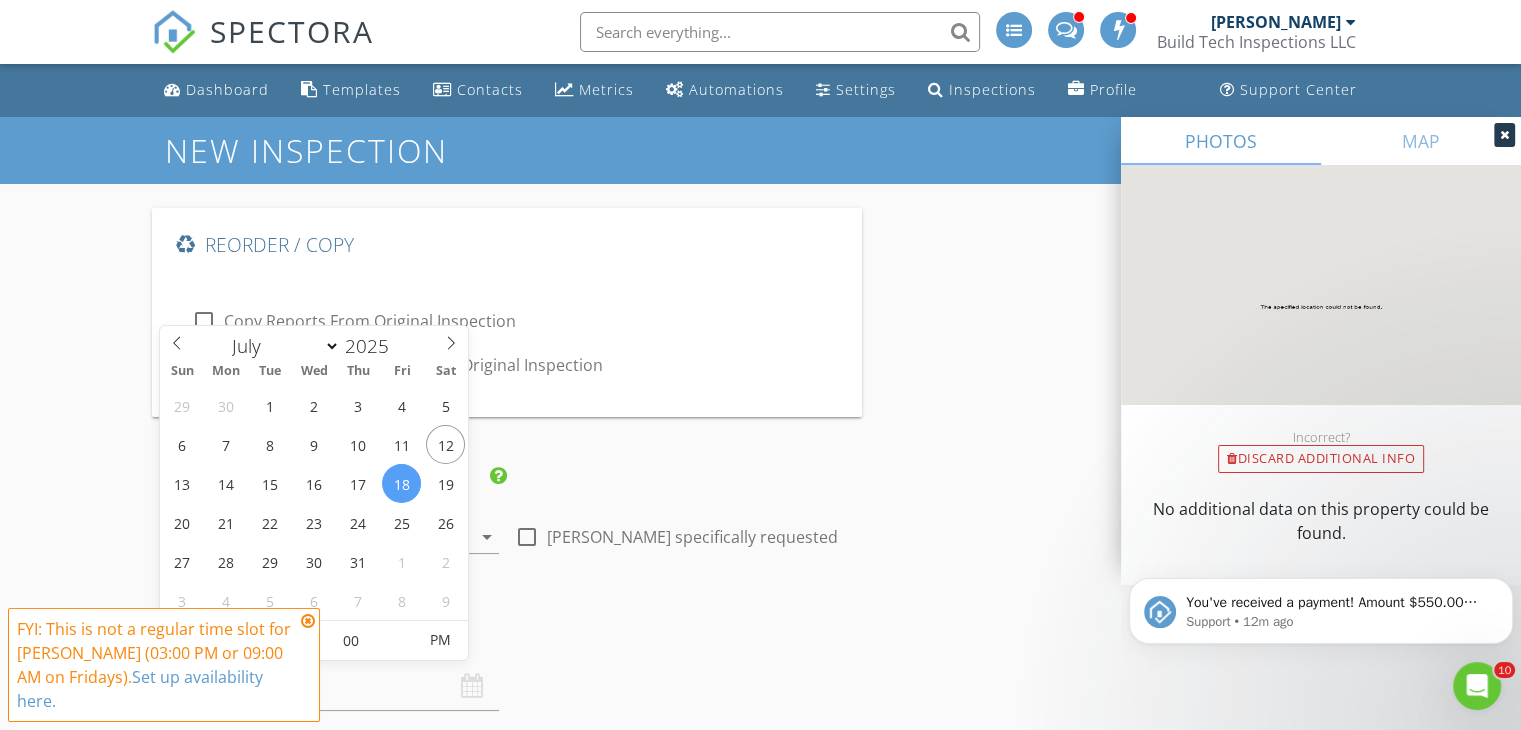 click on "INSPECTOR(S)
check_box   Erik Wegscheid   PRIMARY   Erik Wegscheid arrow_drop_down   check_box_outline_blank Erik Wegscheid specifically requested
Date/Time
07/18/2025 12:00 PM
Location
Address Search       Address Lot 144   Unit   City Oswego   State IL   Zip 60543   County Kendall     Square Feet   Year Built   Foundation arrow_drop_down     Erik Wegscheid     15.4 miles     (29 minutes)
client
check_box Enable Client CC email for this inspection   Client Search     check_box_outline_blank Client is a Company/Organization     First Name Haritha   Last Name Yella   Email harithayella01@gmail.com   CC Email   Phone 334-549-0623         Tags         Notes   Private Notes
client
Client Search     check_box_outline_blank Client is a Company/Organization     First Name Gautham   Last Name Jampala   Email gautam007j@gmail.com" at bounding box center (507, 2588) 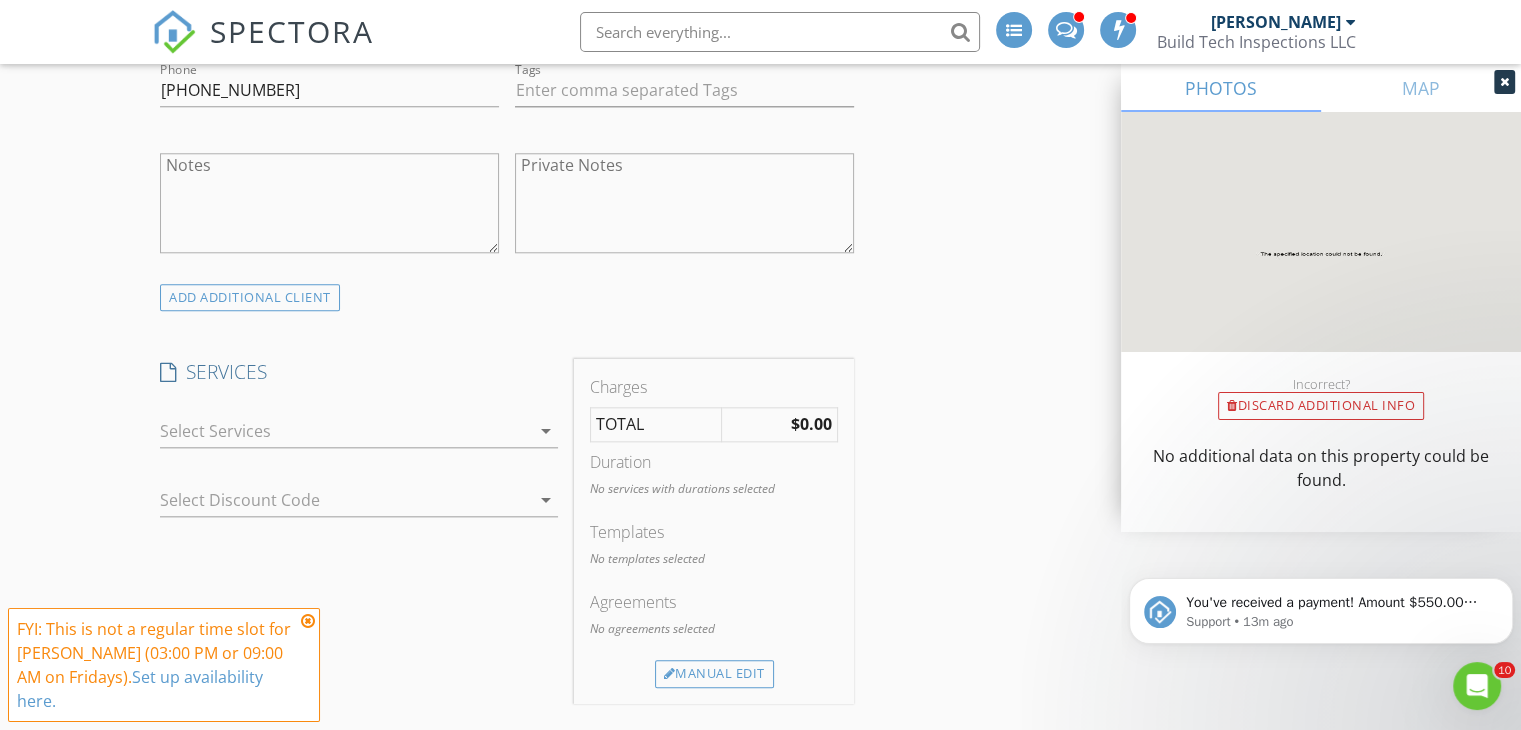 scroll, scrollTop: 2015, scrollLeft: 0, axis: vertical 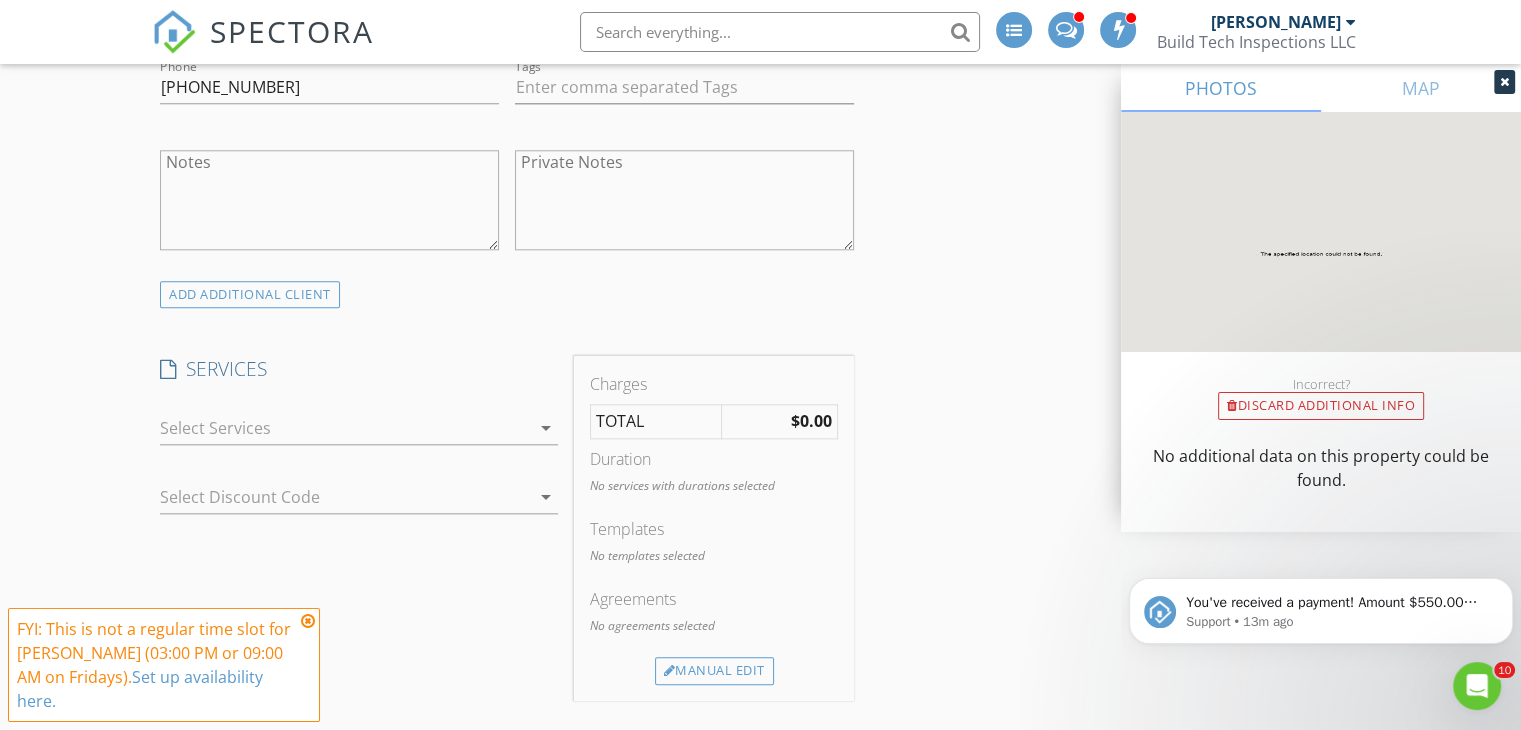 click at bounding box center [345, 428] 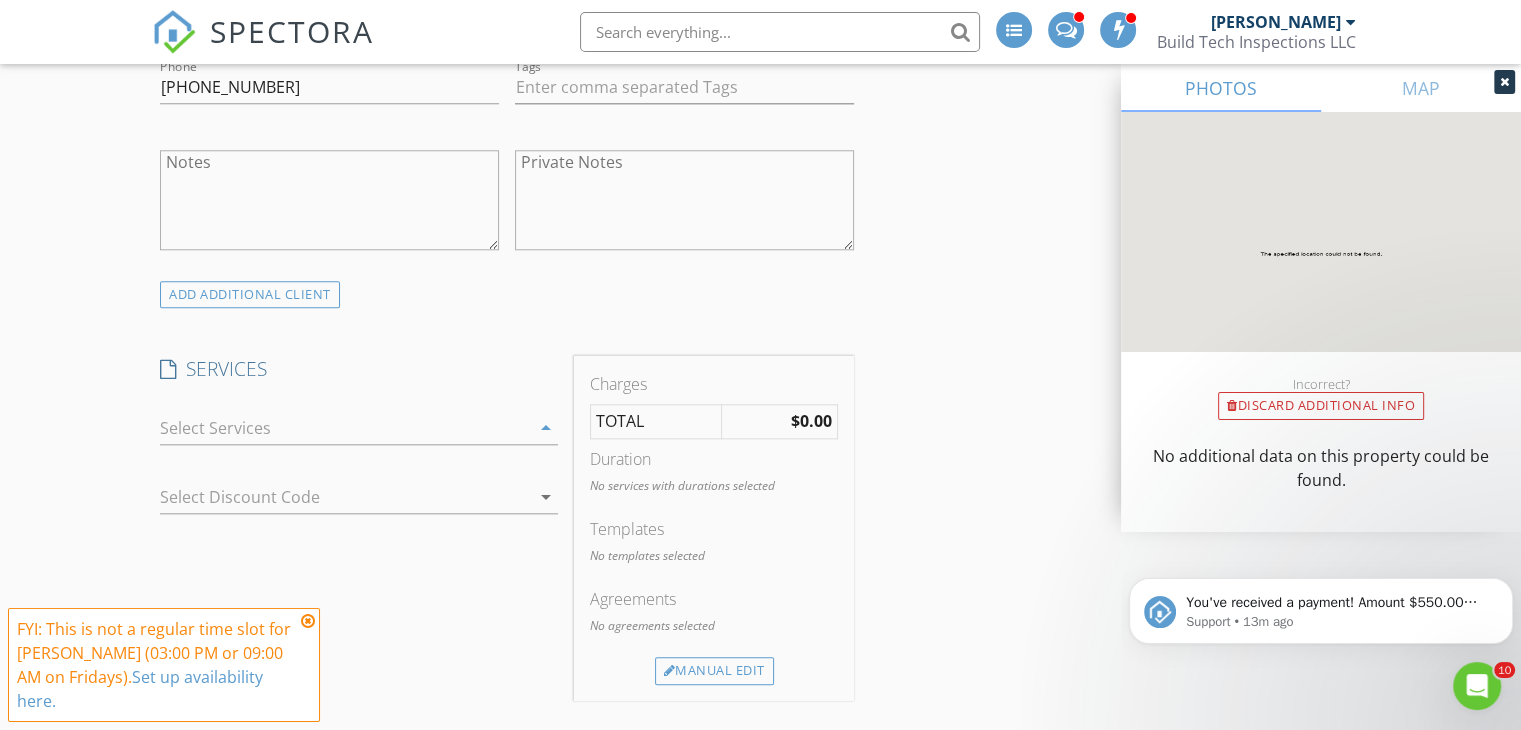 click on "Residential Inspection" at bounding box center [298, 432] 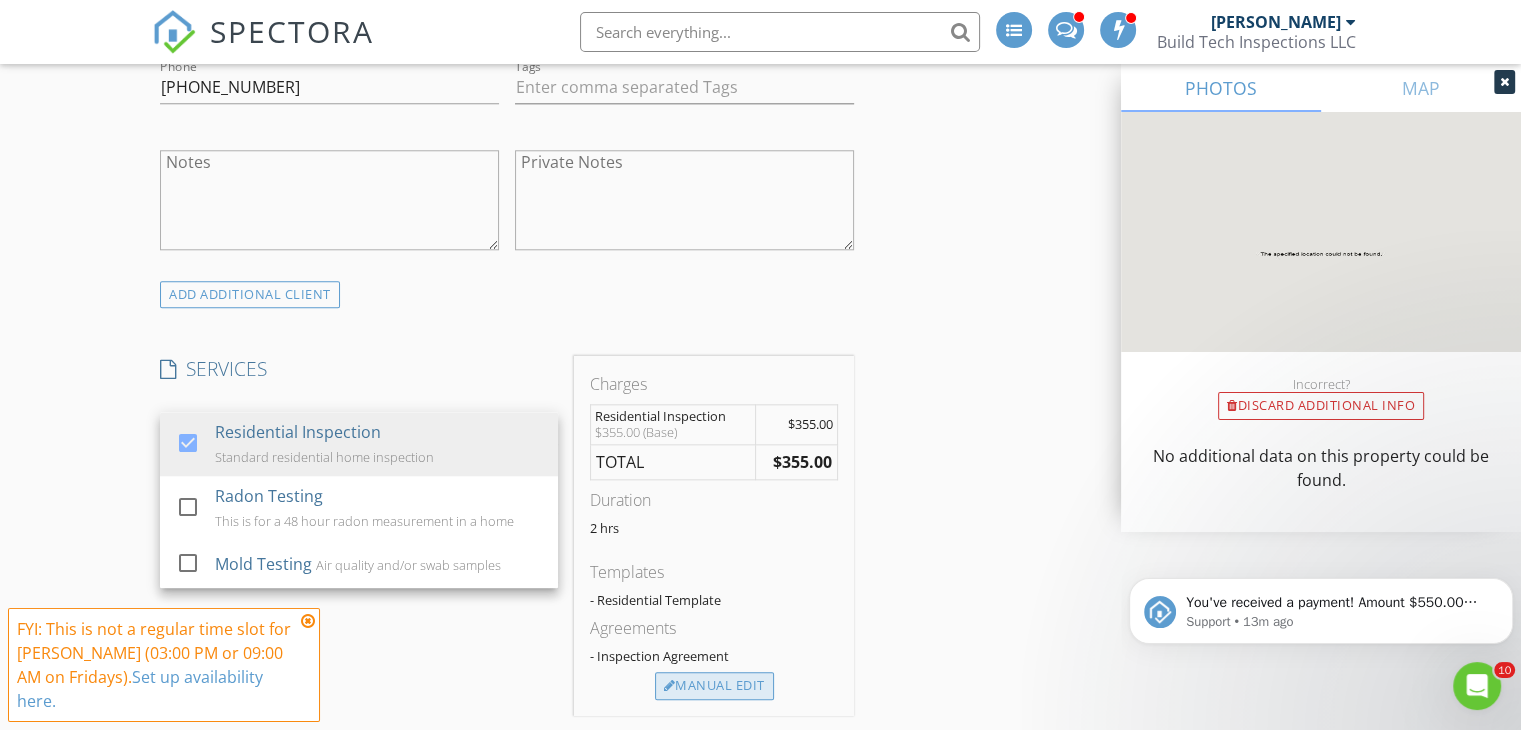 click on "Manual Edit" at bounding box center (714, 686) 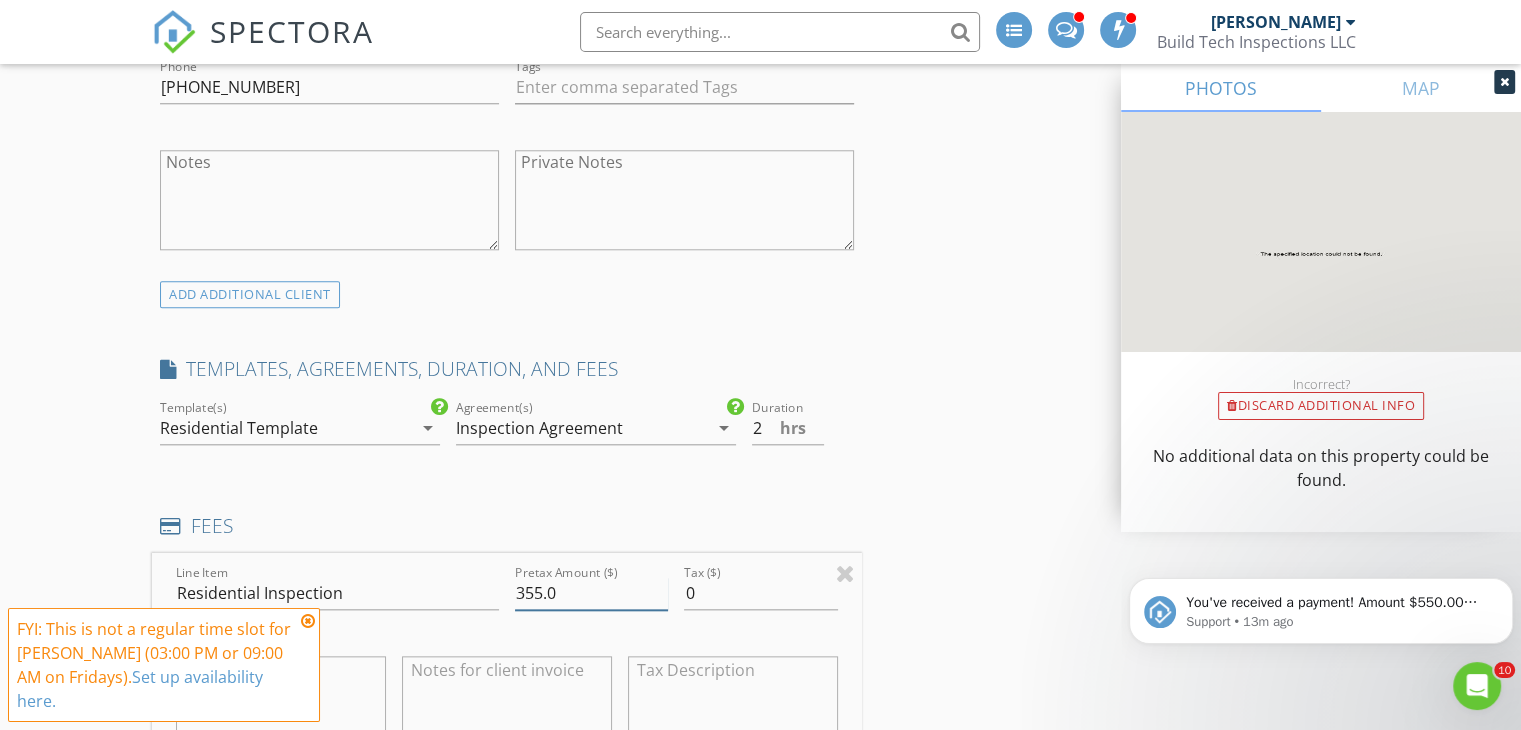 click on "355.0" at bounding box center [591, 593] 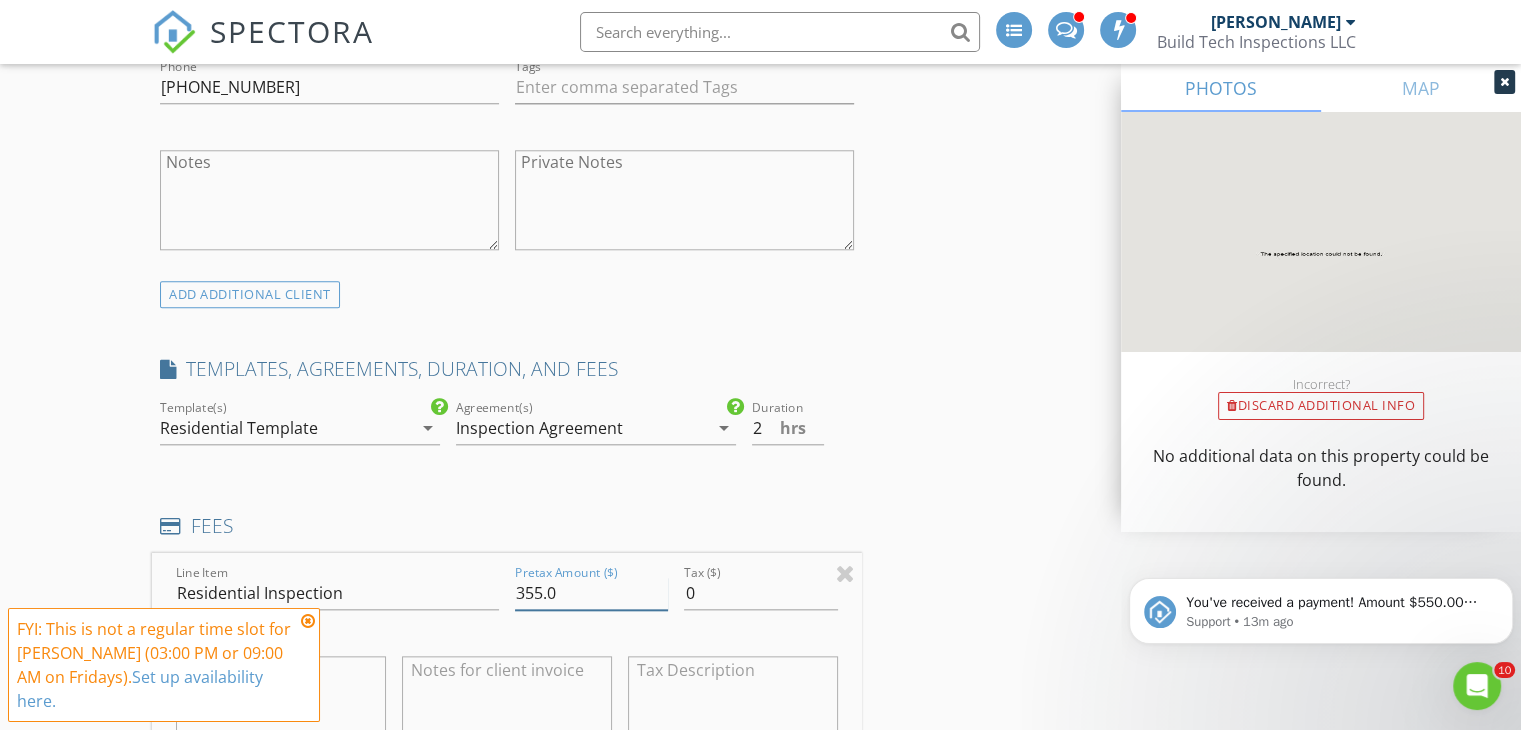 click on "355.0" at bounding box center [591, 593] 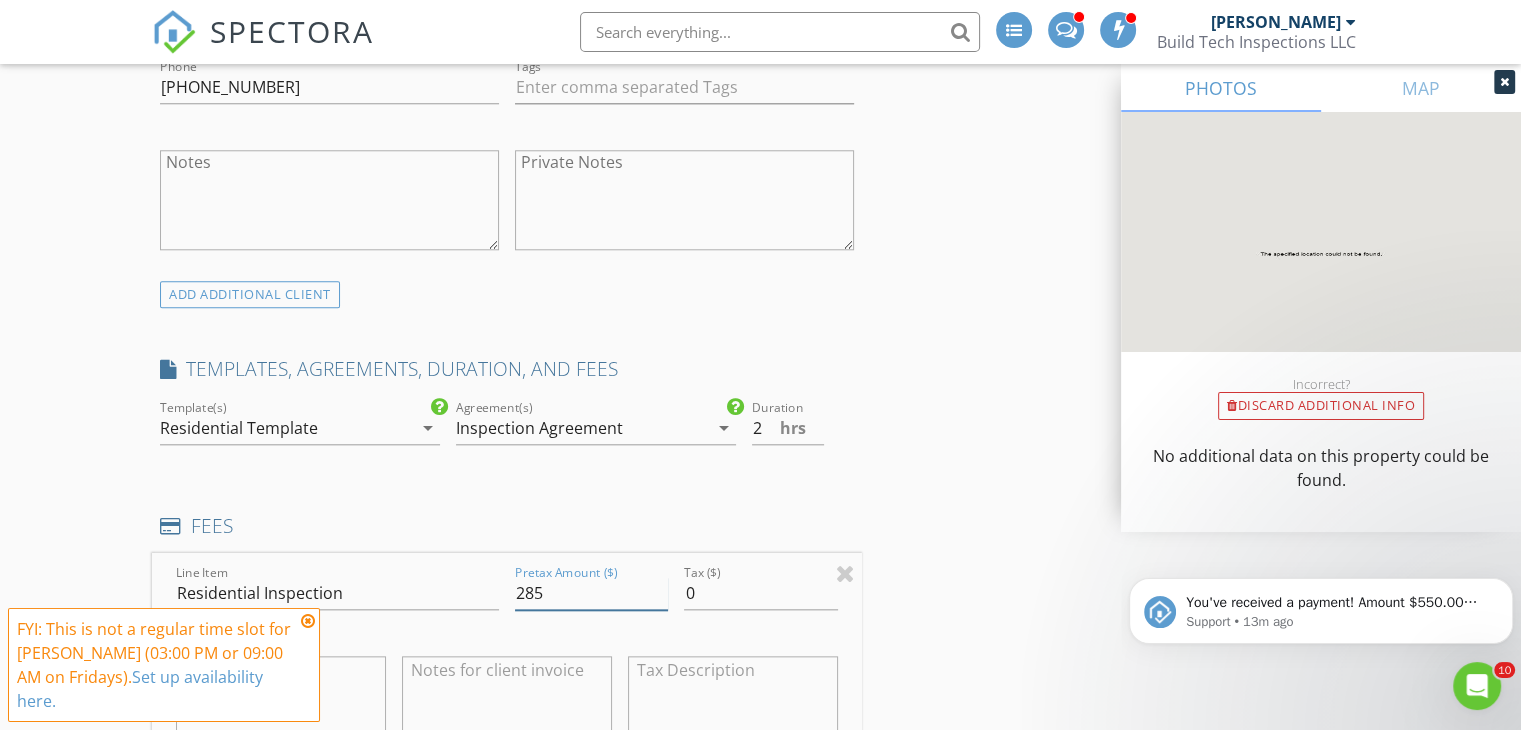 type on "285" 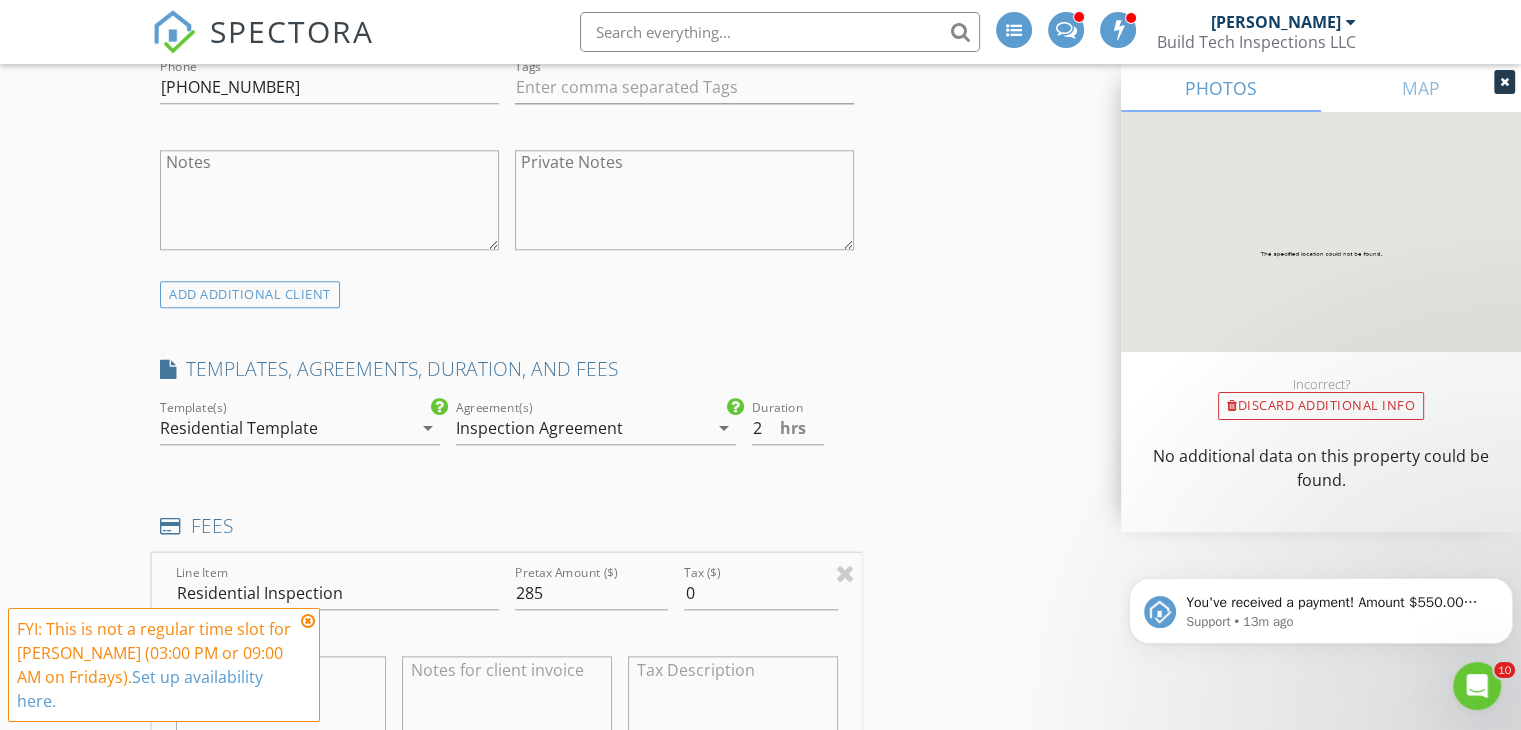 click on "Reorder / Copy
check_box_outline_blank Copy Reports From Original Inspection   check_box_outline_blank Copy Signed Agreements From Original Inspection
INSPECTOR(S)
check_box   Erik Wegscheid   PRIMARY   Erik Wegscheid arrow_drop_down   check_box_outline_blank Erik Wegscheid specifically requested
Date/Time
07/18/2025 12:00 PM
Location
Address Search       Address Lot 144   Unit   City Oswego   State IL   Zip 60543   County Kendall     Square Feet   Year Built   Foundation arrow_drop_down     Erik Wegscheid     15.4 miles     (29 minutes)
client
check_box Enable Client CC email for this inspection   Client Search     check_box_outline_blank Client is a Company/Organization     First Name Haritha   Last Name Yella   Email harithayella01@gmail.com   CC Email   Phone 334-549-0623         Tags         Notes   Private Notes" at bounding box center (760, 612) 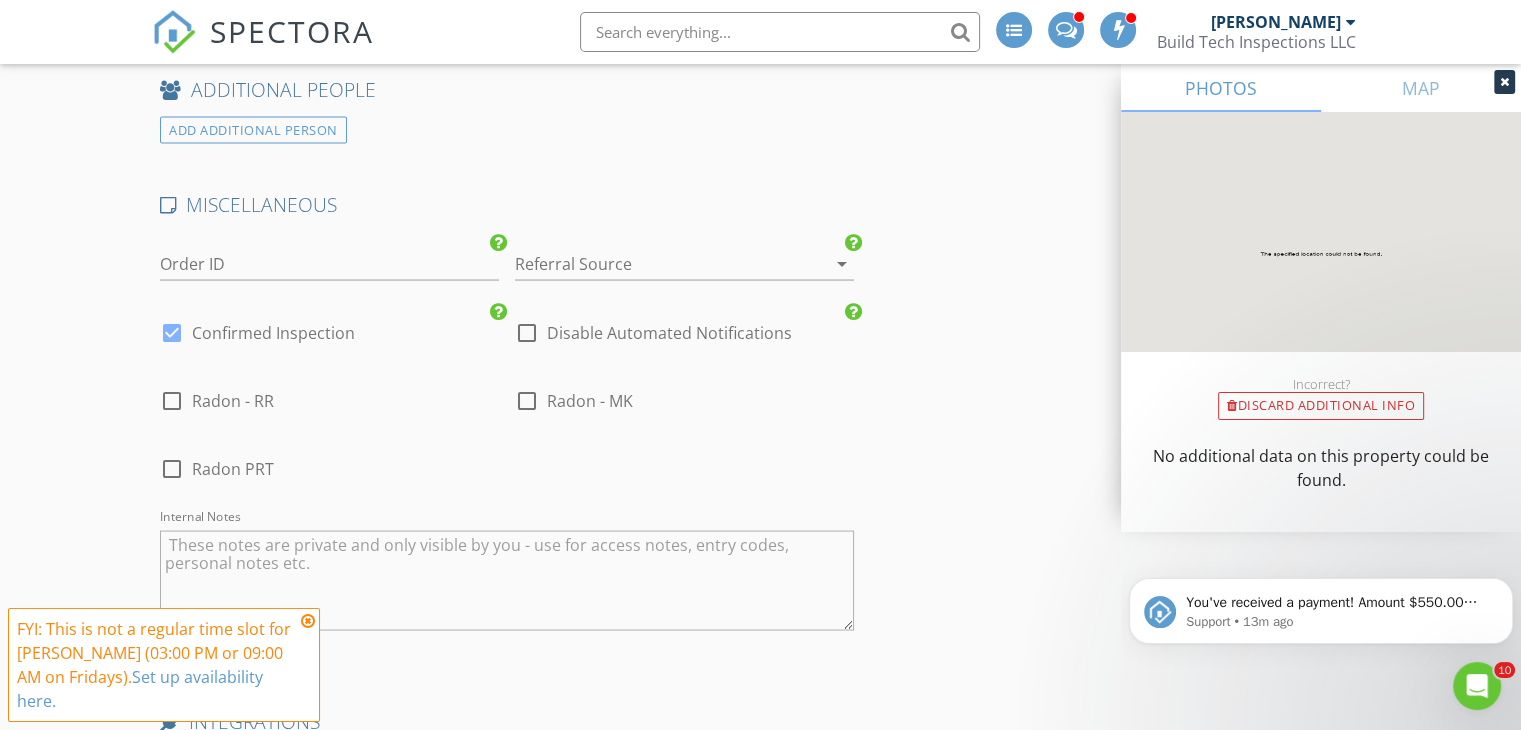 scroll, scrollTop: 3736, scrollLeft: 0, axis: vertical 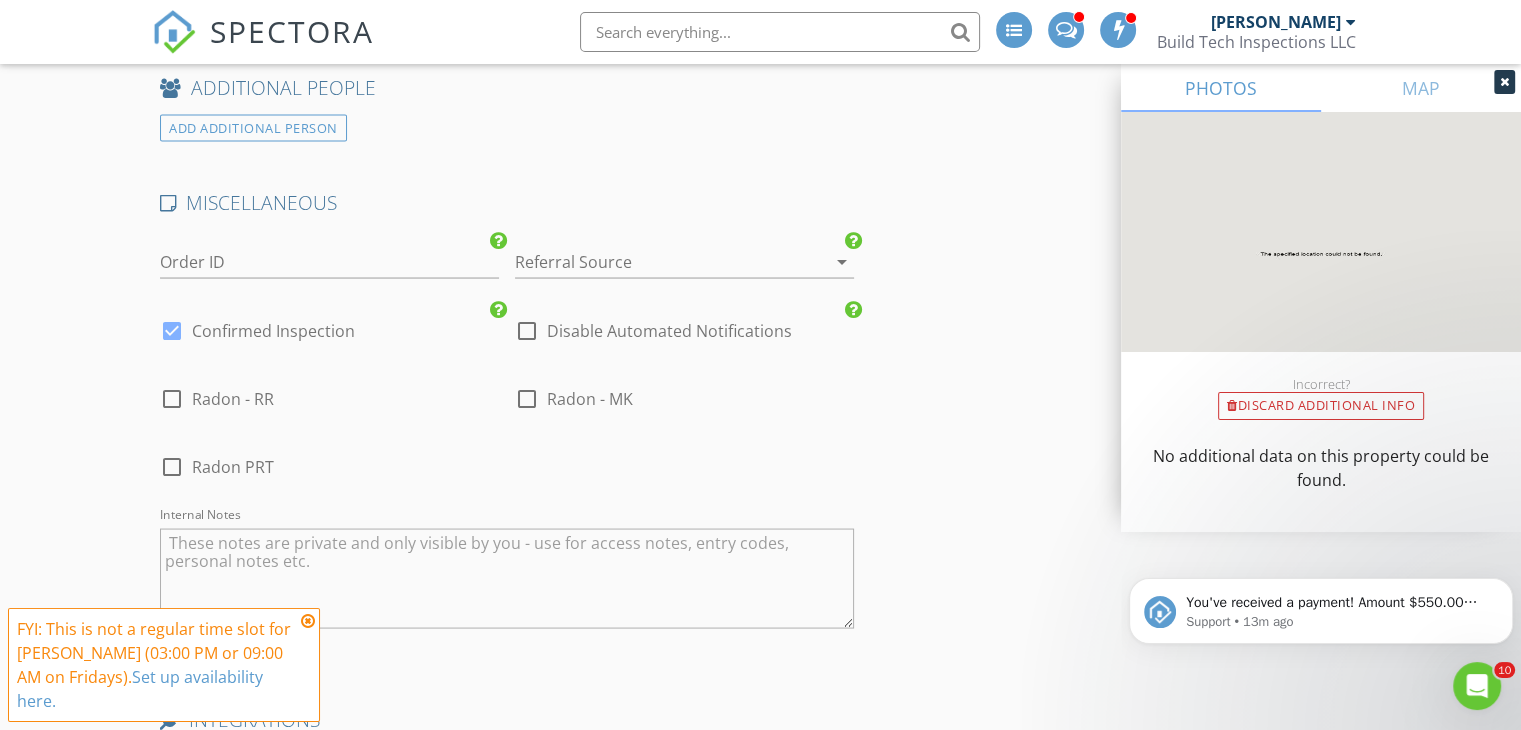 click at bounding box center [656, 261] 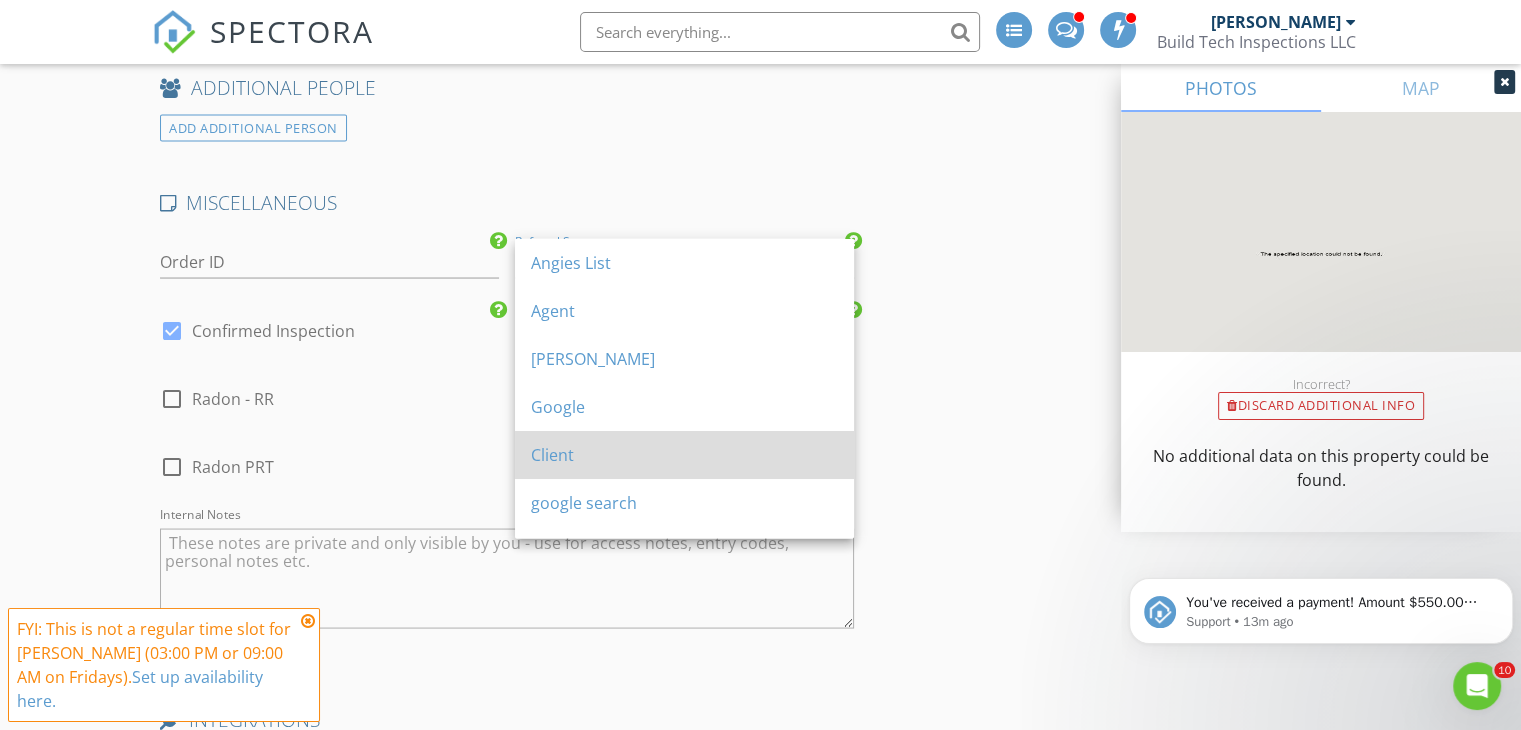 click on "Client" at bounding box center (684, 454) 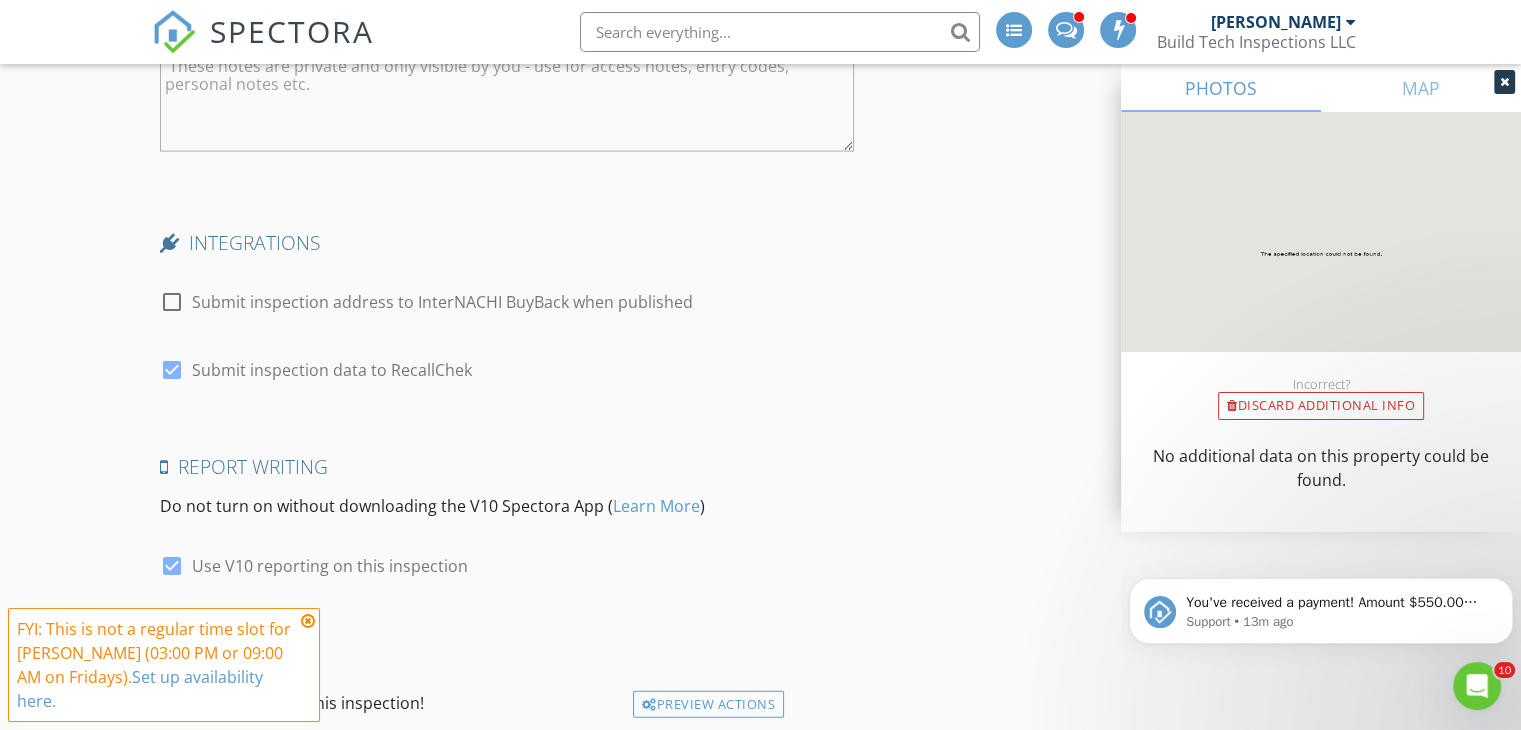 scroll, scrollTop: 4216, scrollLeft: 0, axis: vertical 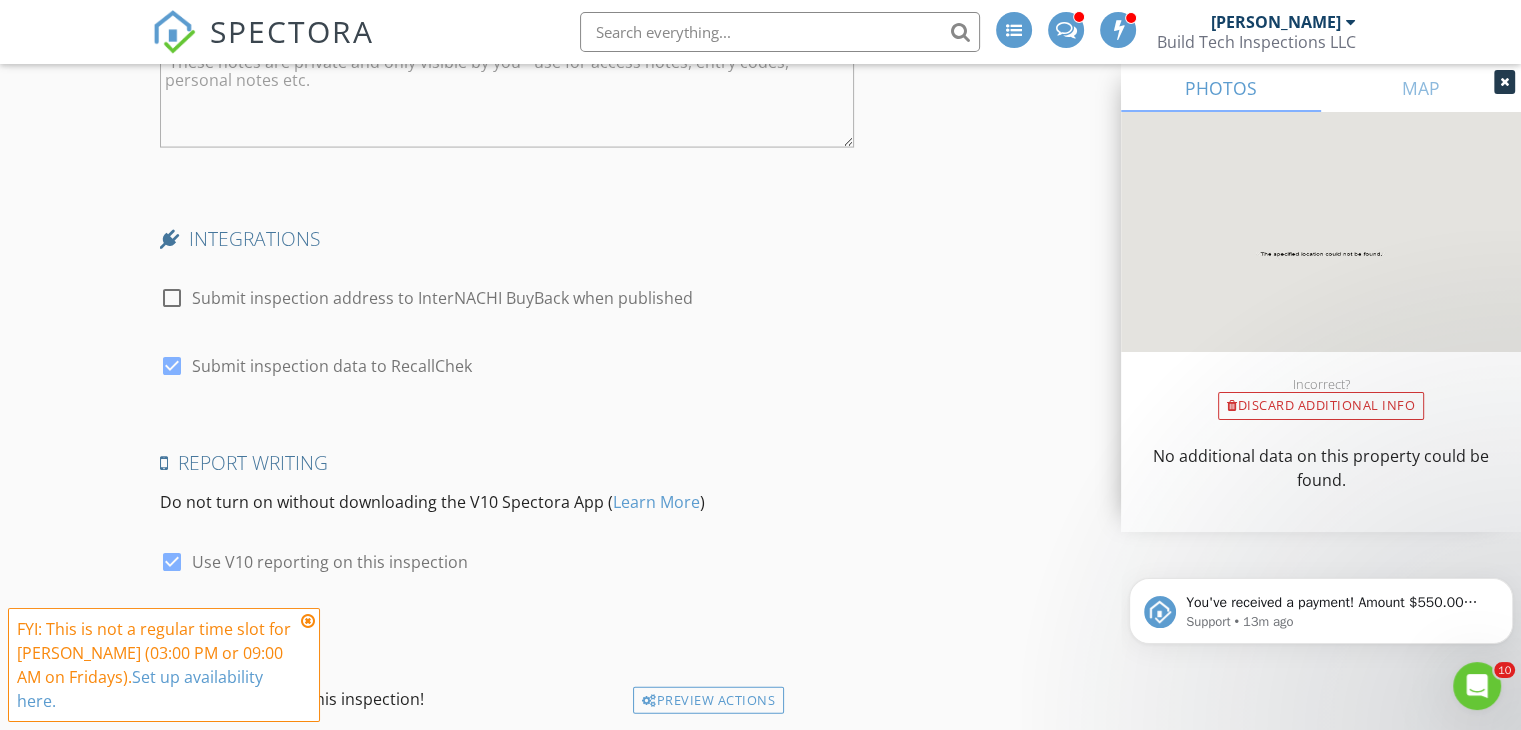 click on "Submit inspection data to RecallChek" at bounding box center [332, 366] 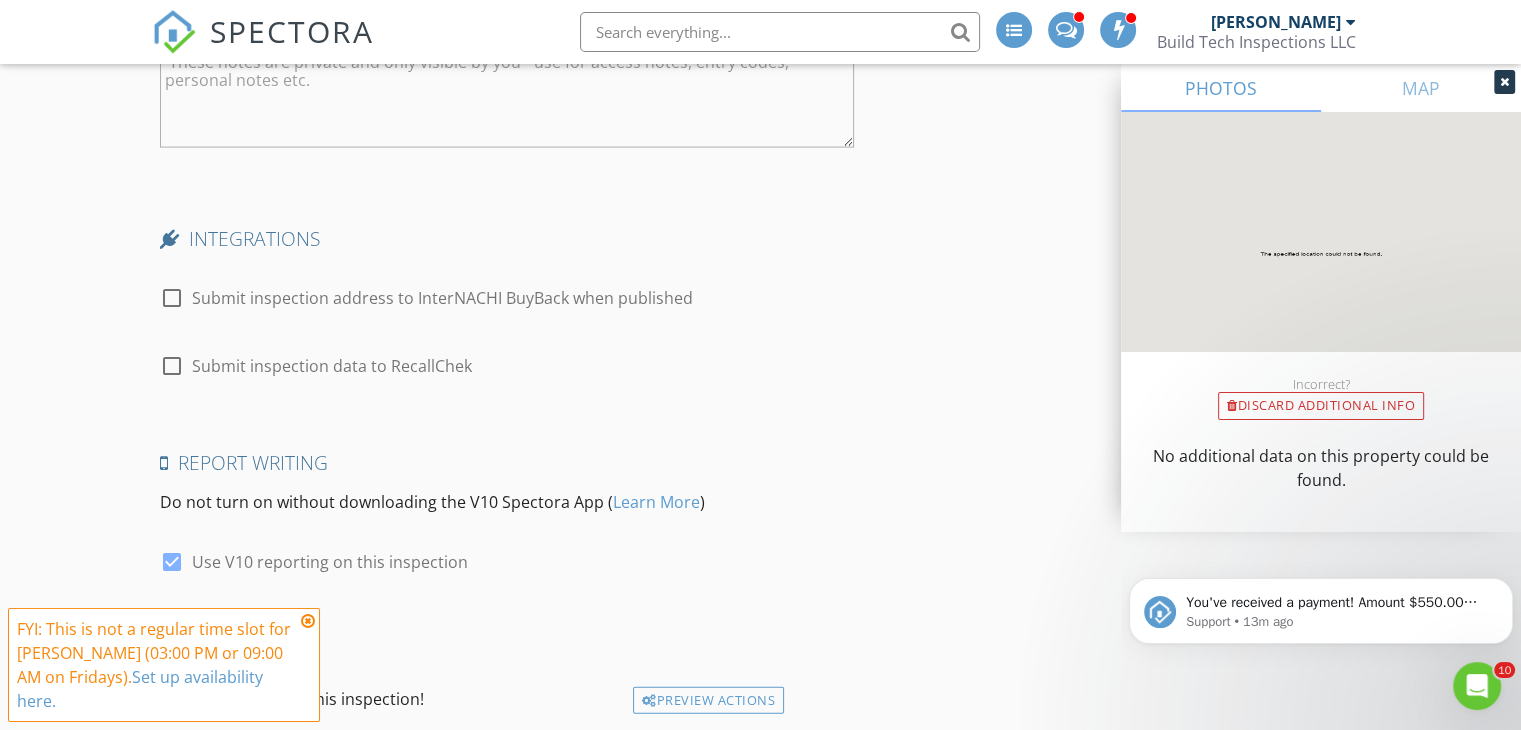 scroll, scrollTop: 4357, scrollLeft: 0, axis: vertical 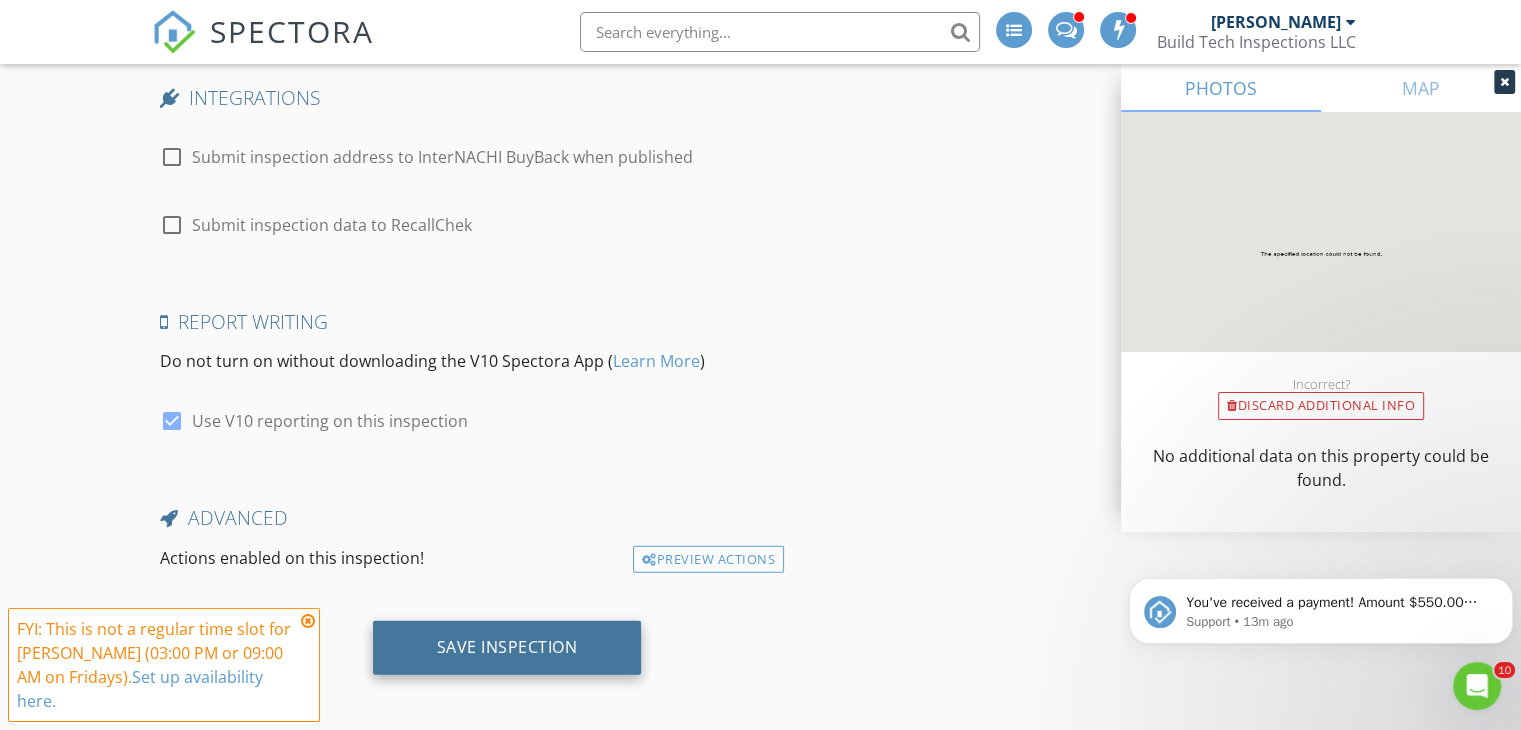 click on "Save Inspection" at bounding box center [507, 647] 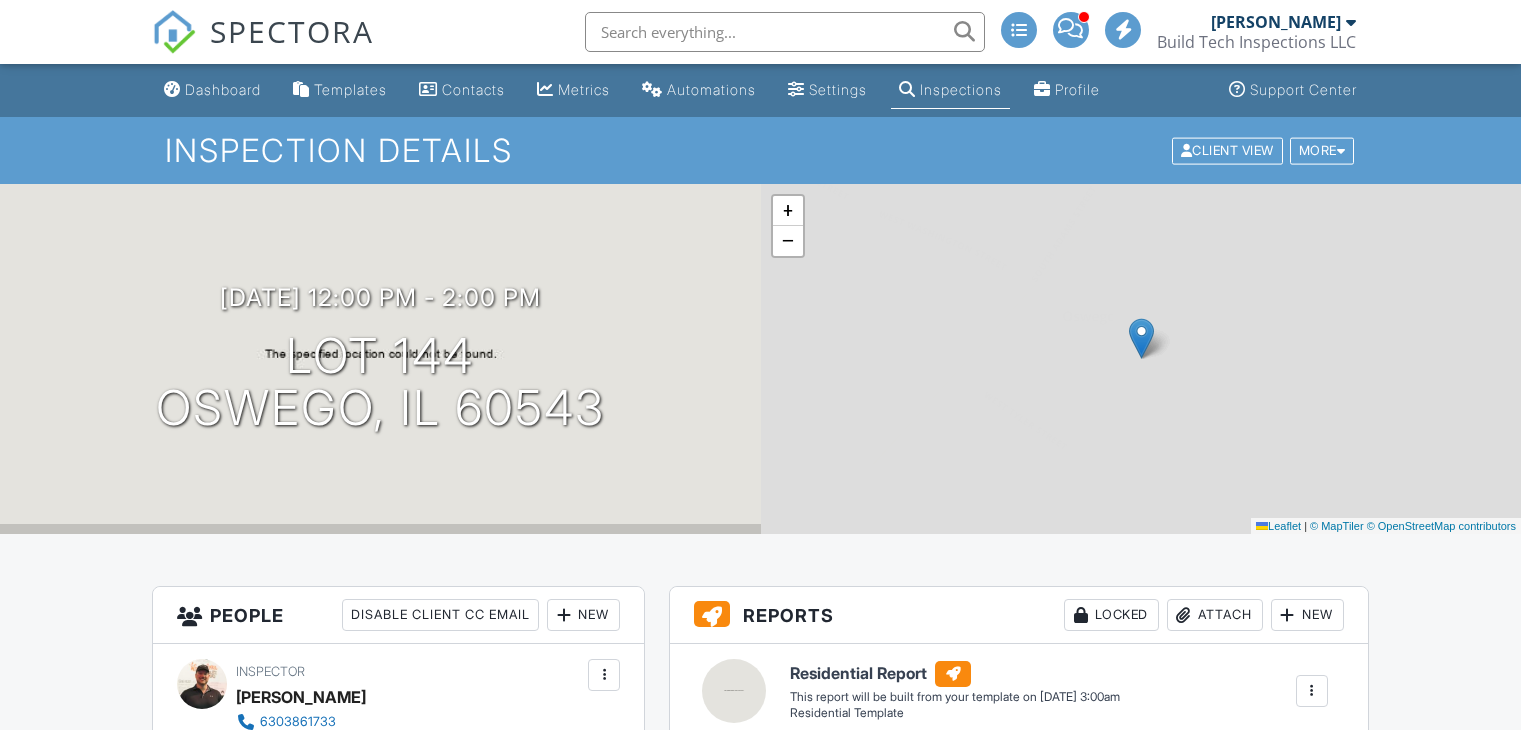 scroll, scrollTop: 0, scrollLeft: 0, axis: both 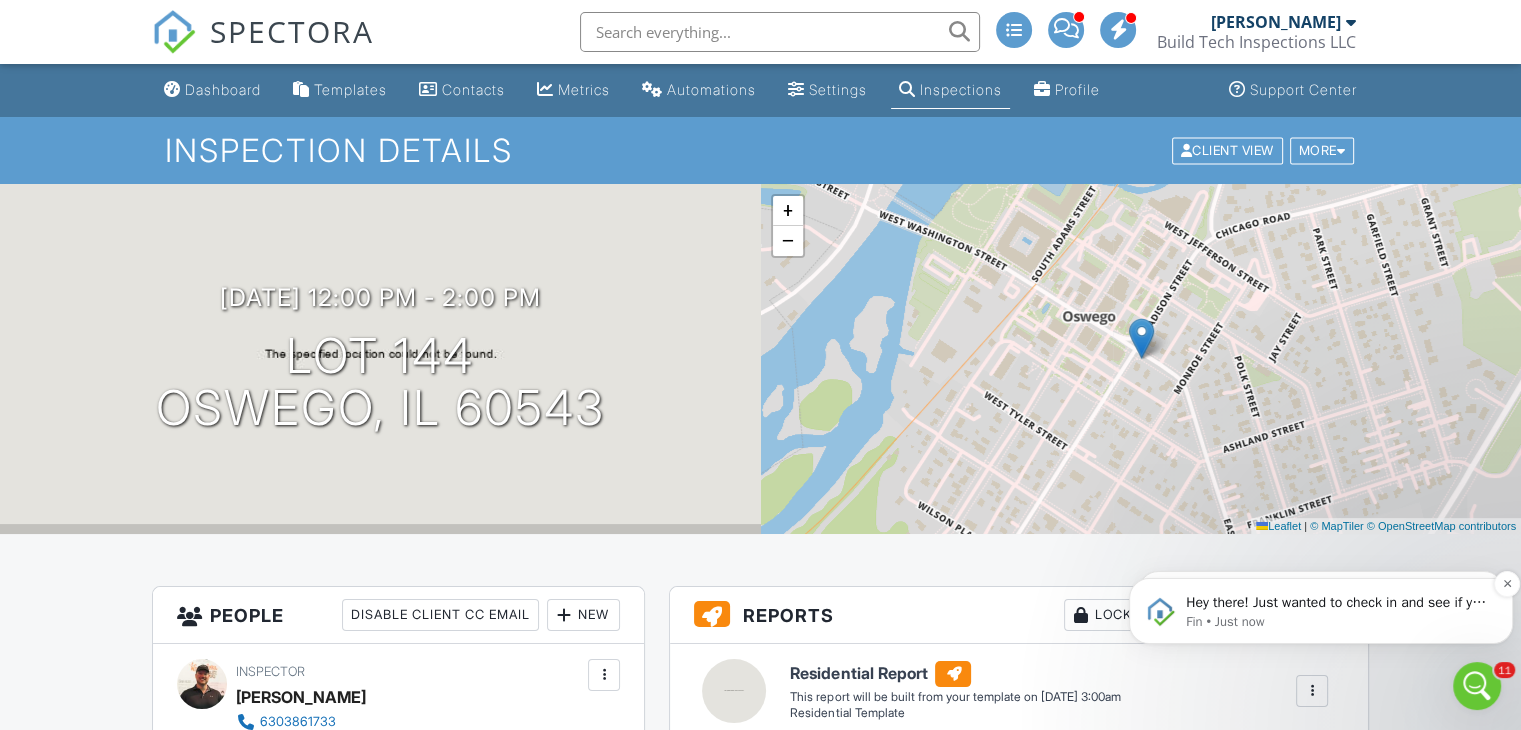 click on "Hey there! Just wanted to check in and see if you still need a hand with anything. Let us know if there's anything else we can do to help—happy to assist! Fin • Just now" at bounding box center [1321, 611] 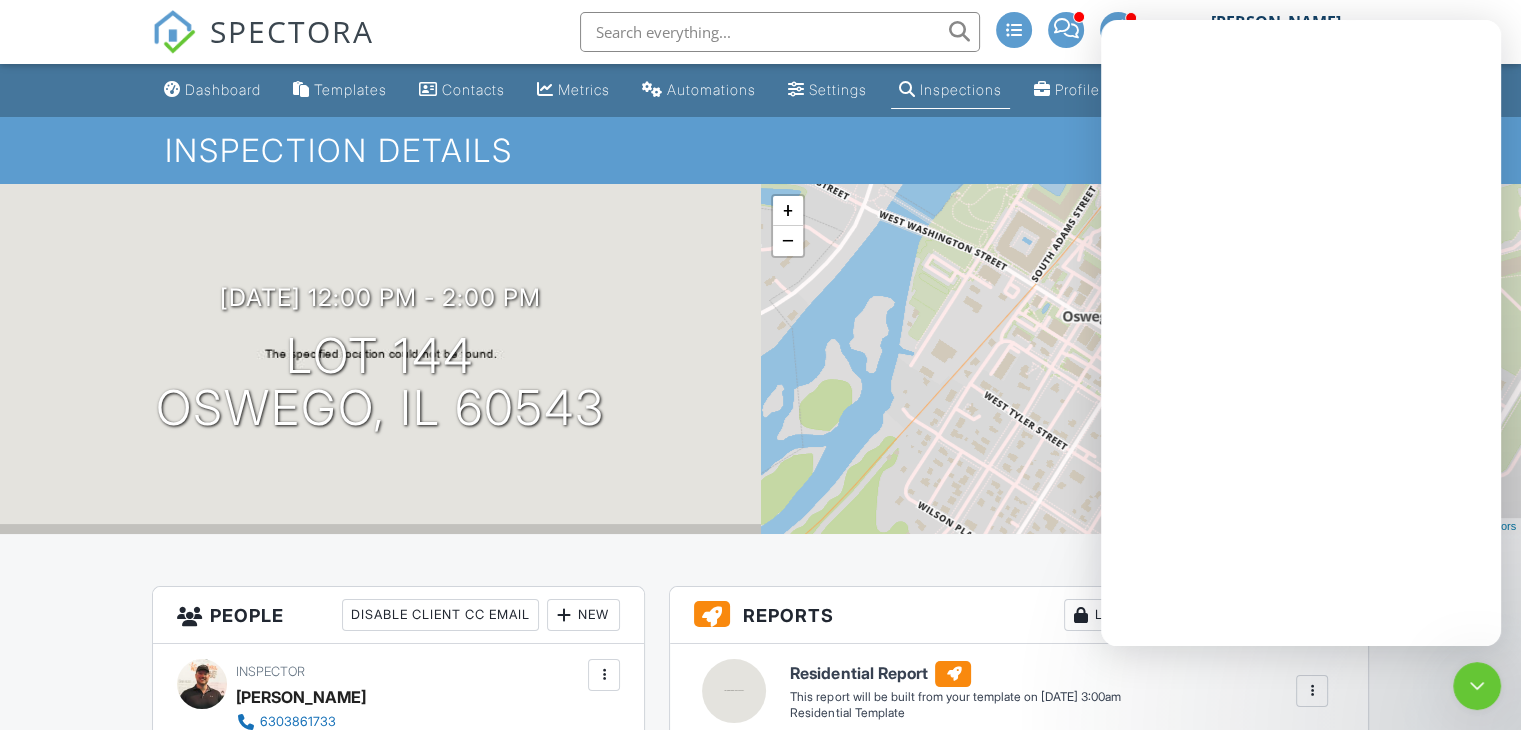 scroll, scrollTop: 0, scrollLeft: 0, axis: both 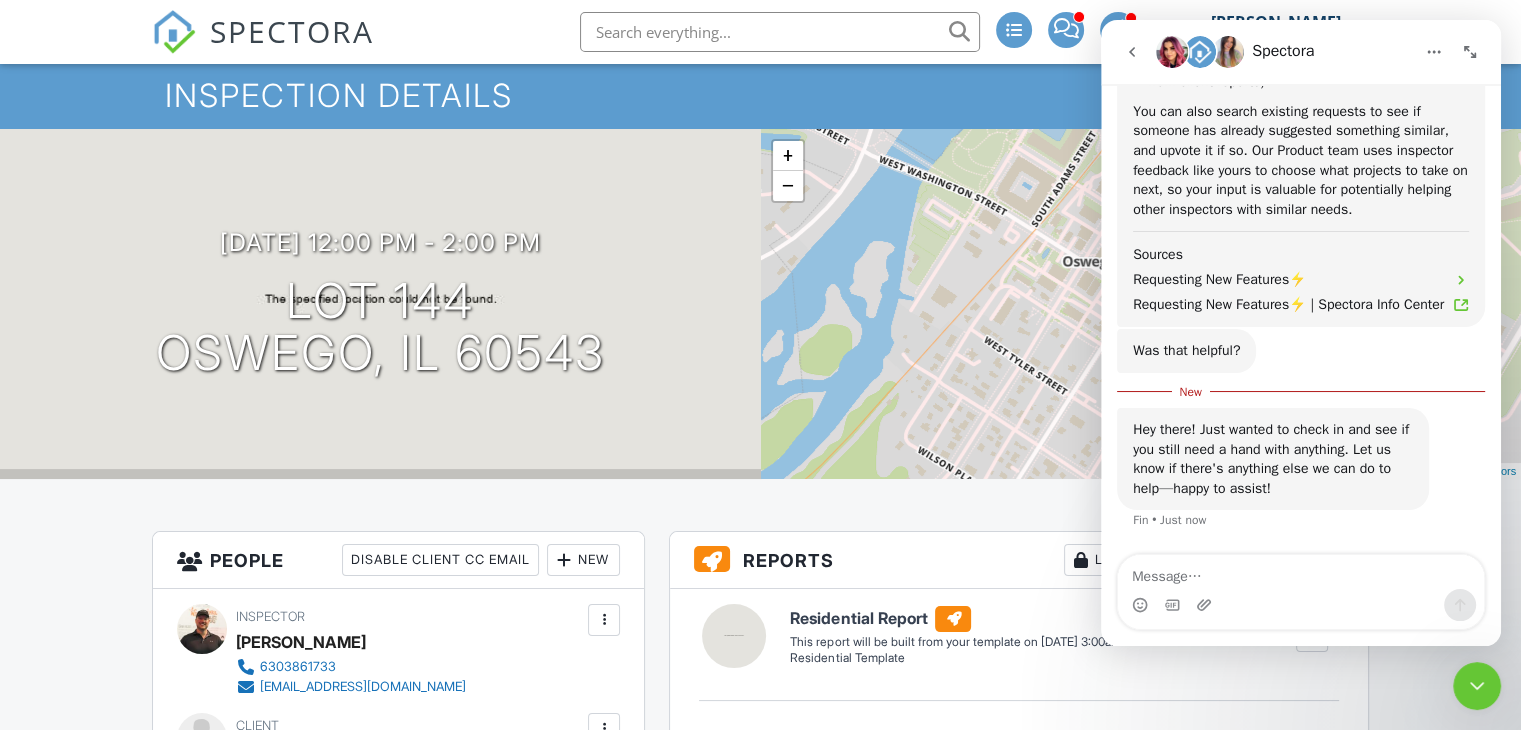 click 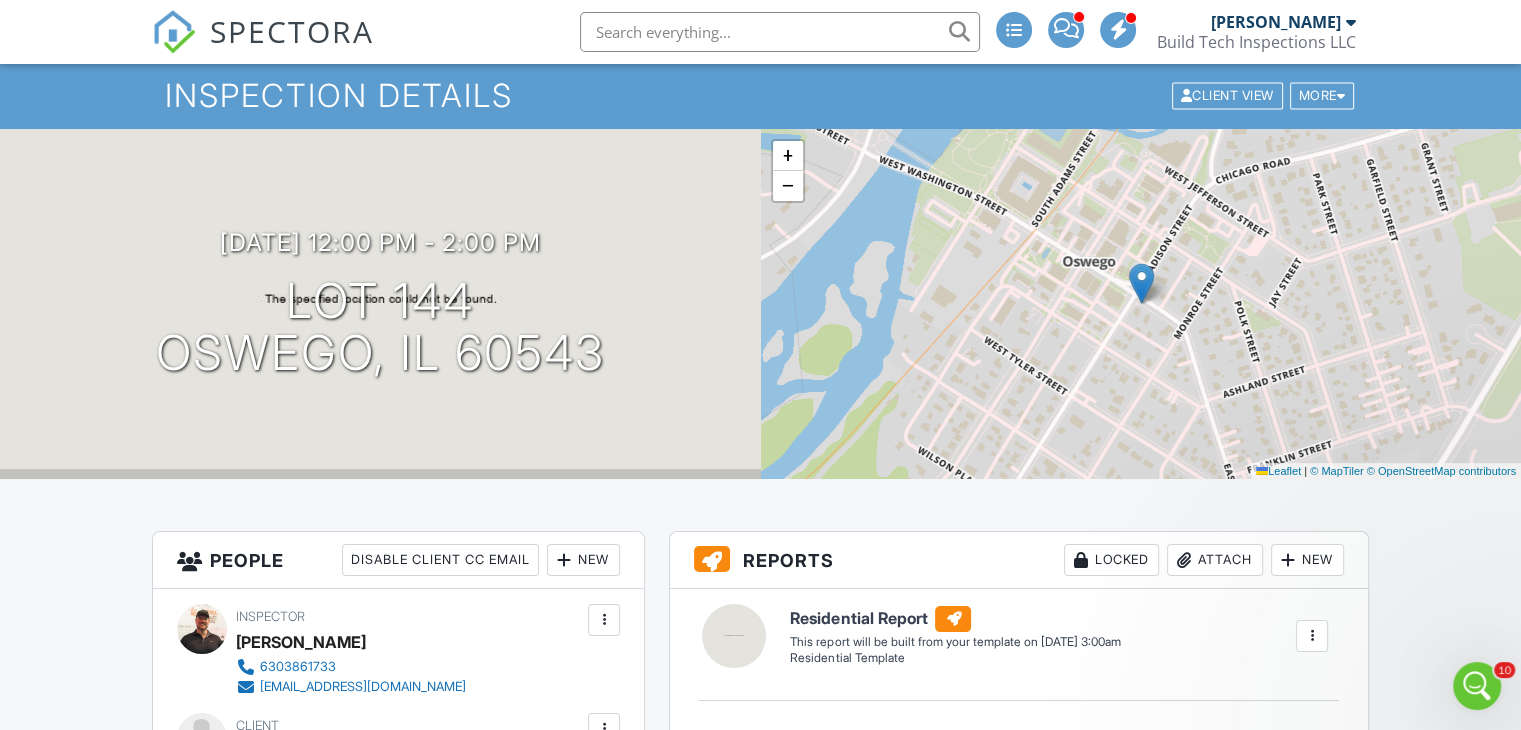 scroll, scrollTop: 0, scrollLeft: 0, axis: both 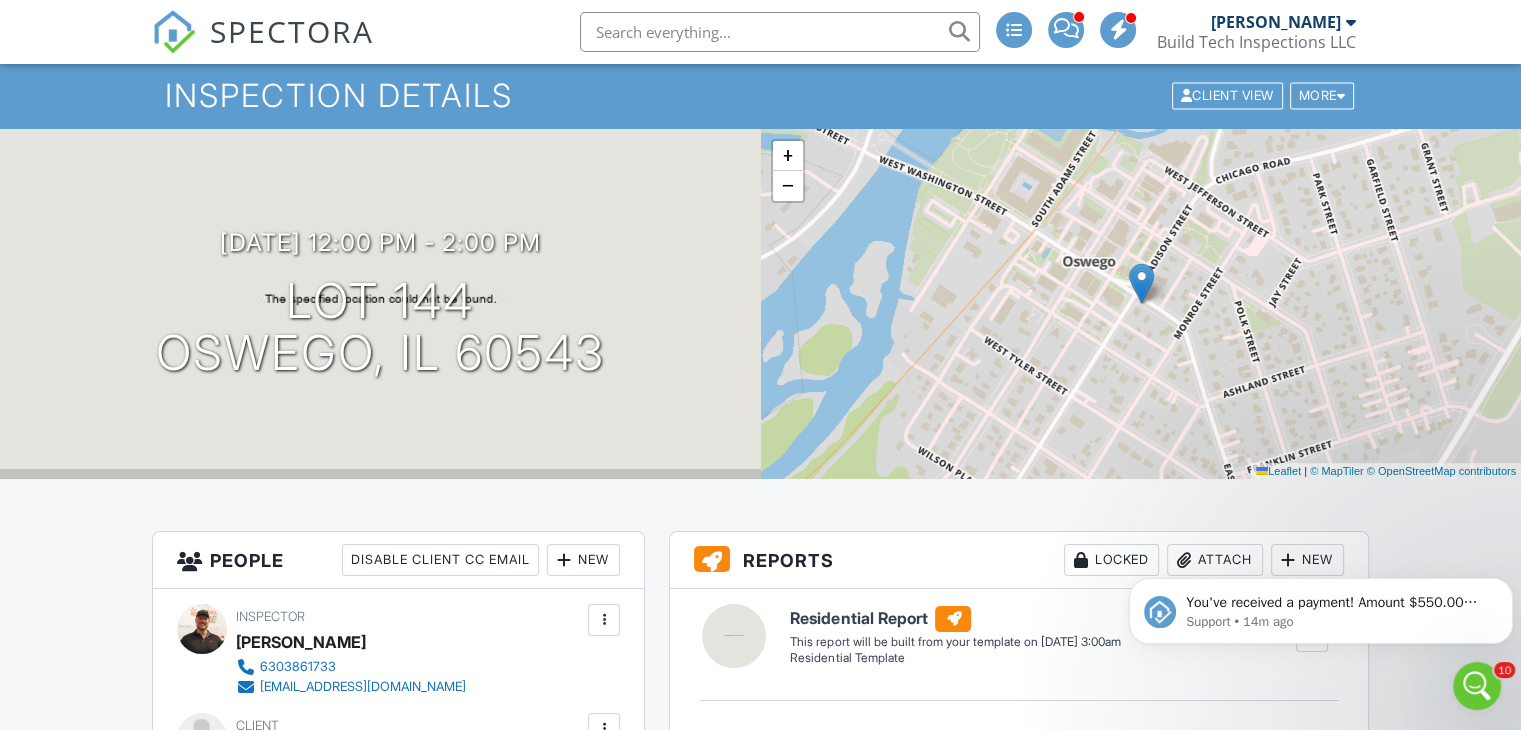 click at bounding box center [1119, 29] 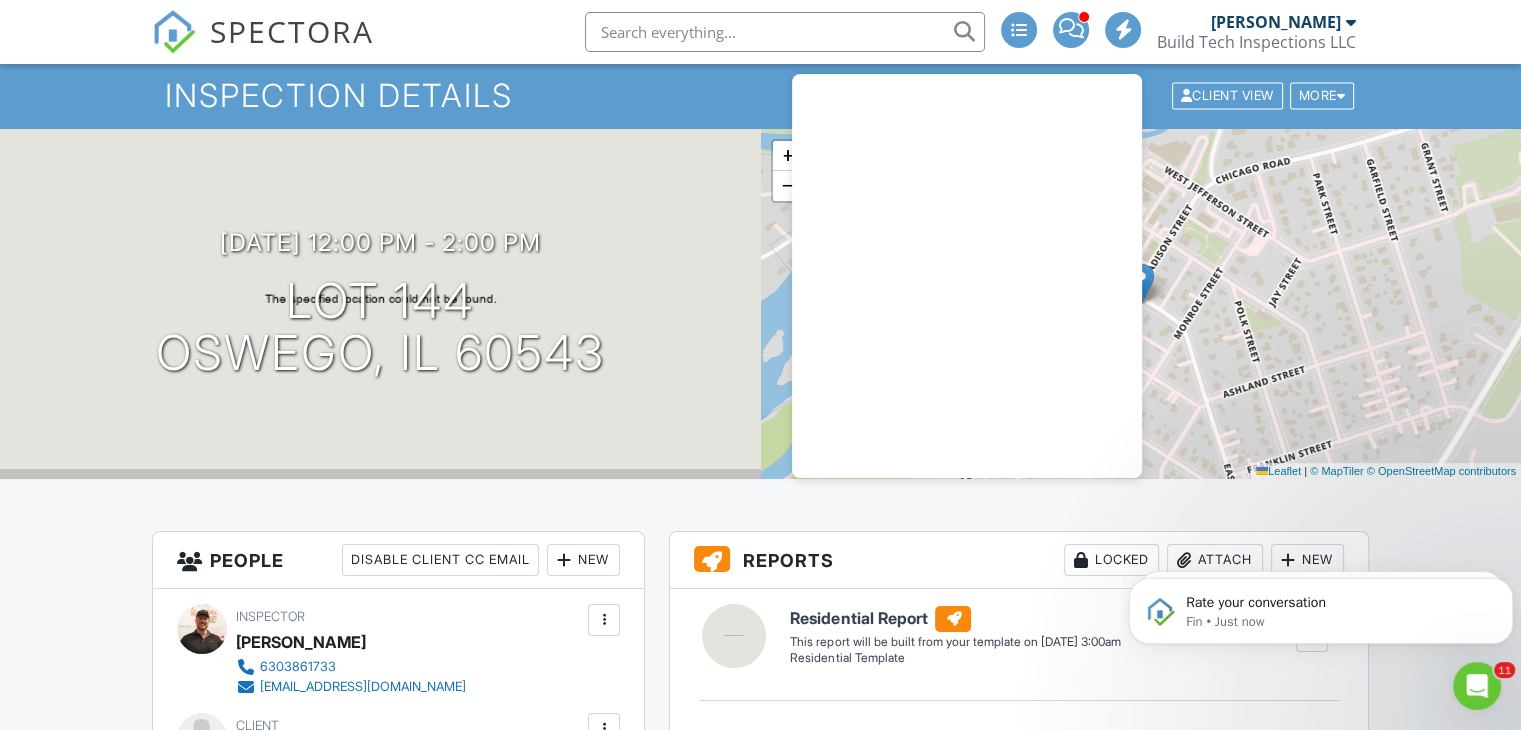scroll, scrollTop: 3990, scrollLeft: 0, axis: vertical 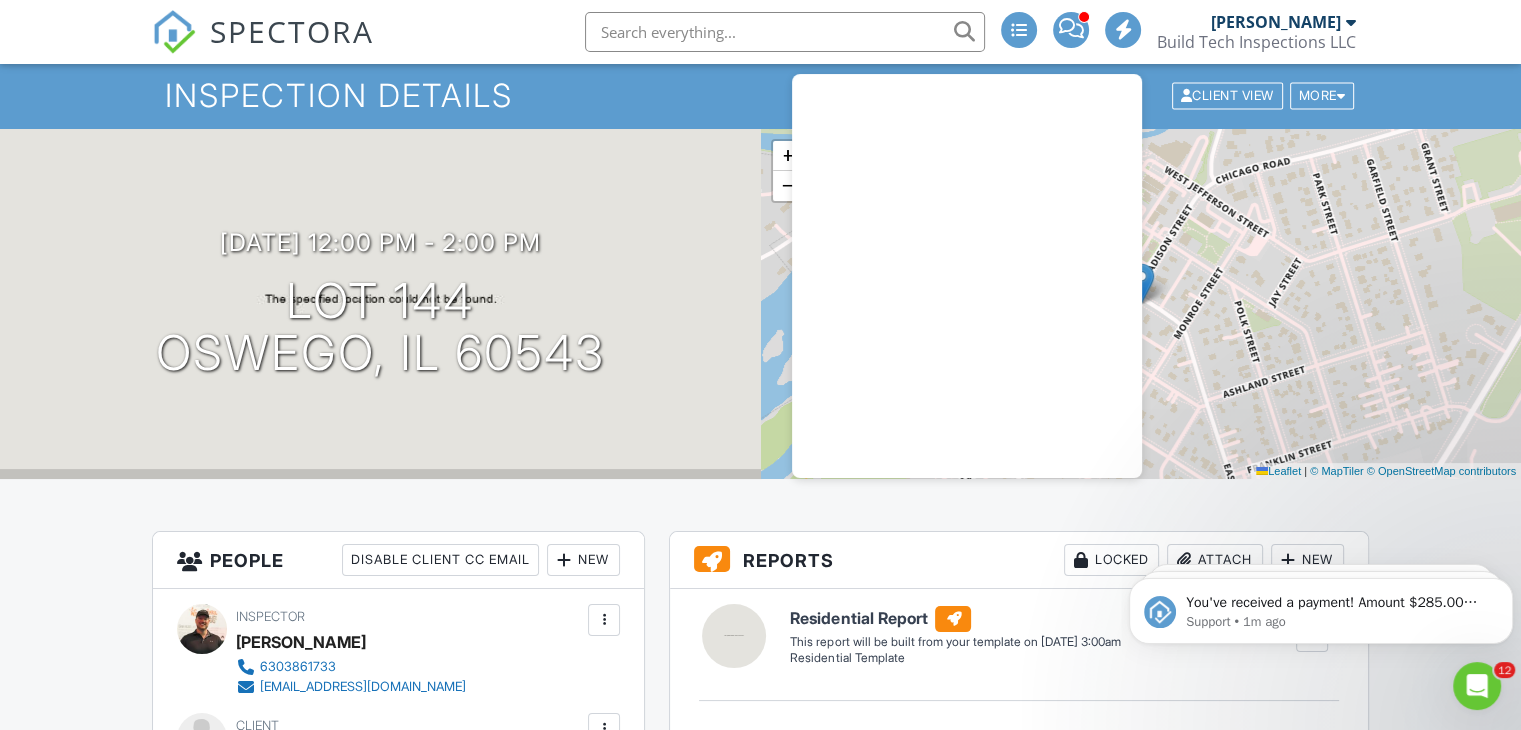 drag, startPoint x: 1084, startPoint y: 76, endPoint x: 228, endPoint y: 25, distance: 857.51794 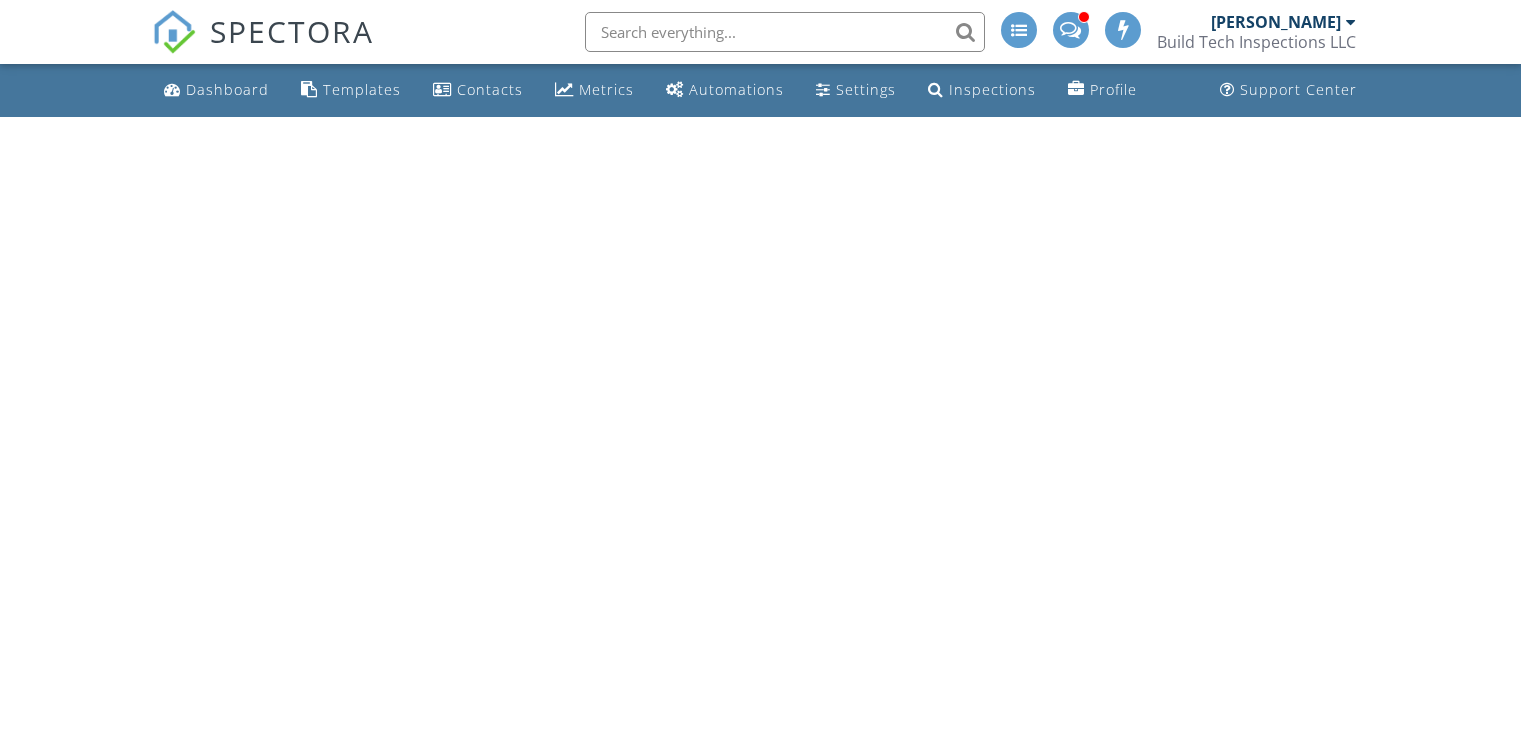 scroll, scrollTop: 0, scrollLeft: 0, axis: both 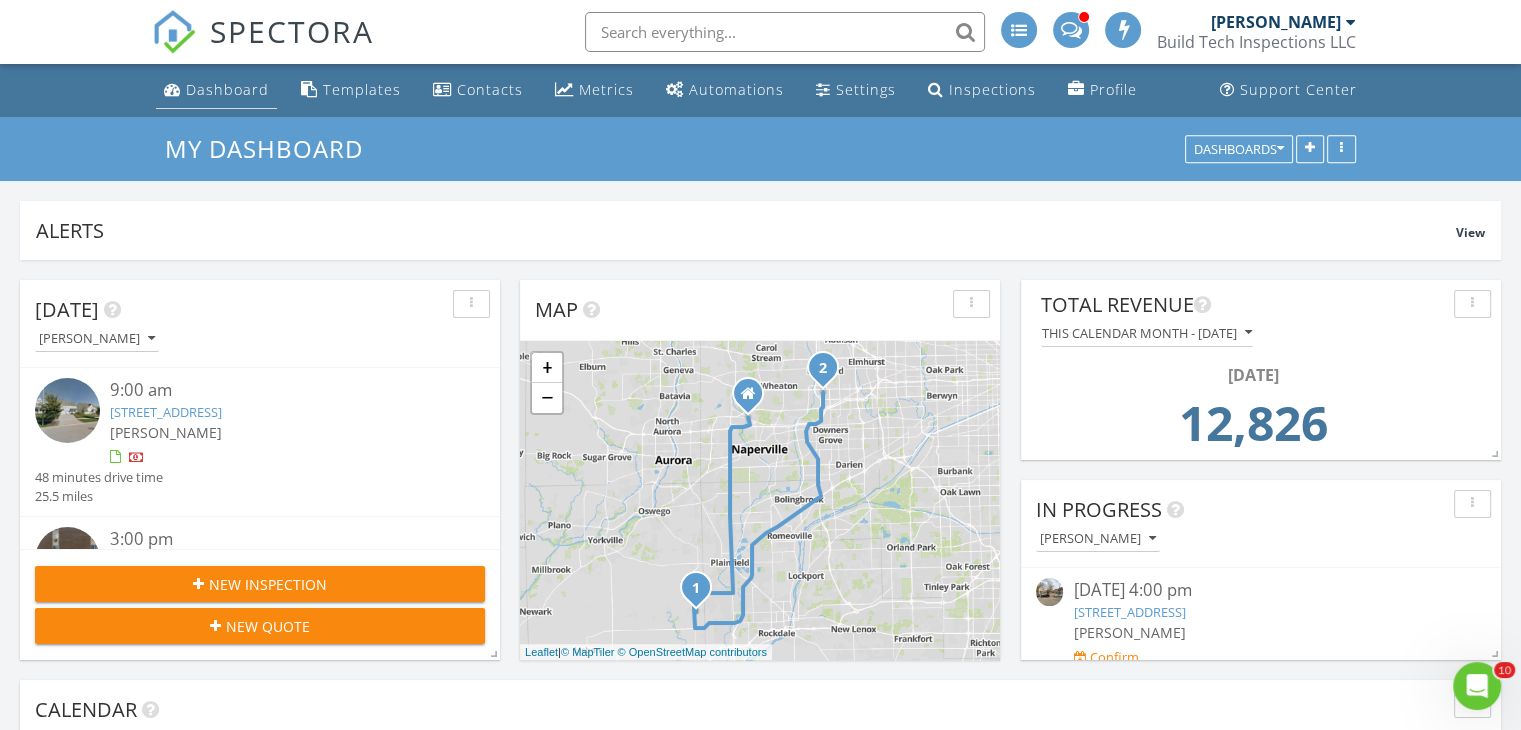 click on "Dashboard" at bounding box center [227, 89] 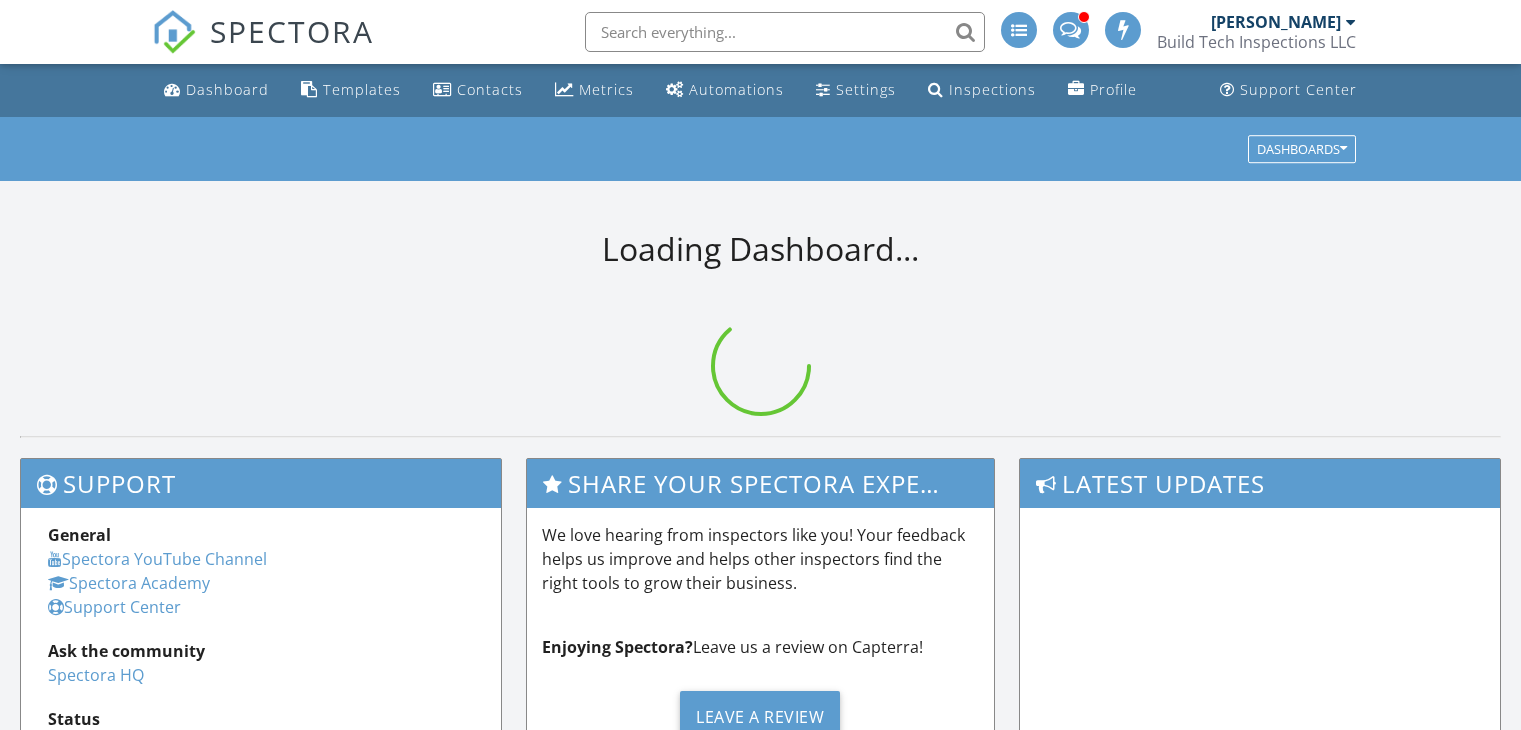 scroll, scrollTop: 0, scrollLeft: 0, axis: both 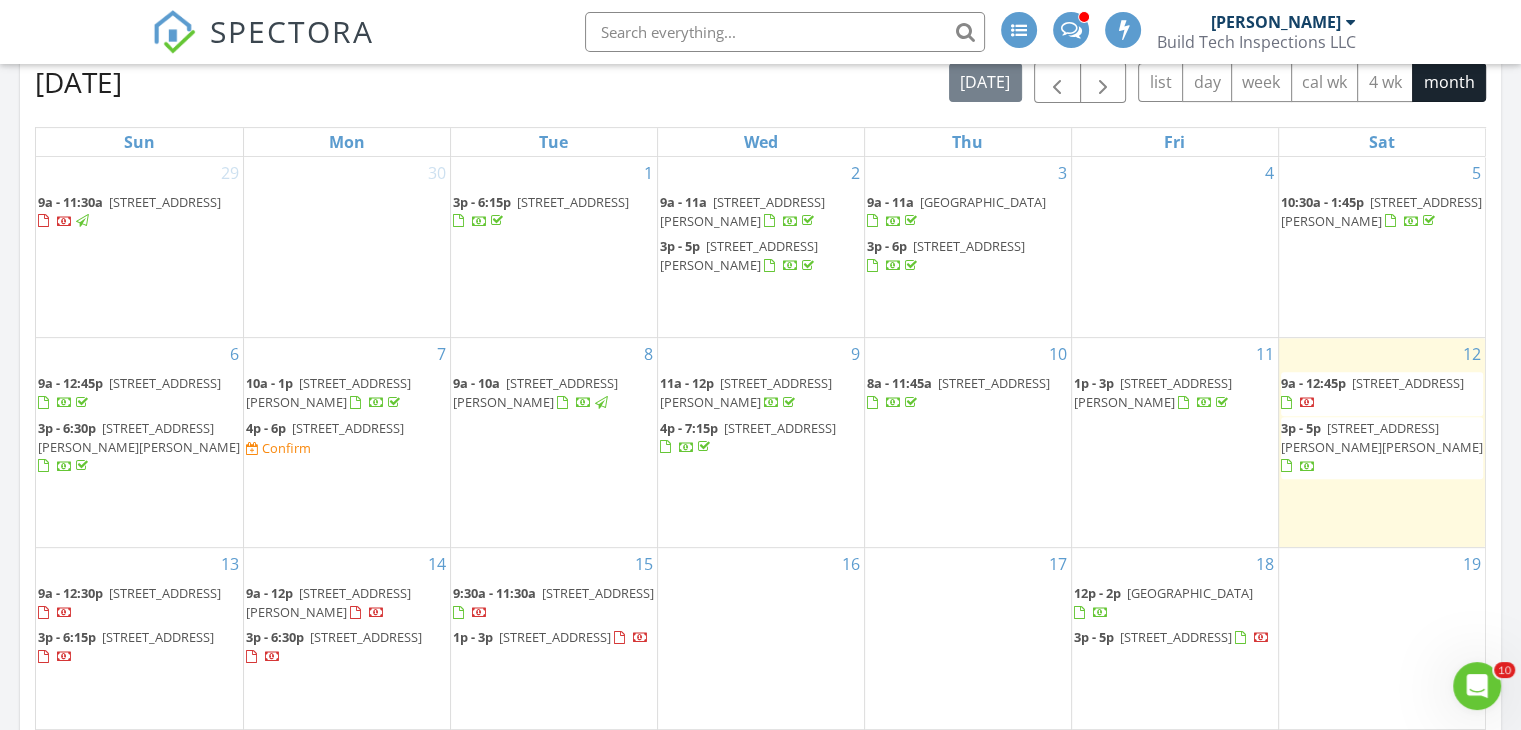 click on "9a - 12:30p" at bounding box center [70, 593] 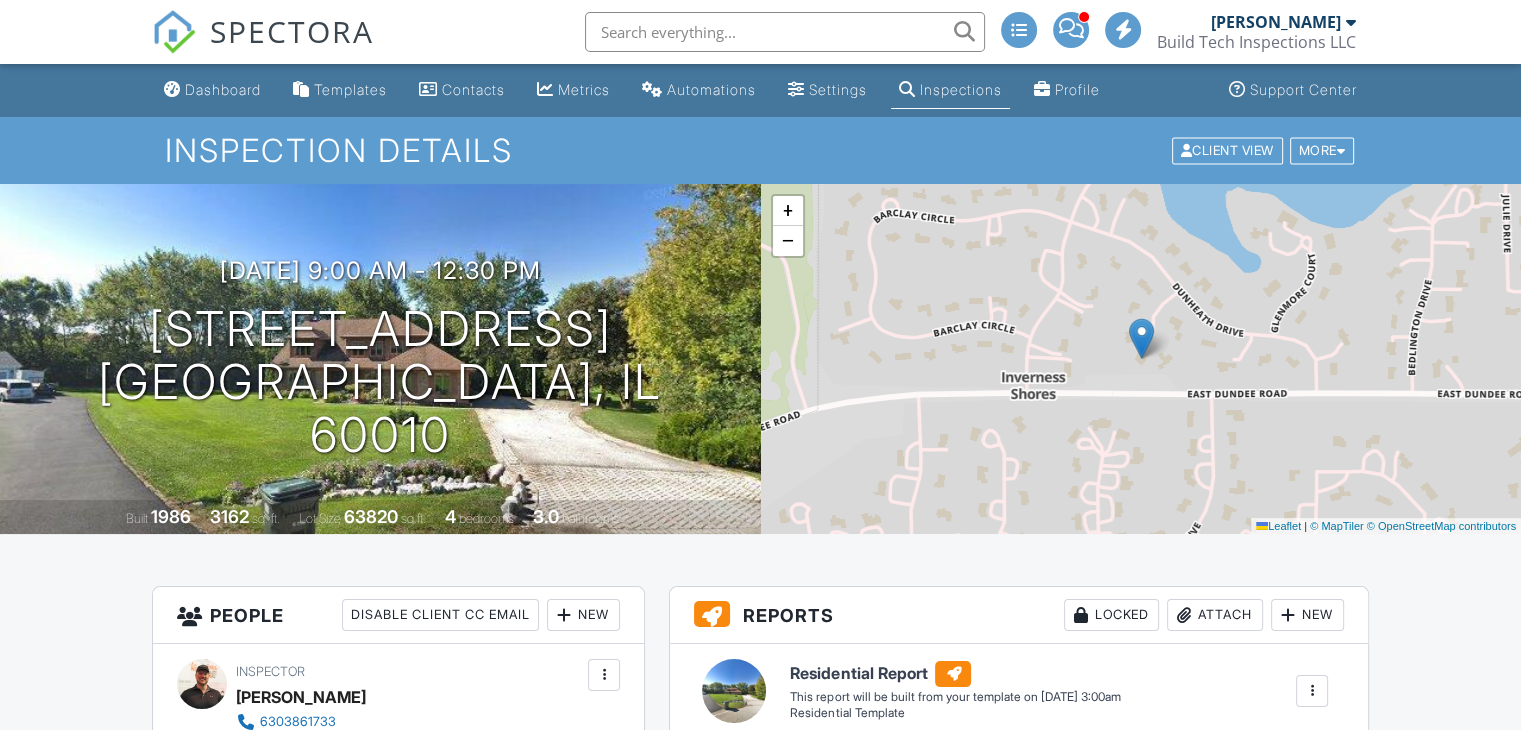 scroll, scrollTop: 304, scrollLeft: 0, axis: vertical 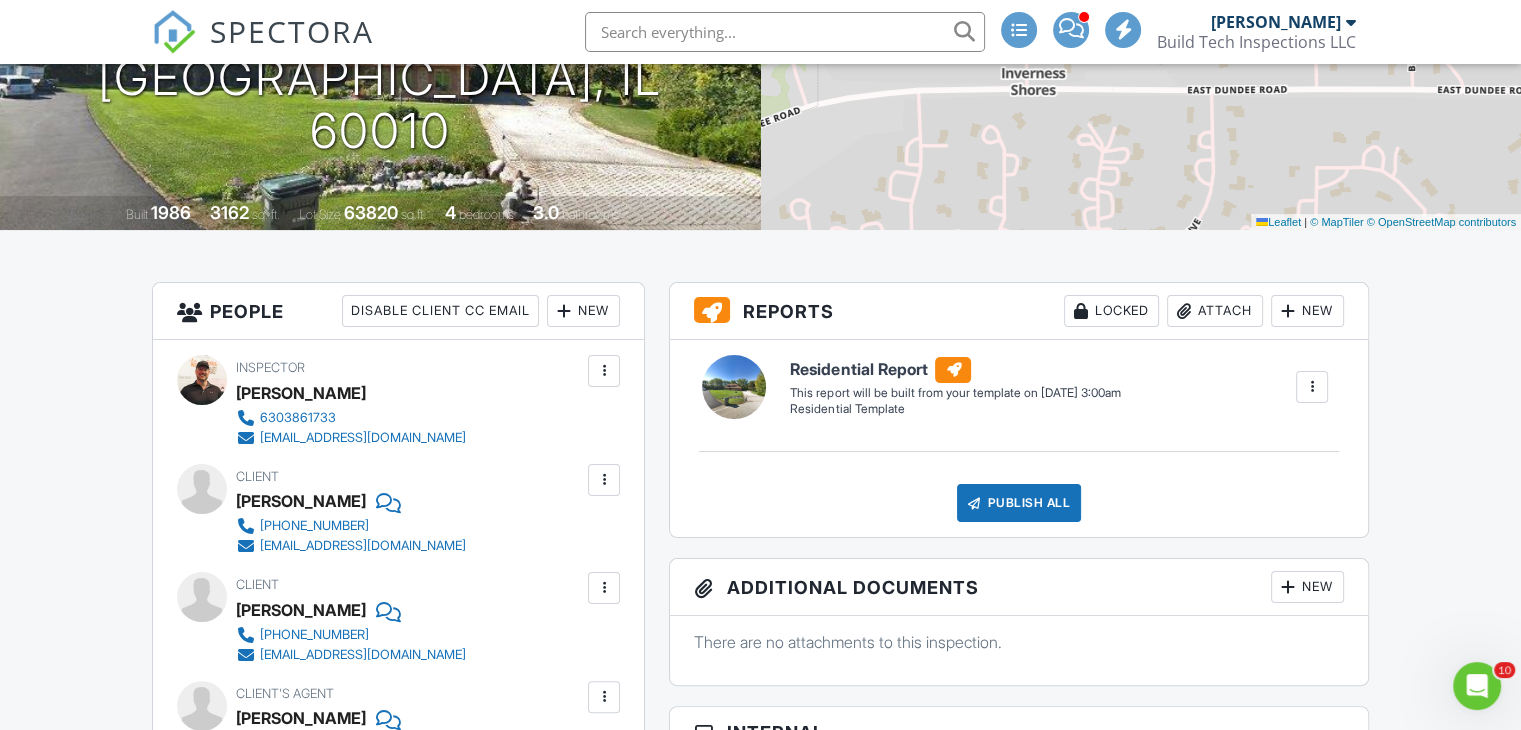 click at bounding box center [1312, 387] 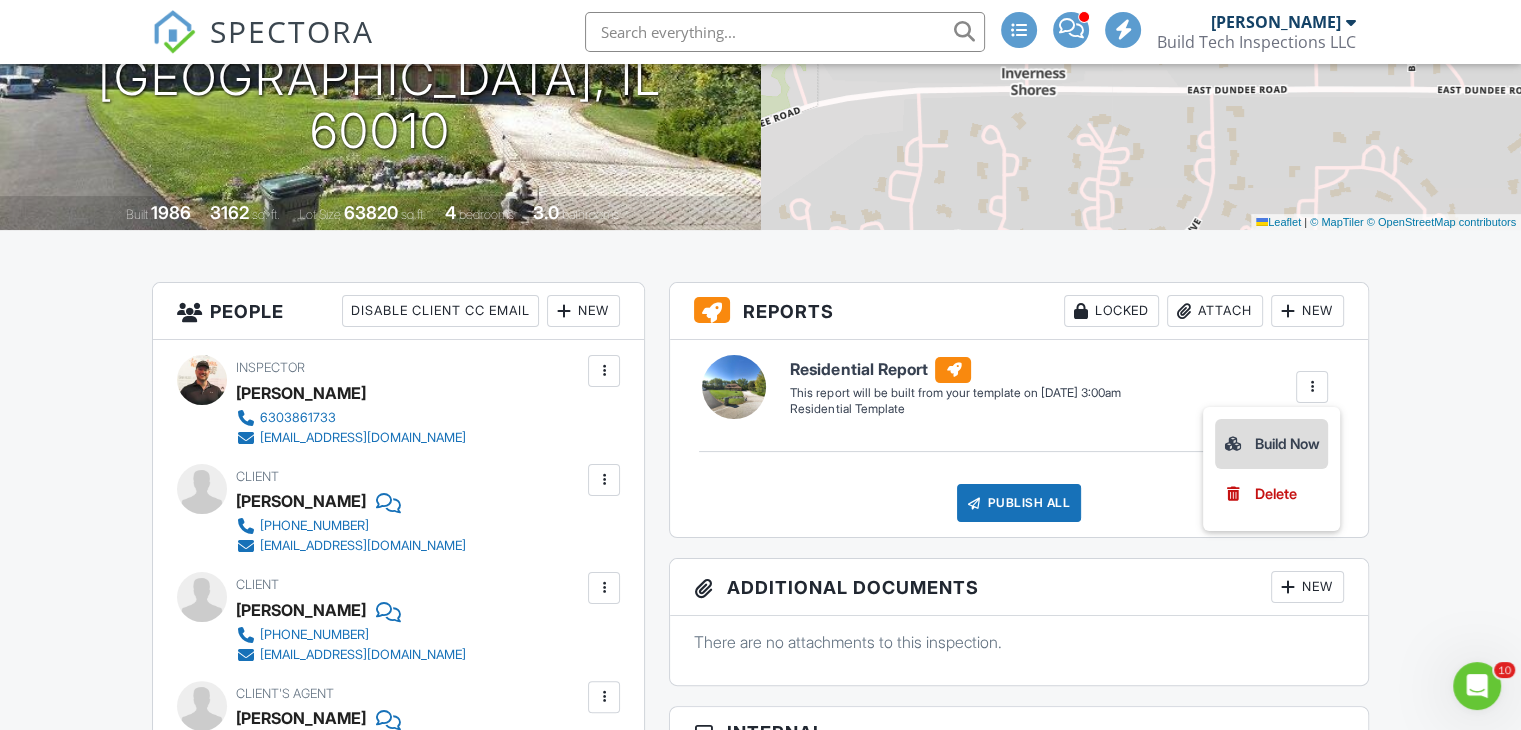 click on "Build Now" at bounding box center [1271, 444] 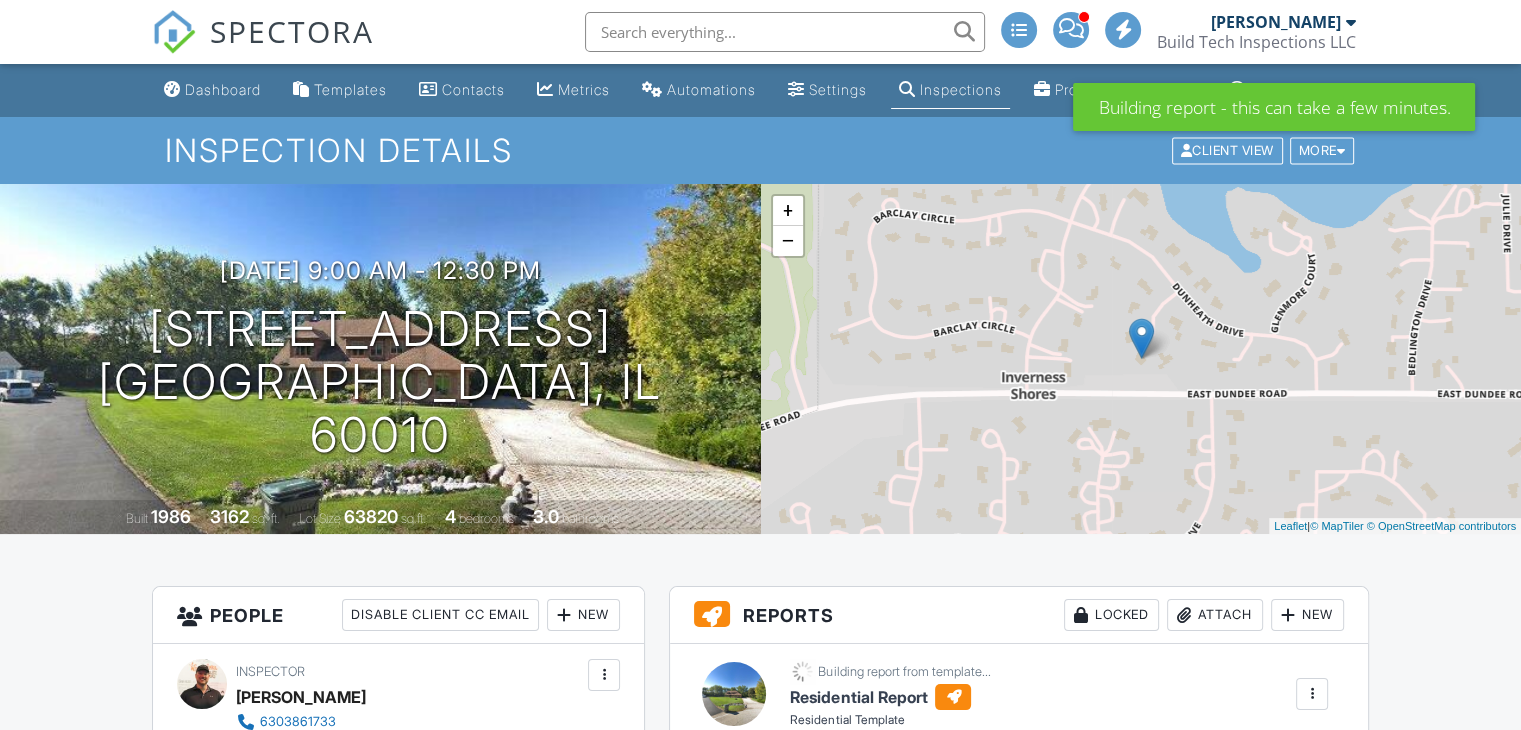 scroll, scrollTop: 316, scrollLeft: 0, axis: vertical 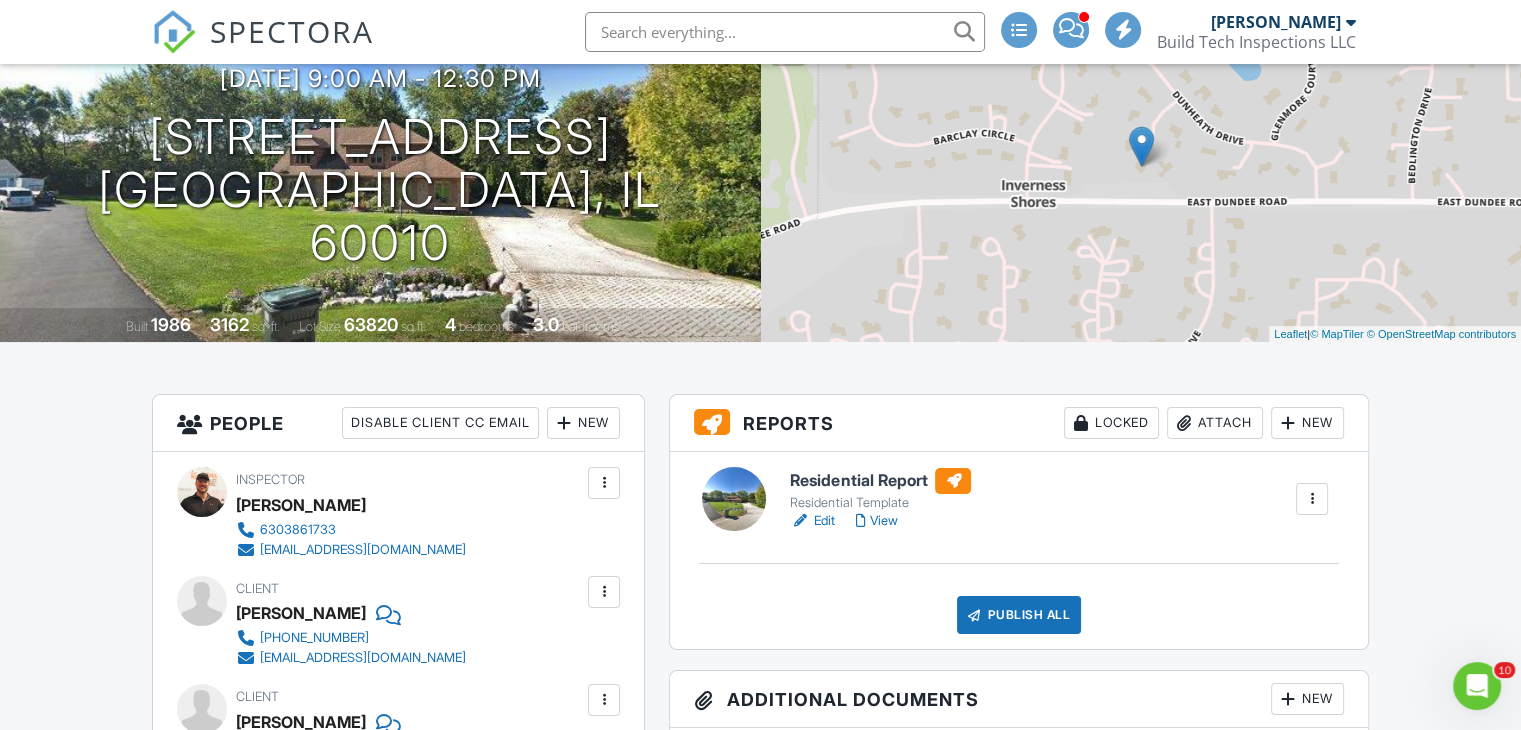 click on "View" at bounding box center (876, 521) 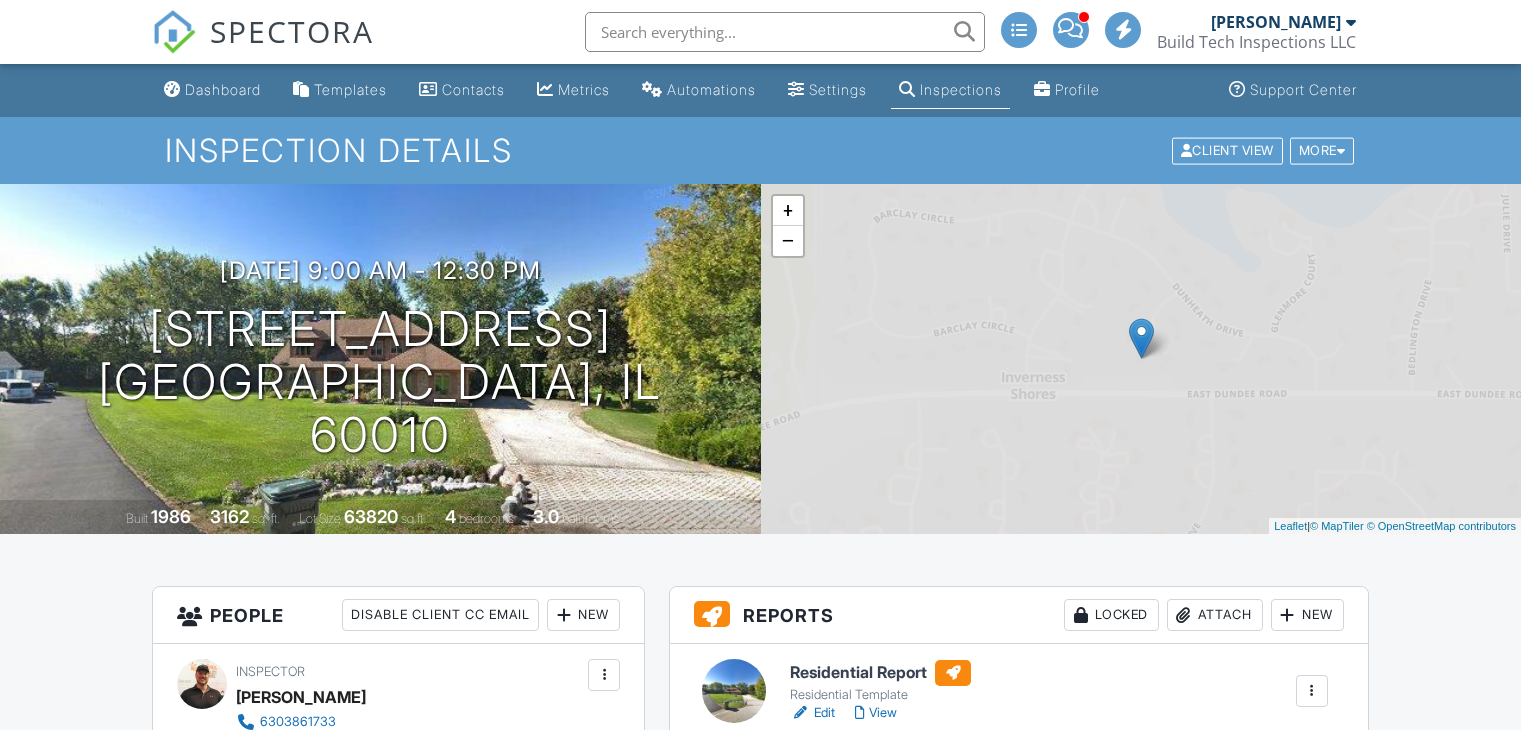 scroll, scrollTop: 0, scrollLeft: 0, axis: both 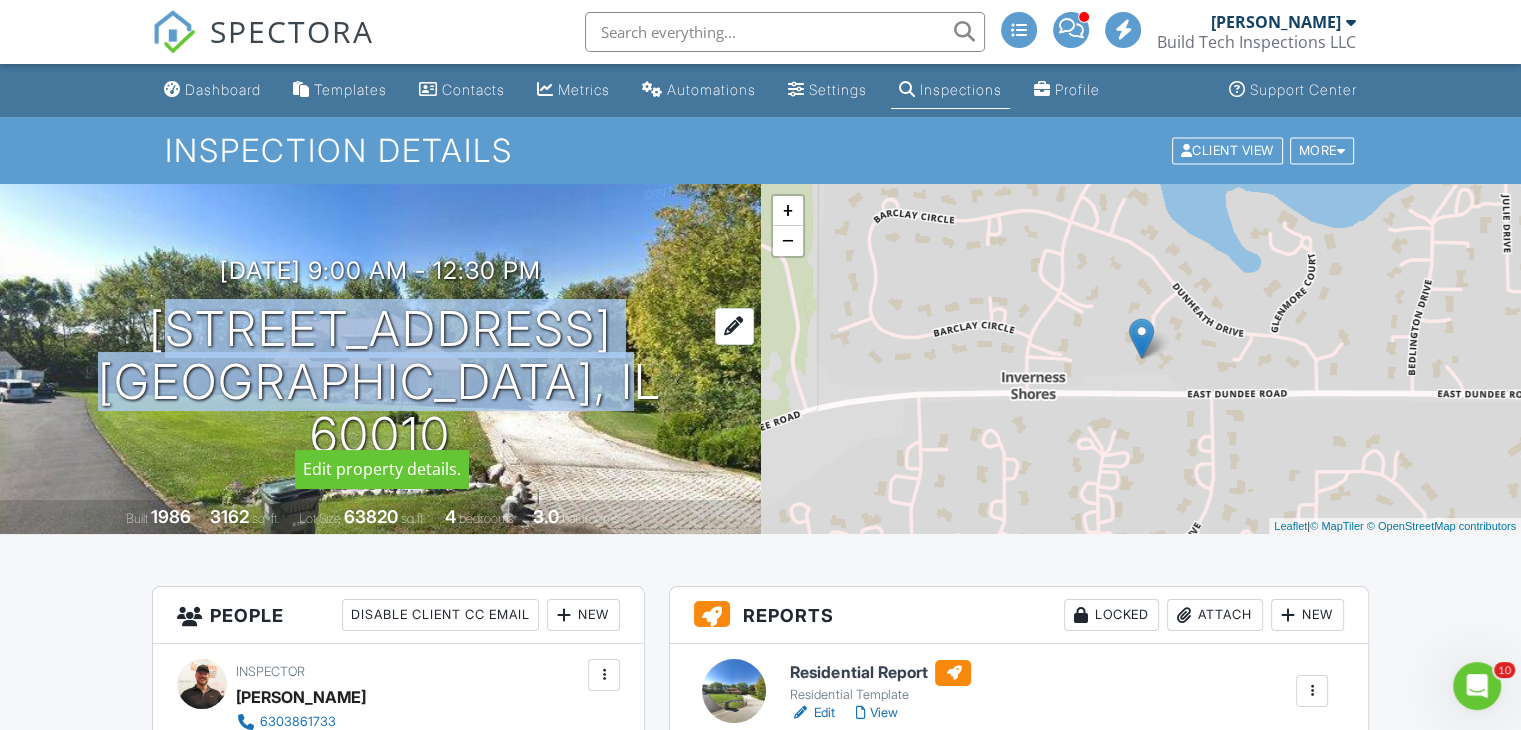 drag, startPoint x: 155, startPoint y: 350, endPoint x: 613, endPoint y: 417, distance: 462.87473 